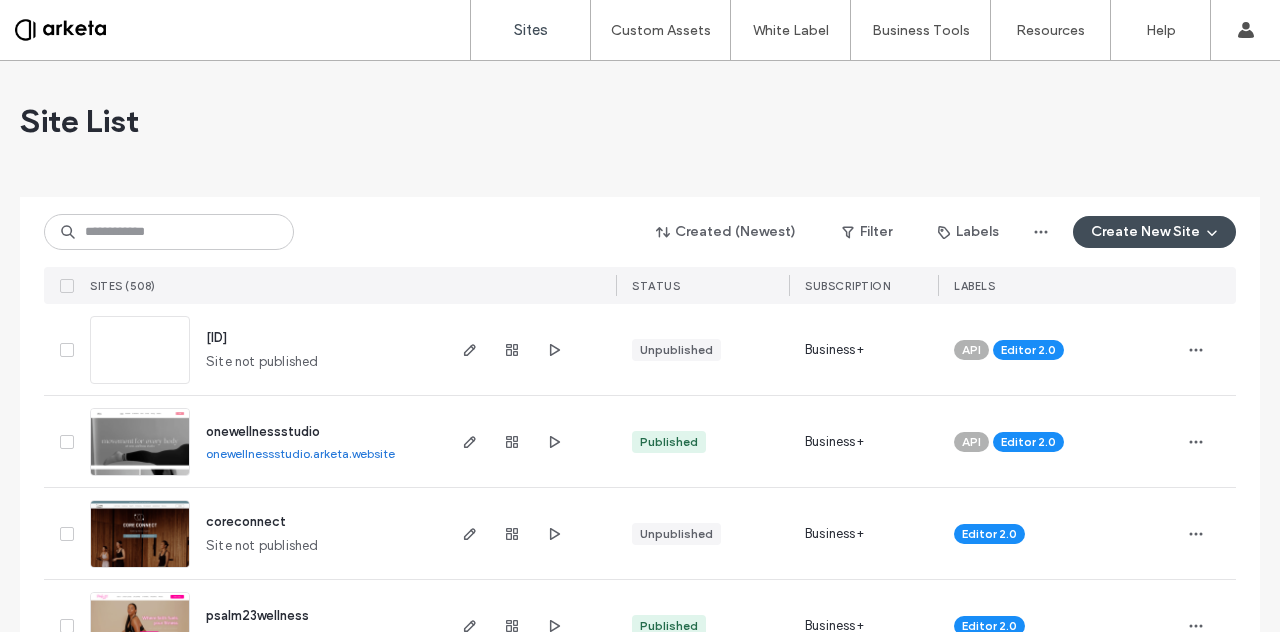 scroll, scrollTop: 0, scrollLeft: 0, axis: both 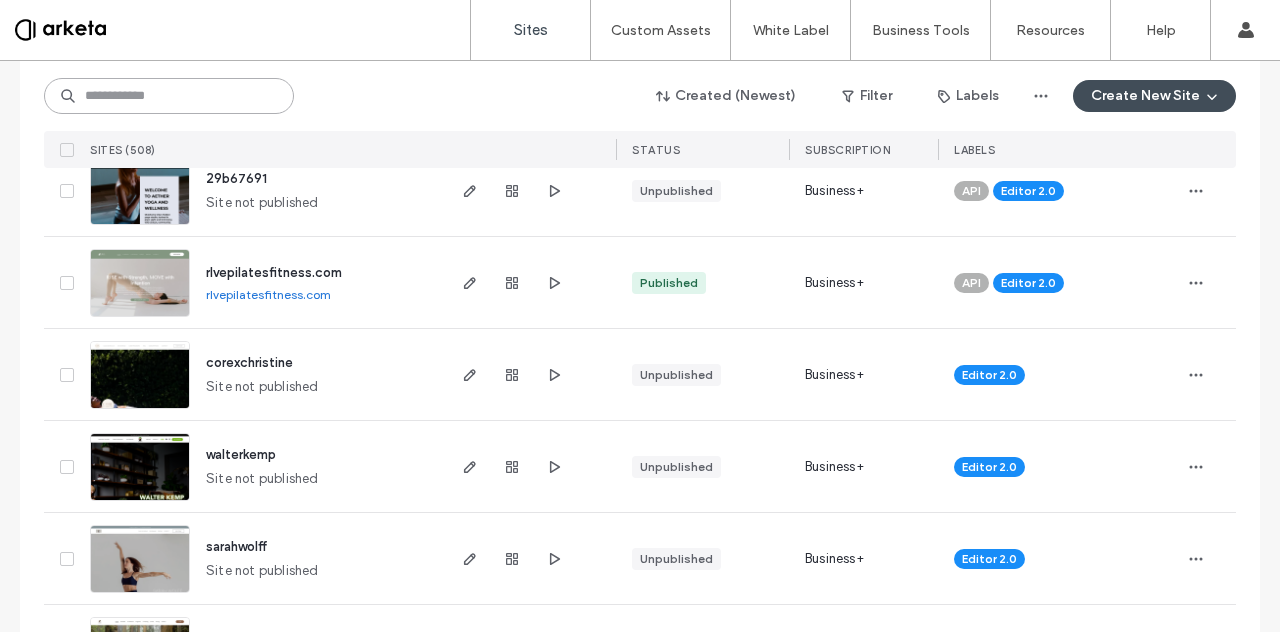 click at bounding box center [169, 96] 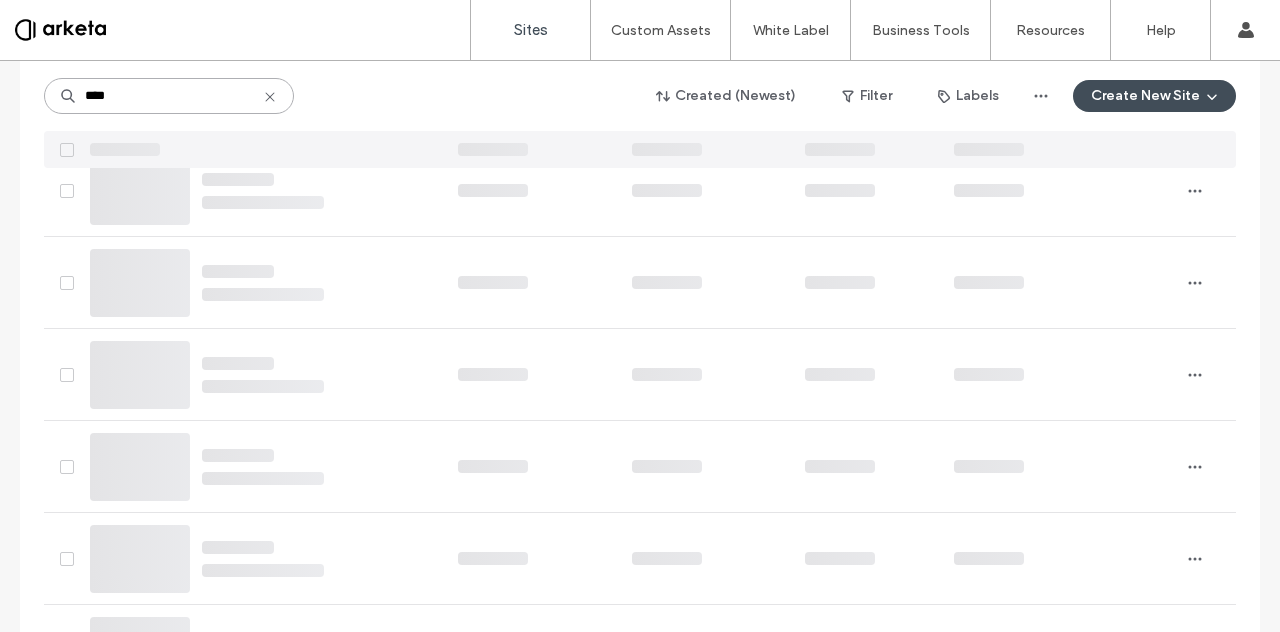 scroll, scrollTop: 0, scrollLeft: 0, axis: both 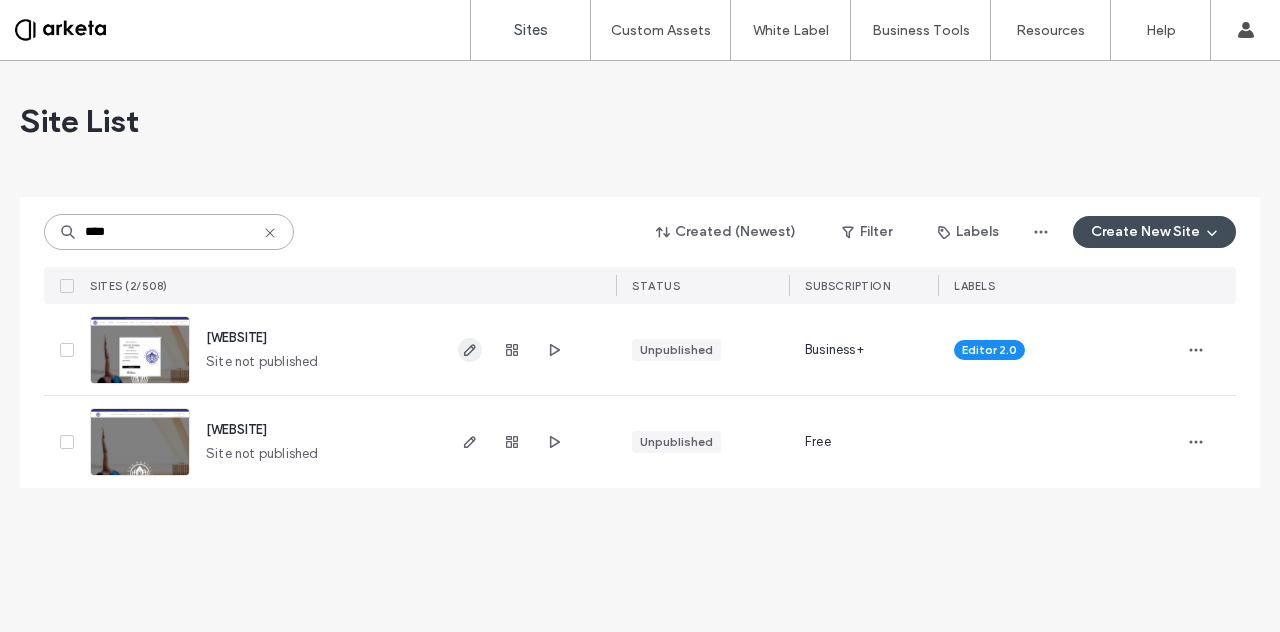 type on "****" 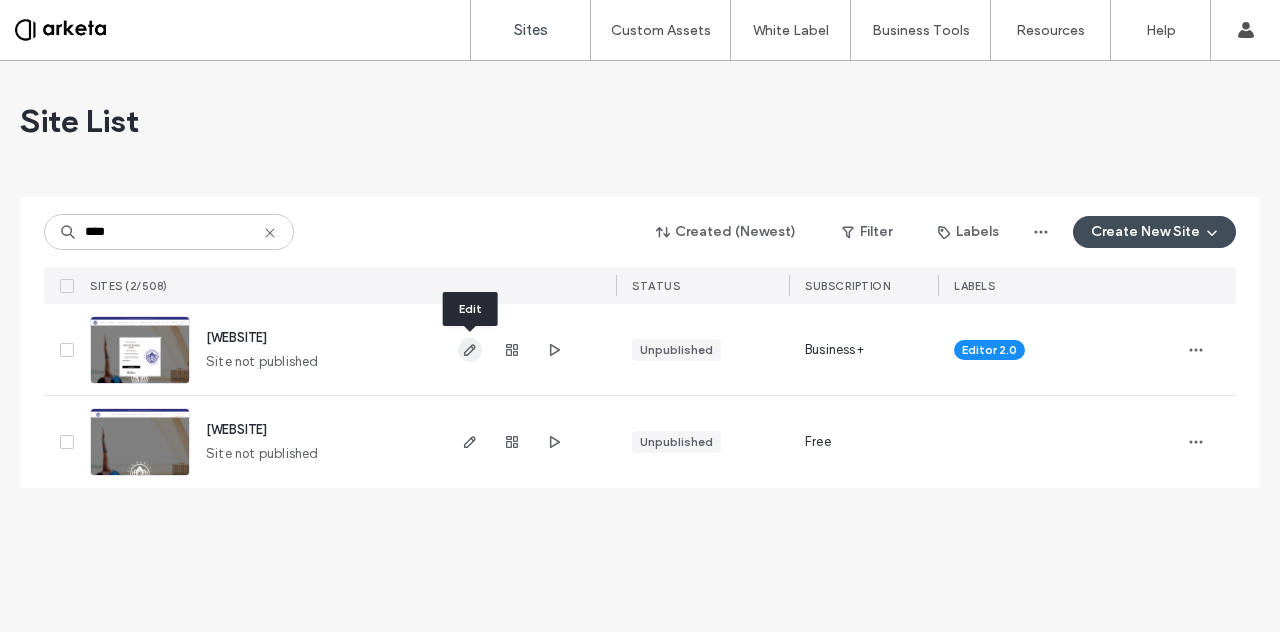 click 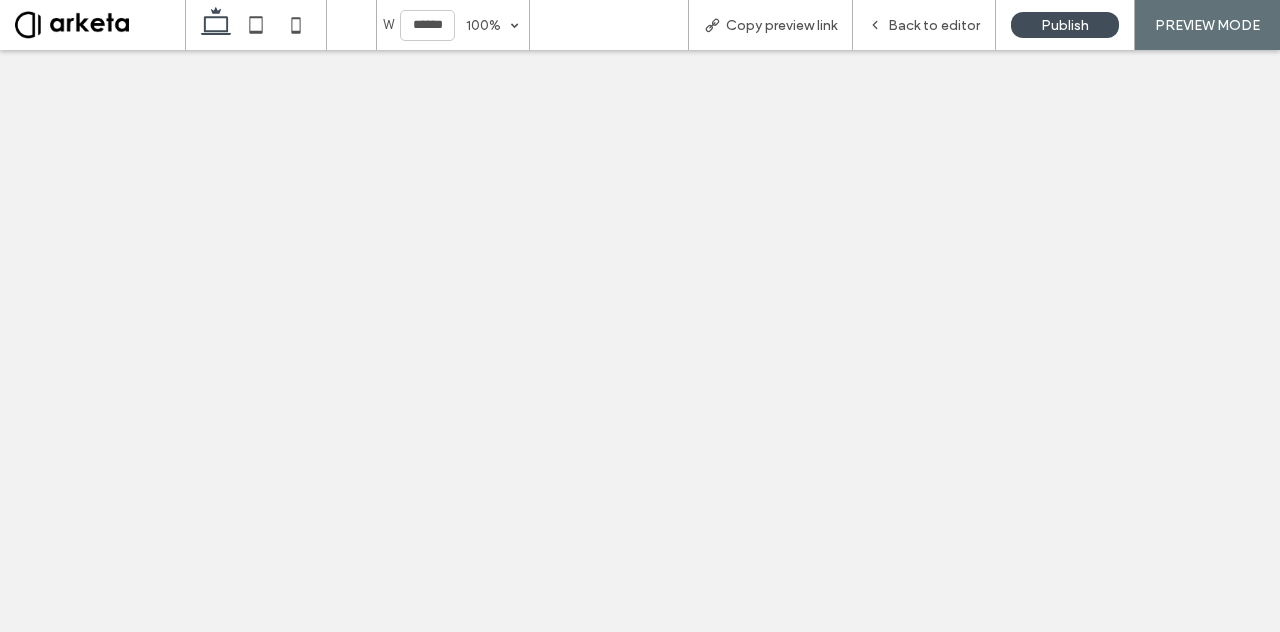 click on "Back to editor" at bounding box center [924, 25] 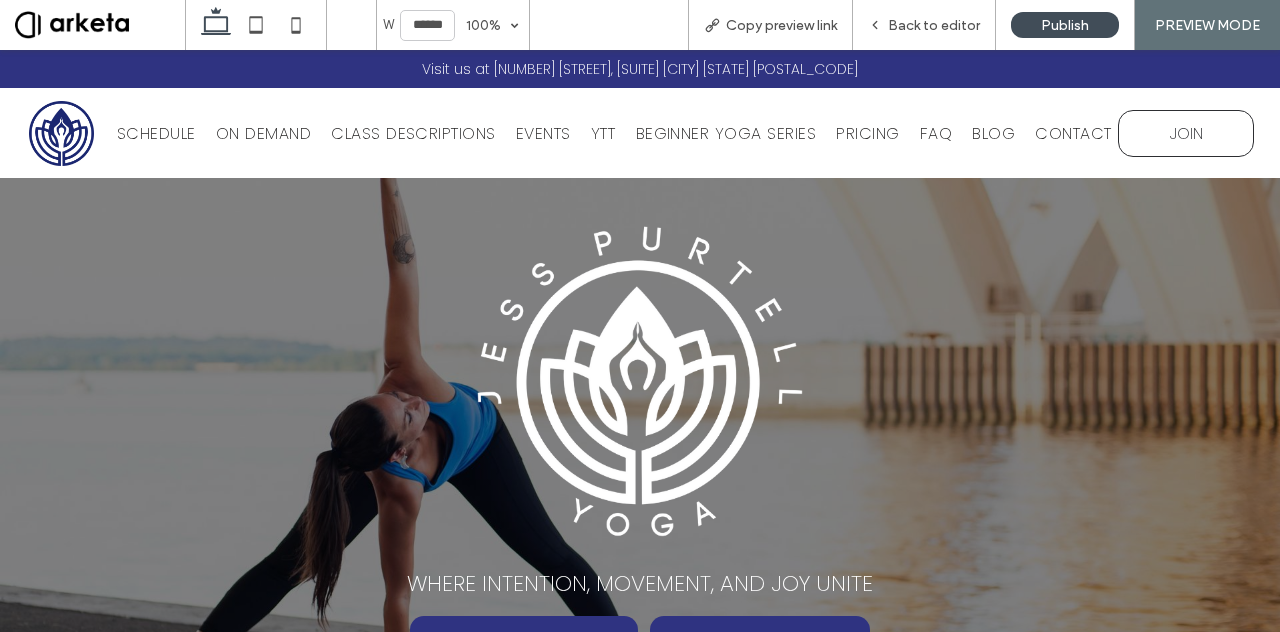 scroll, scrollTop: 0, scrollLeft: 0, axis: both 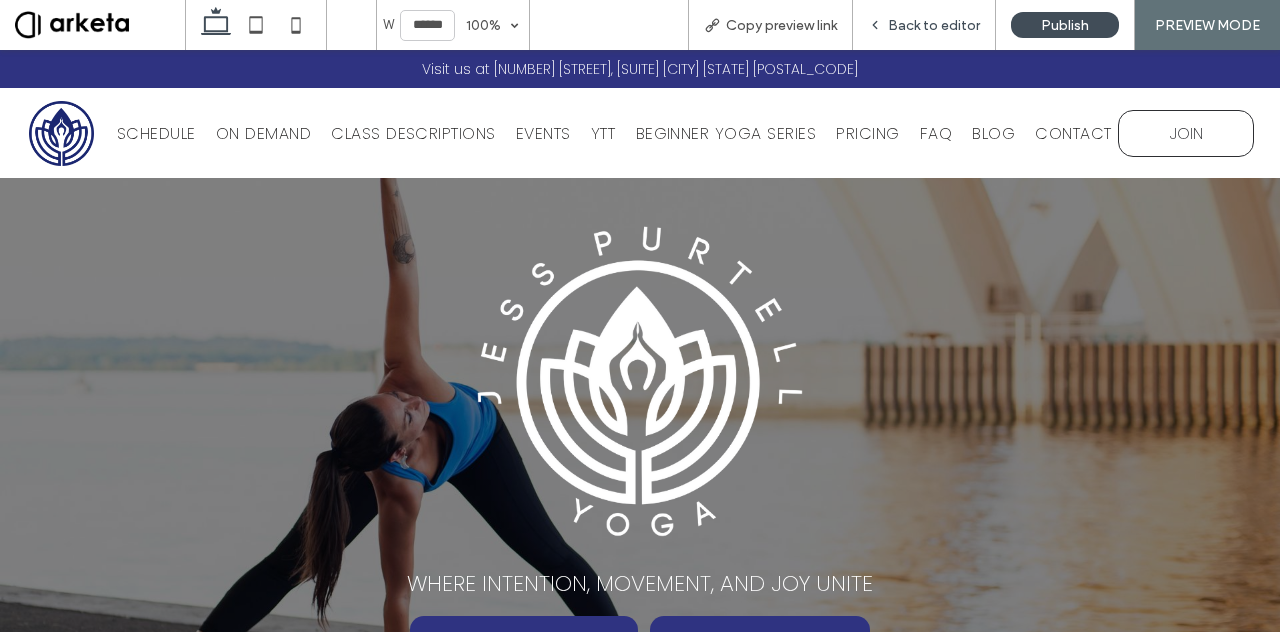 click on "Back to editor" at bounding box center (934, 25) 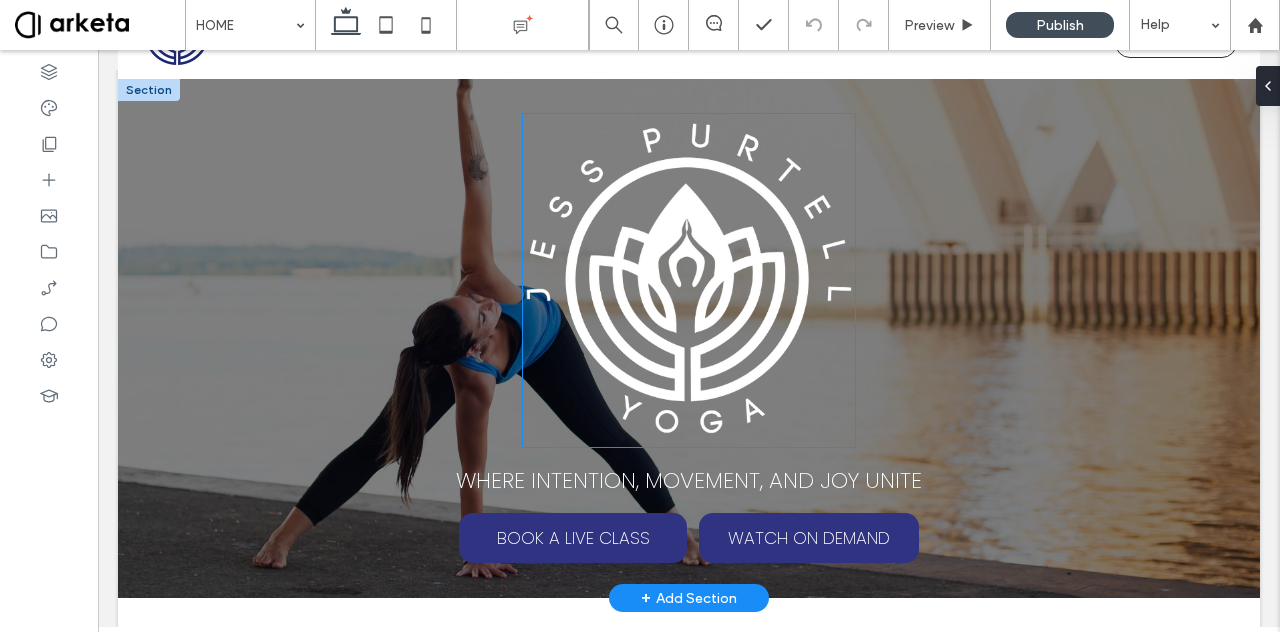 scroll, scrollTop: 120, scrollLeft: 0, axis: vertical 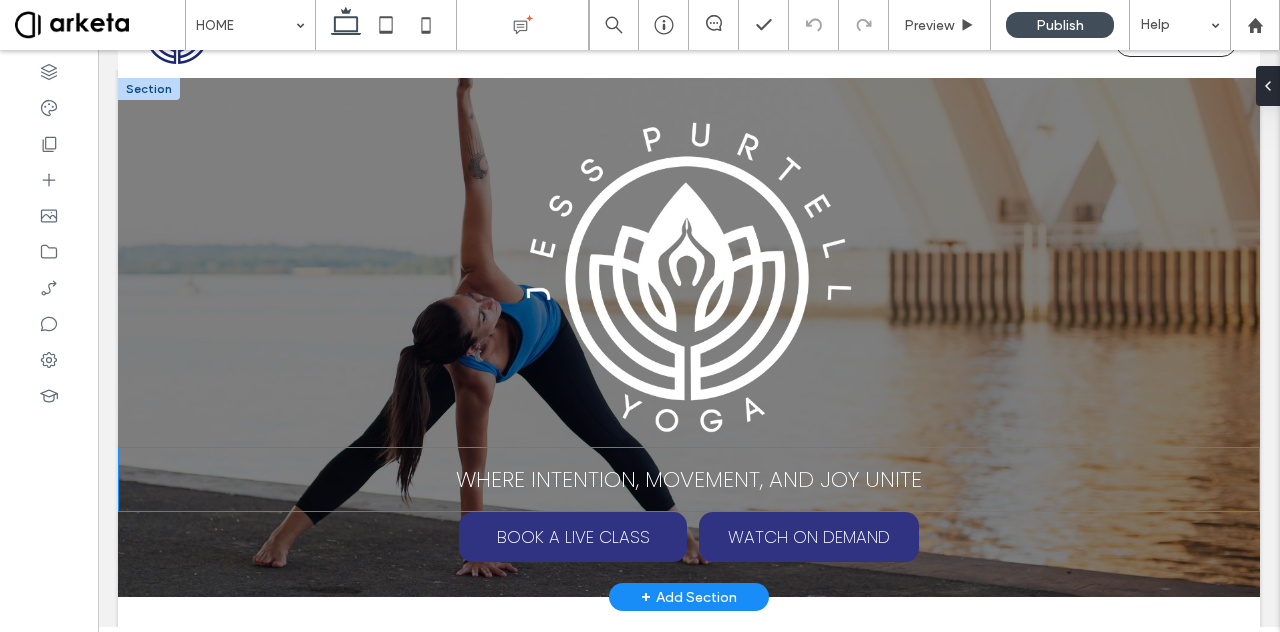 click on "WHERE INTENTION, MOVEMENT, AND JOY UNITE" at bounding box center [689, 479] 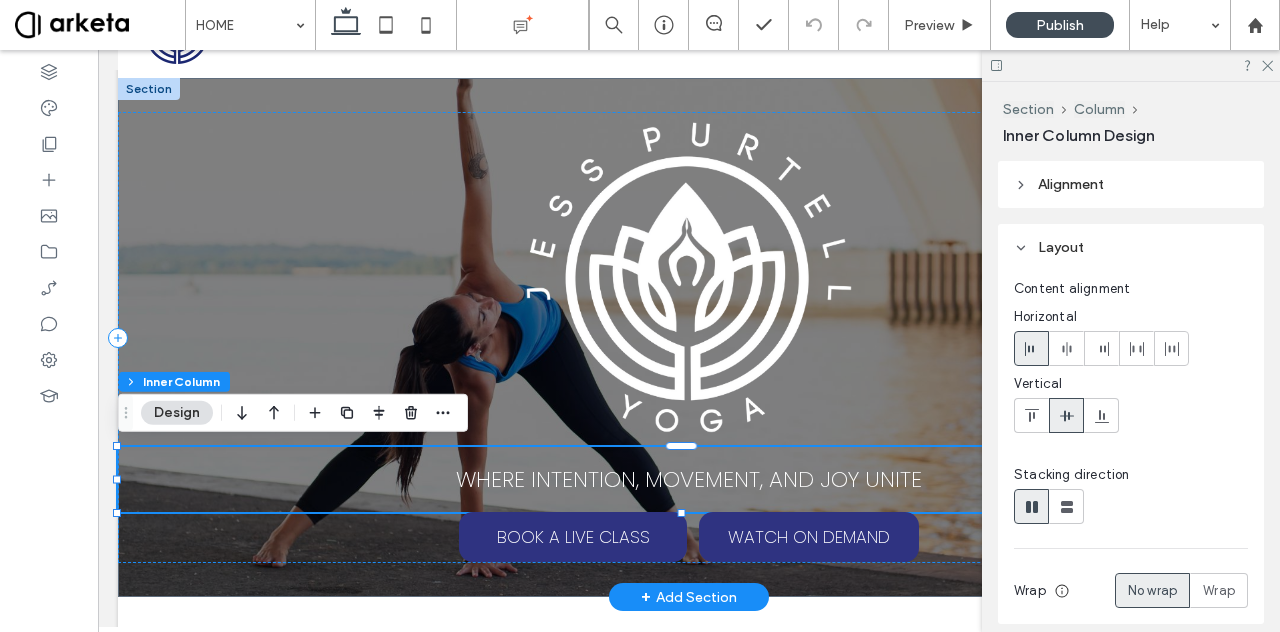 click on "WHERE INTENTION, MOVEMENT, AND JOY UNITE" at bounding box center [689, 479] 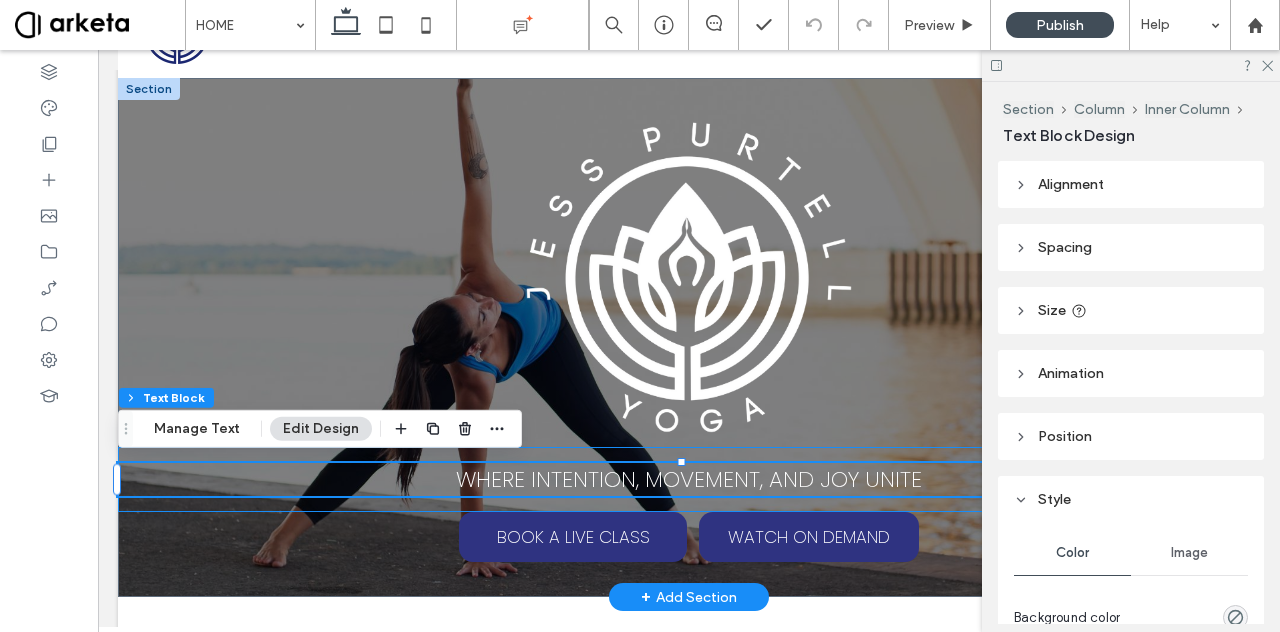 click on "WHERE INTENTION, MOVEMENT, AND JOY UNITE" at bounding box center (689, 479) 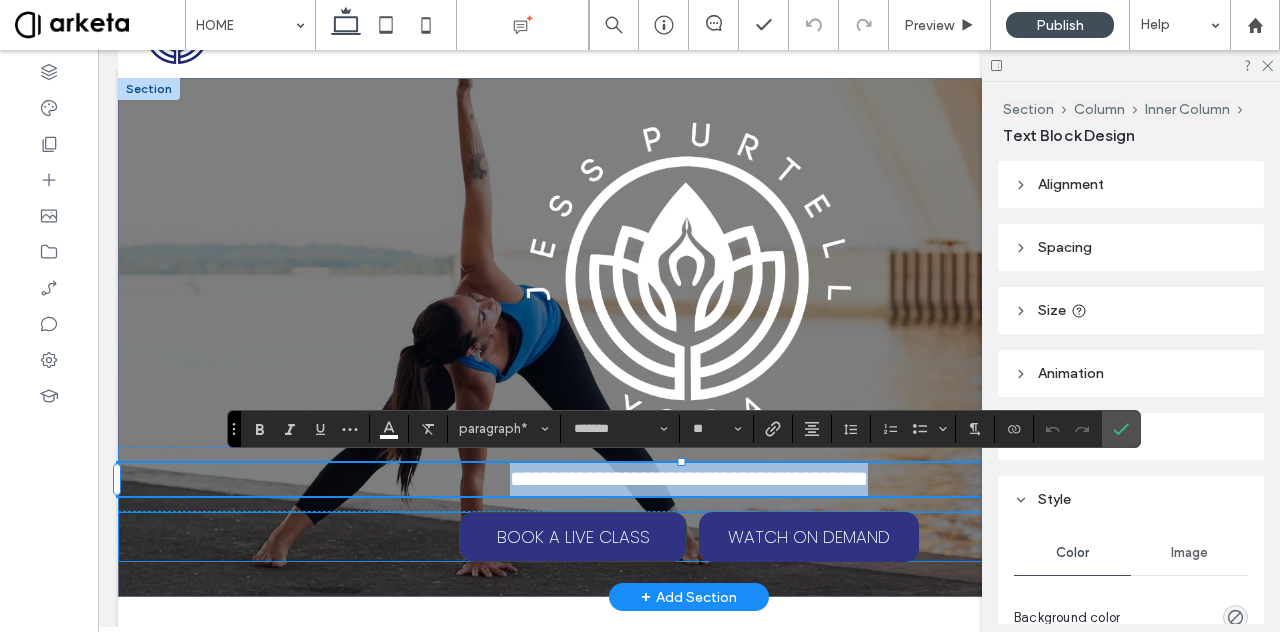 click on "BOOK A LIVE CLASS" at bounding box center [573, 537] 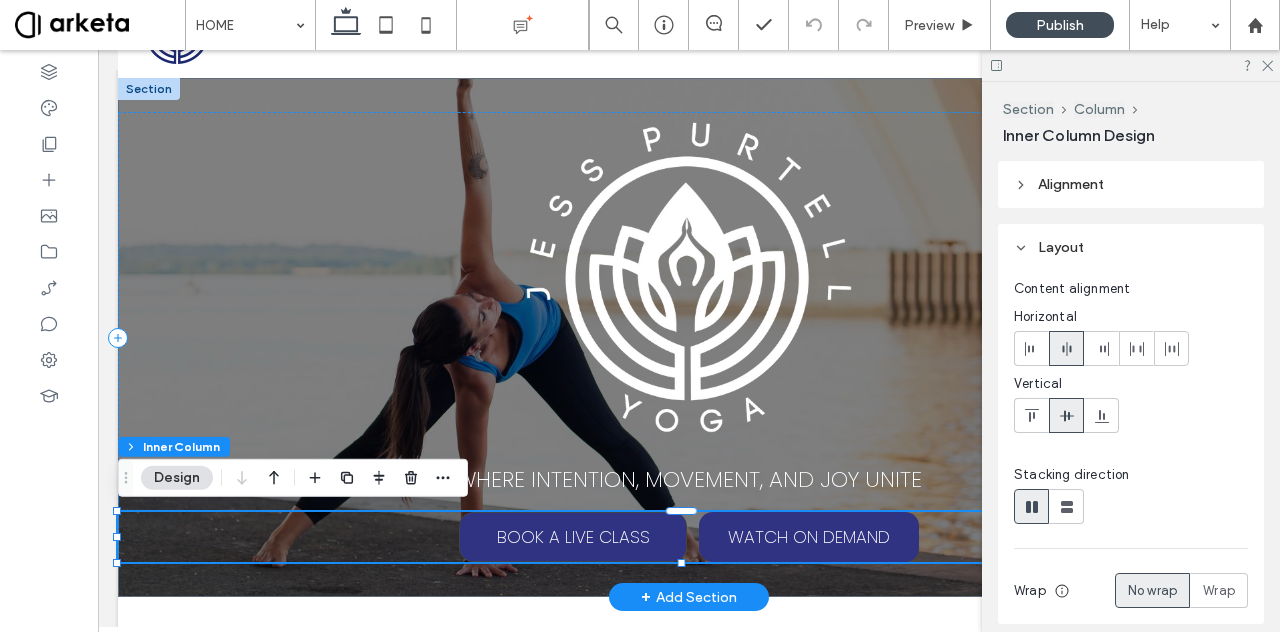 click on "BOOK A LIVE CLASS" at bounding box center (573, 537) 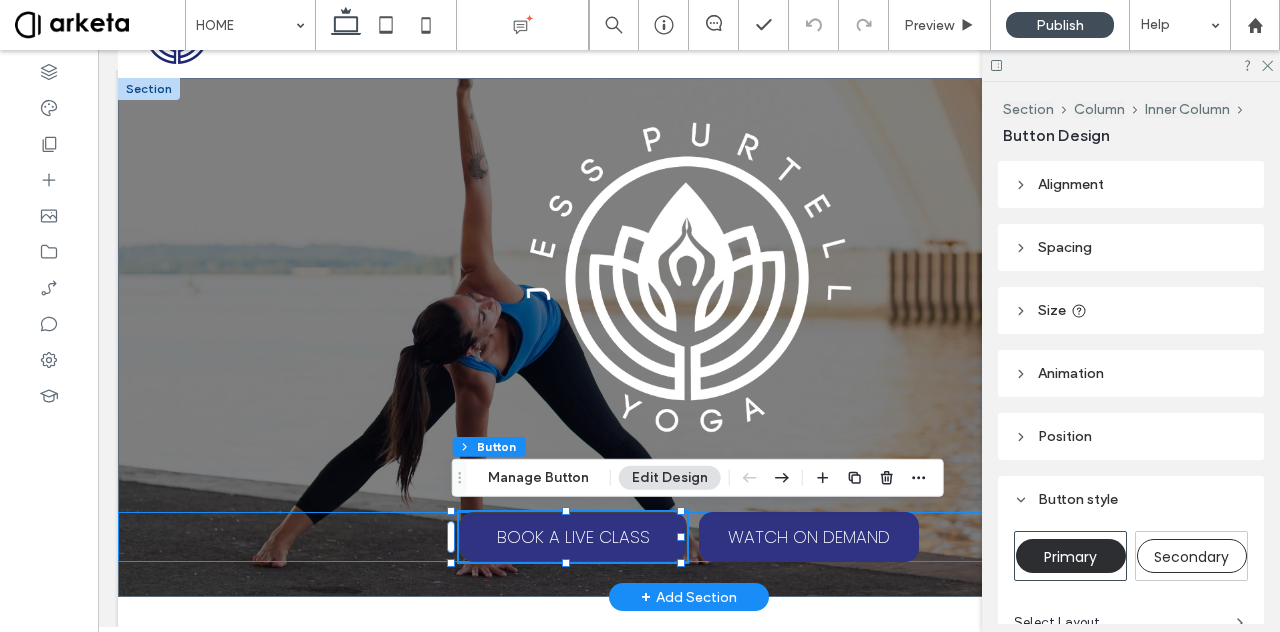 type on "**" 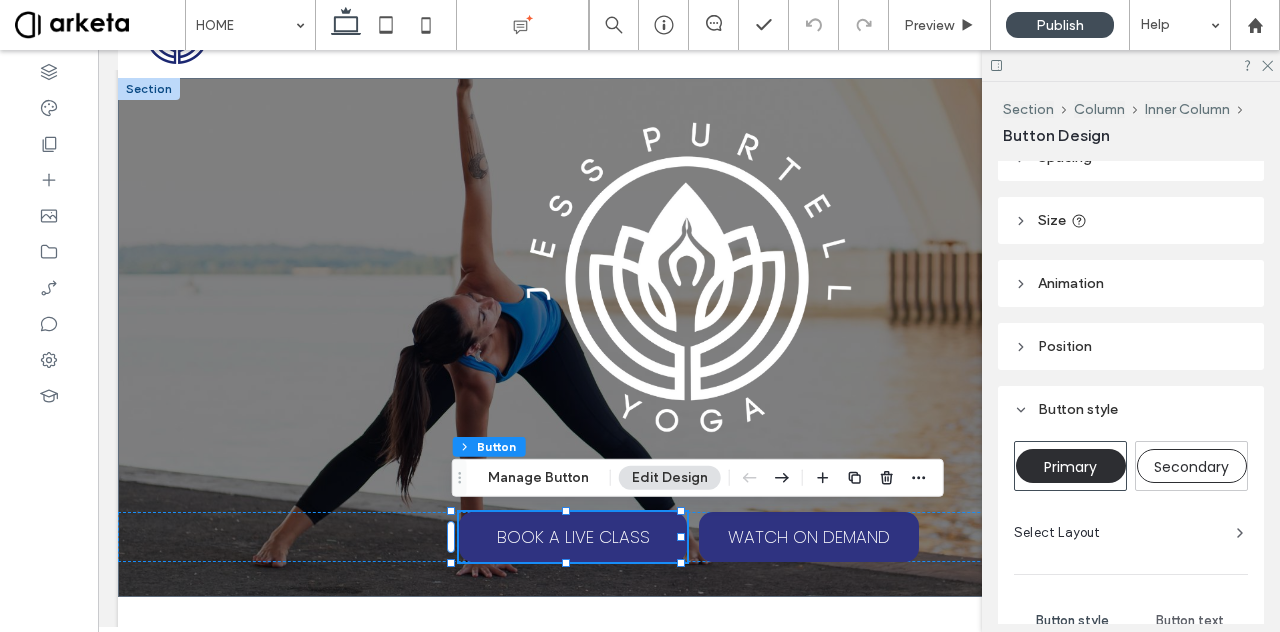 scroll, scrollTop: 91, scrollLeft: 0, axis: vertical 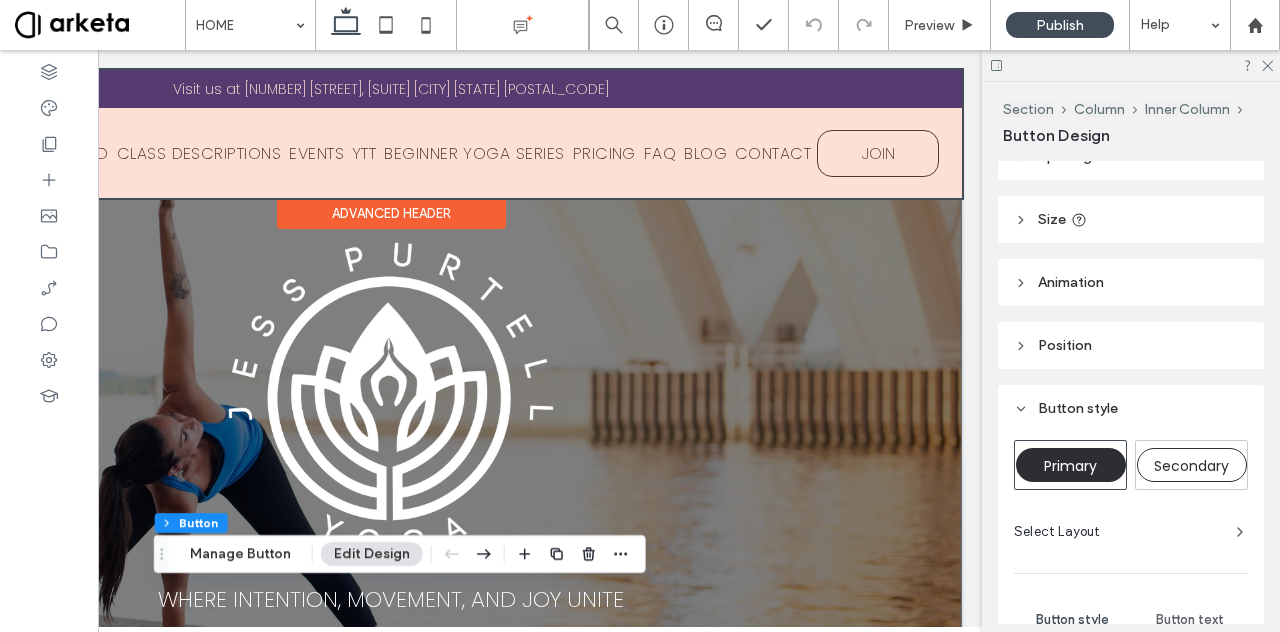 click at bounding box center [391, 134] 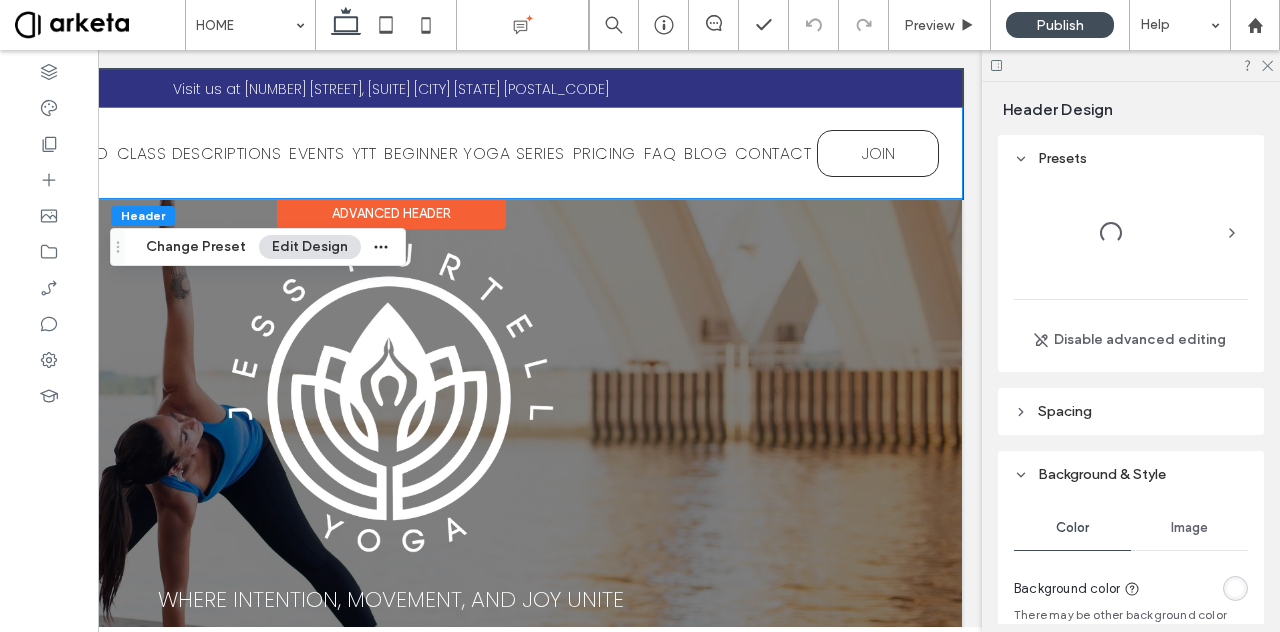 click on "JOIN" at bounding box center (878, 153) 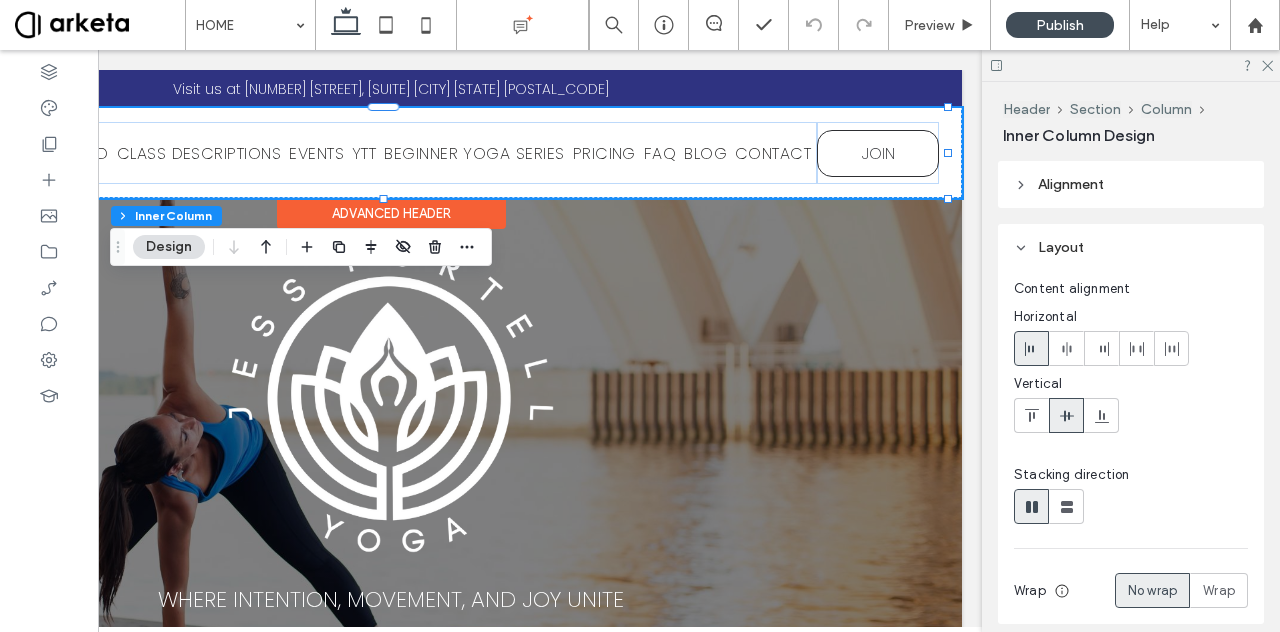 click on "JOIN" at bounding box center (878, 153) 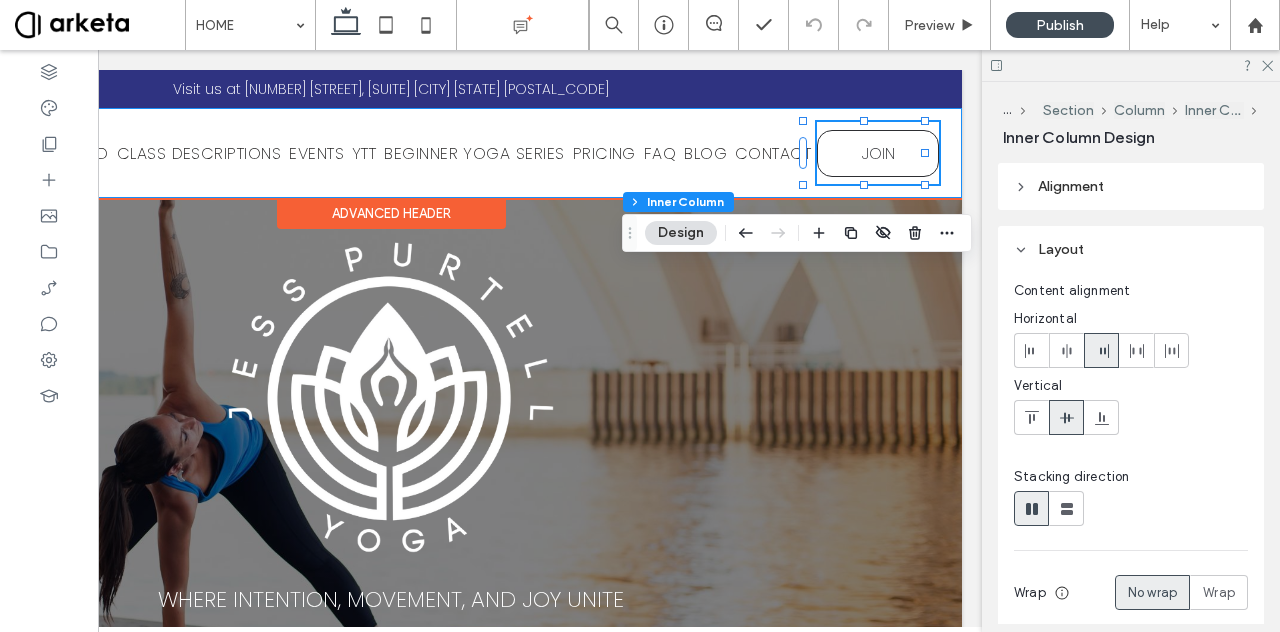 click on "JOIN" at bounding box center (878, 153) 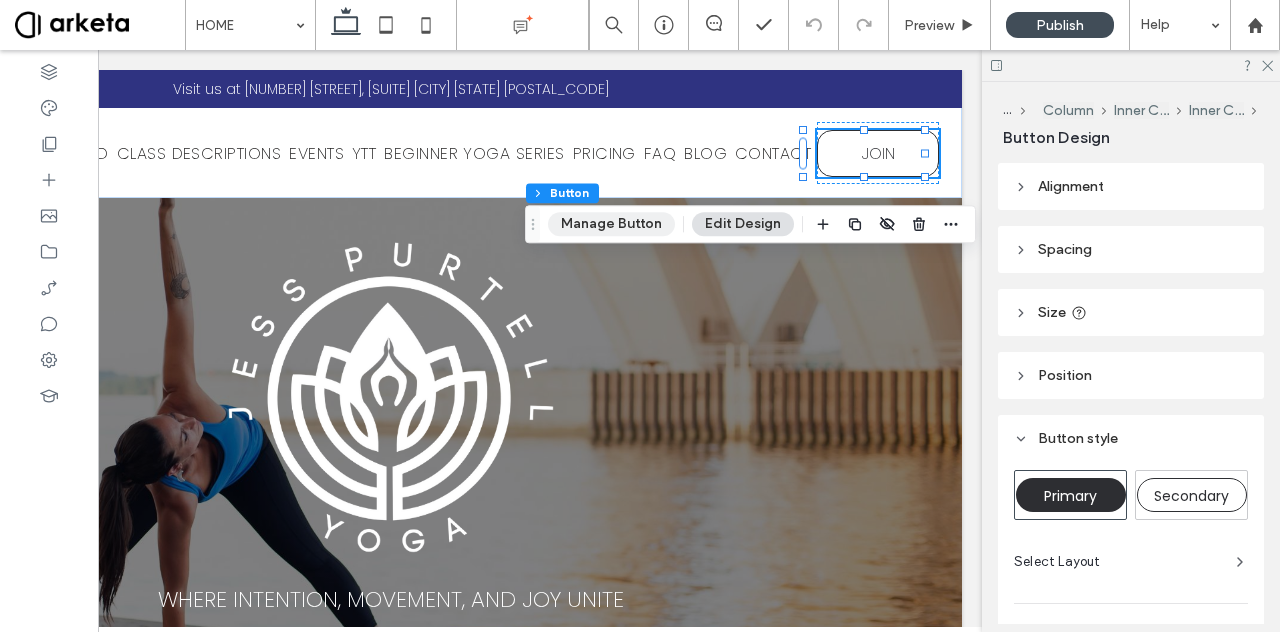 click on "Manage Button" at bounding box center (611, 224) 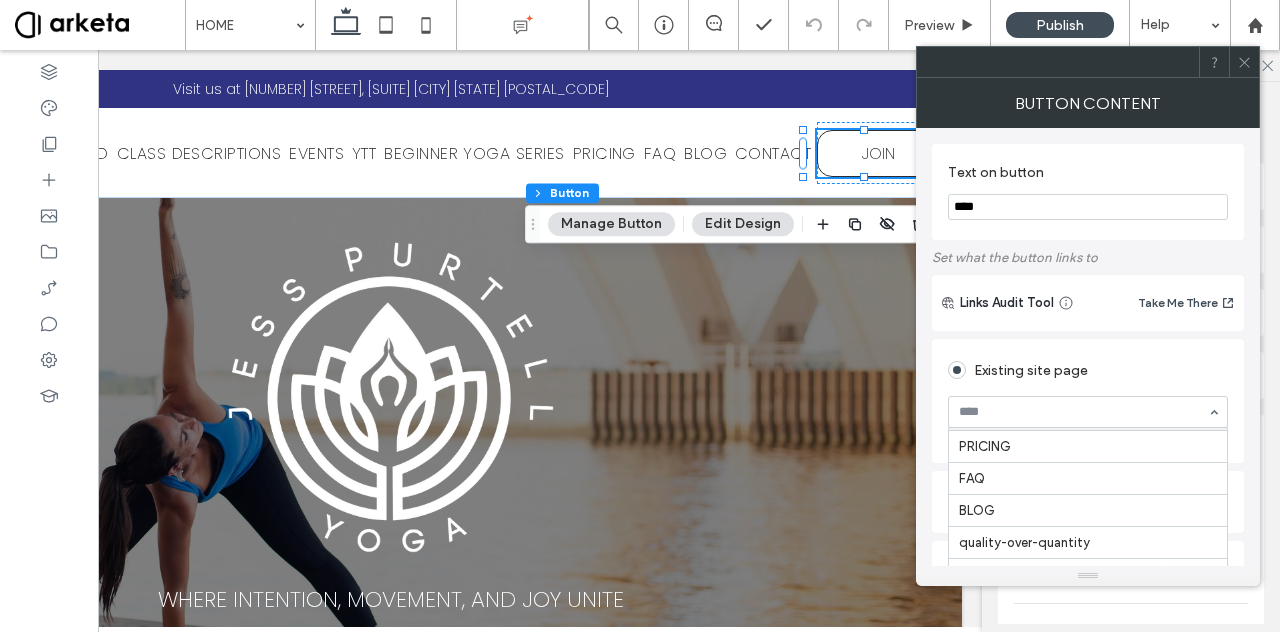 scroll, scrollTop: 225, scrollLeft: 0, axis: vertical 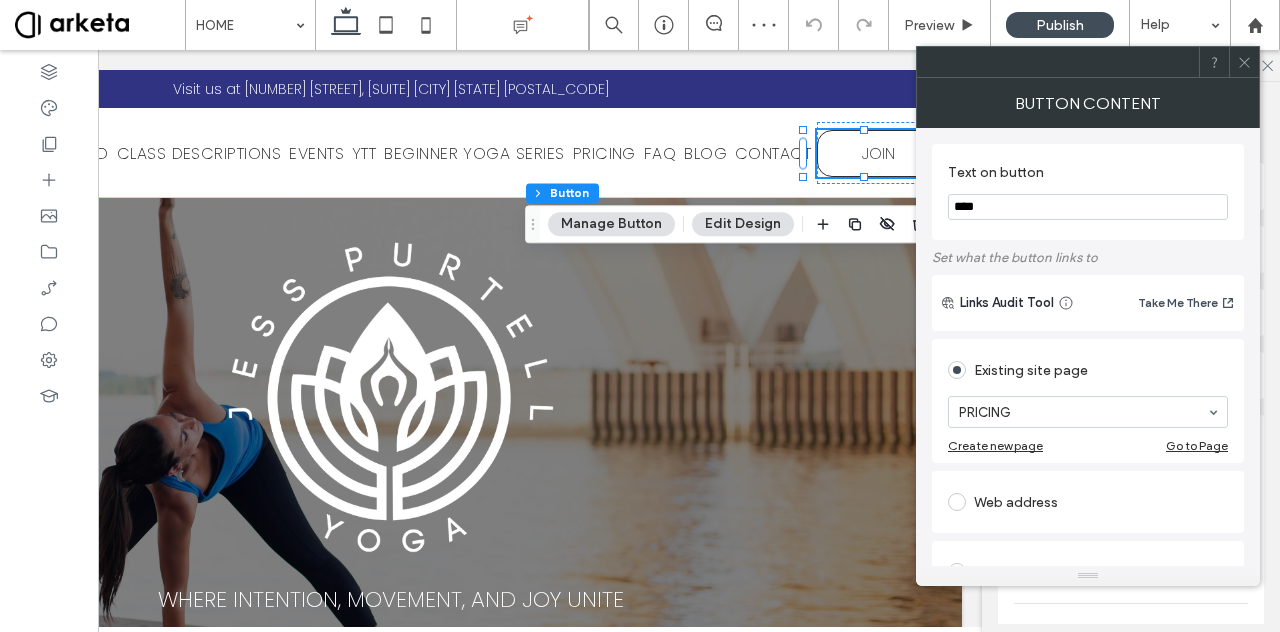click 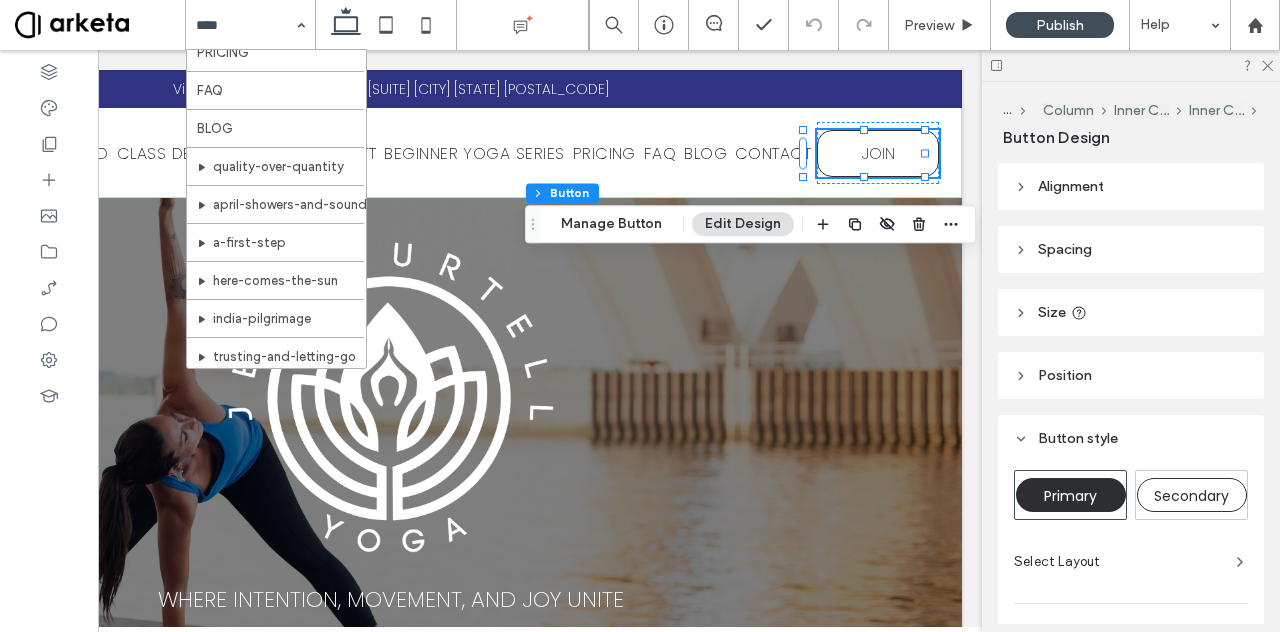 scroll, scrollTop: 336, scrollLeft: 0, axis: vertical 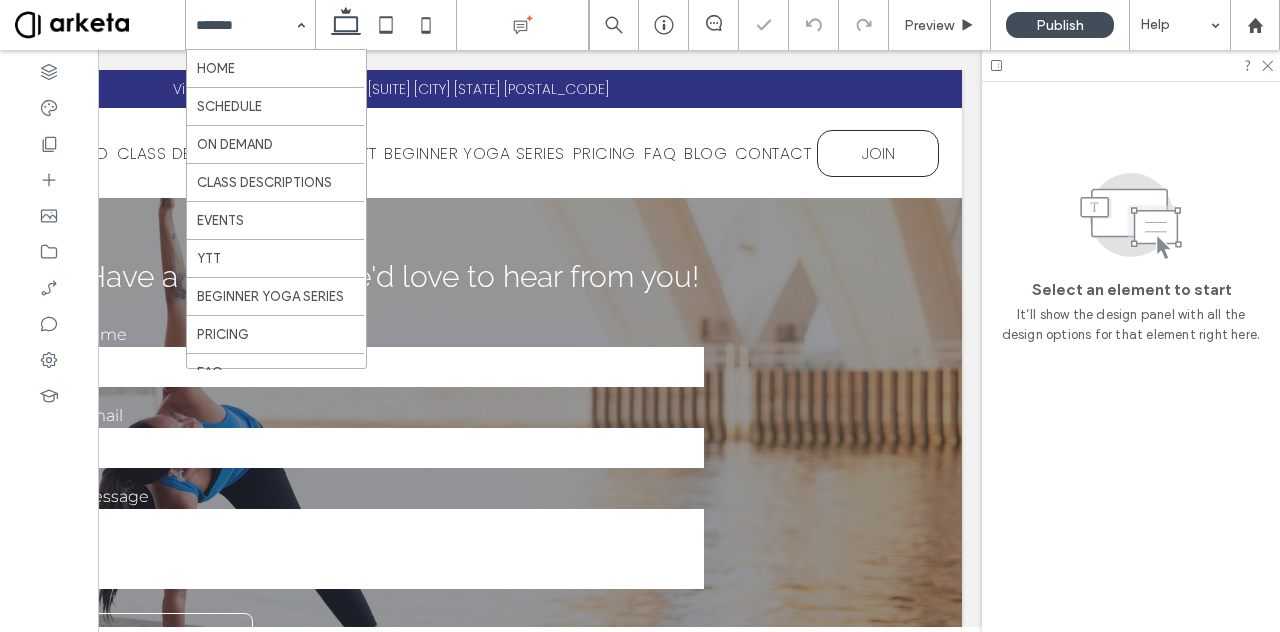 click on "HOME SCHEDULE ON DEMAND CLASS DESCRIPTIONS EVENTS YTT BEGINNER YOGA SERIES PRICING FAQ BLOG quality-over-quantity april-showers-and-sound a-first-step here-comes-the-sun india-pilgrimage trusting-and-letting-go CONTACT" at bounding box center (250, 25) 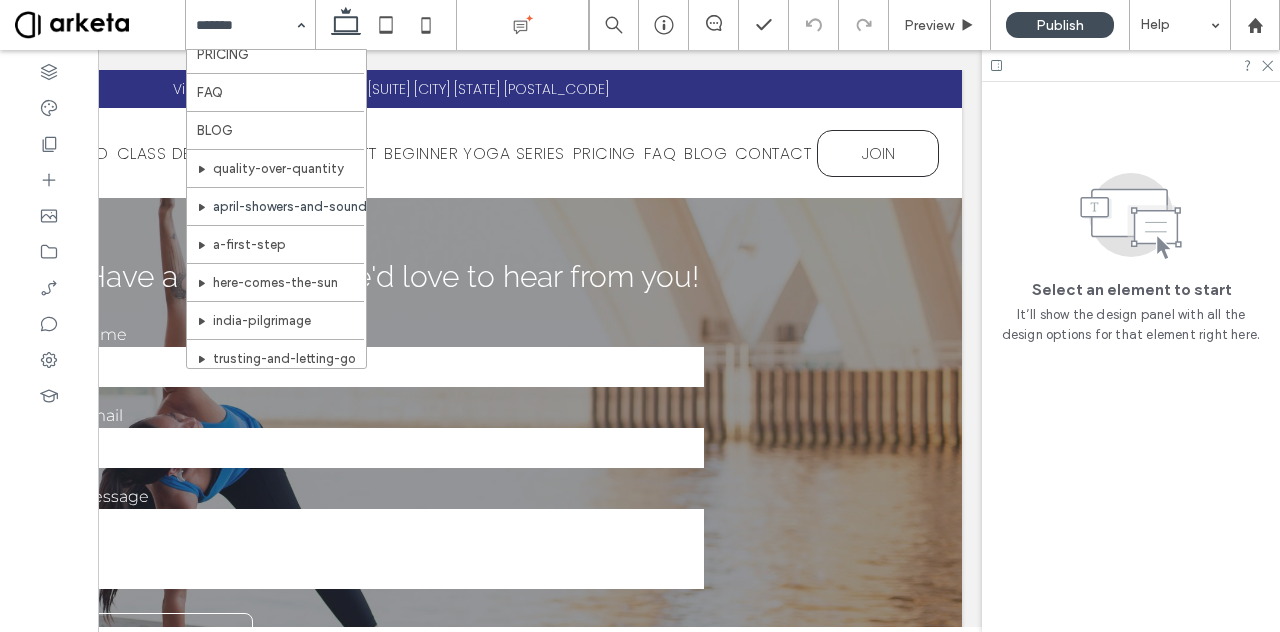 scroll, scrollTop: 278, scrollLeft: 0, axis: vertical 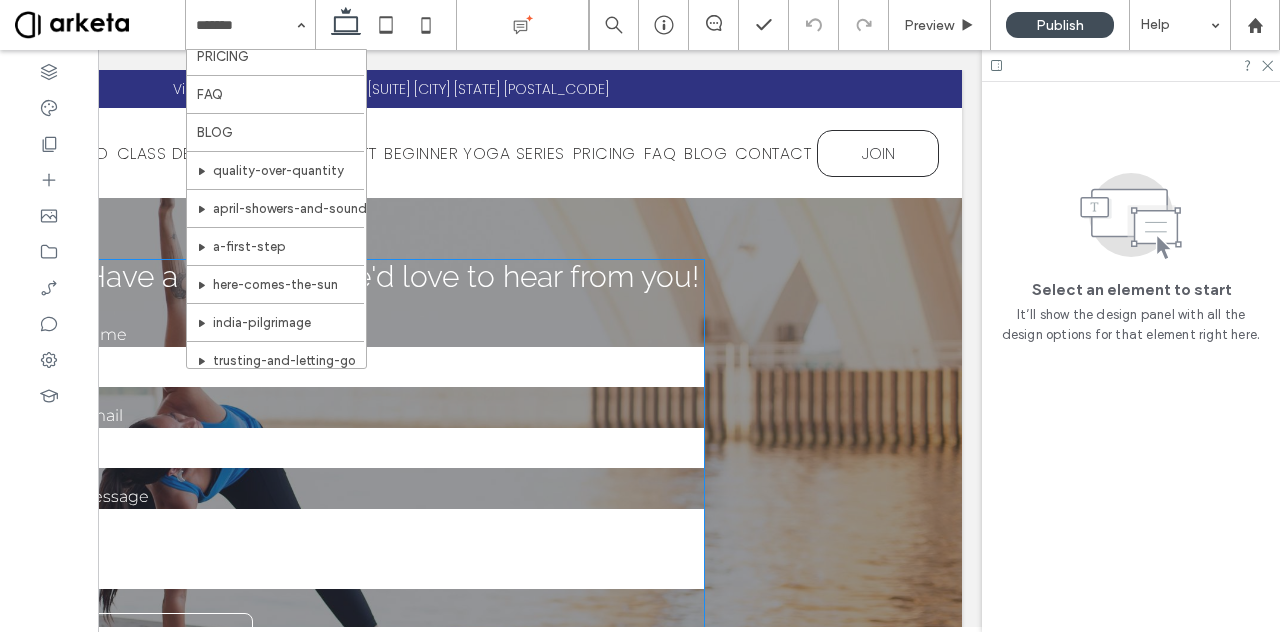 click on "Name" at bounding box center [391, 357] 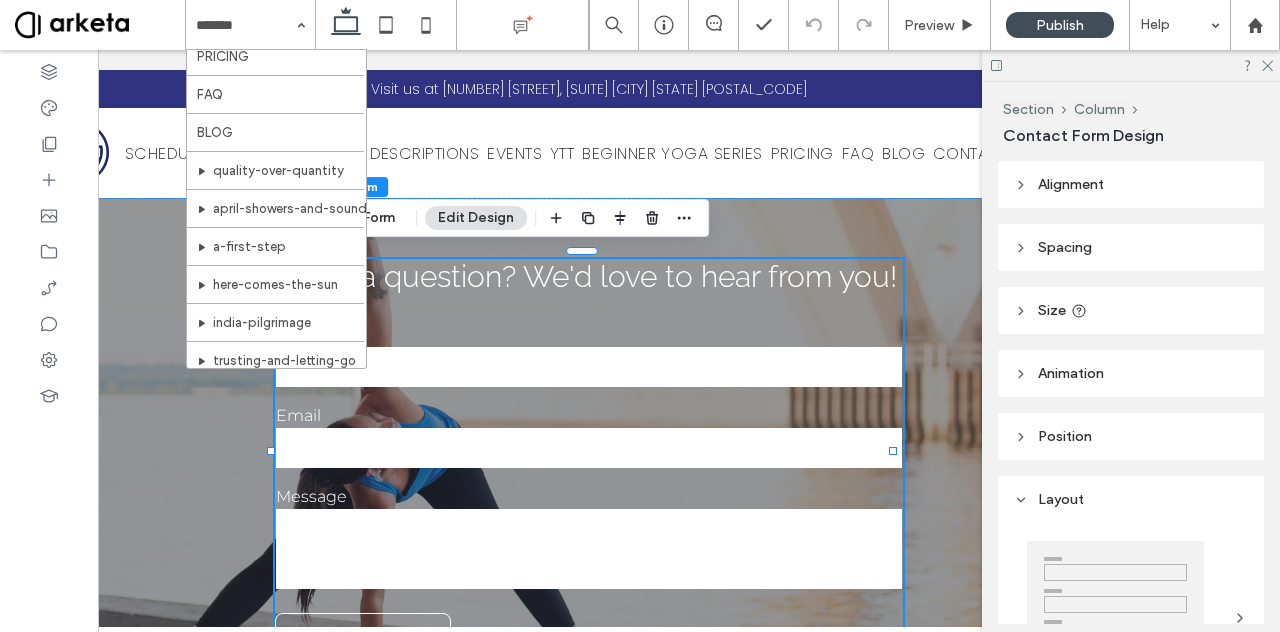 scroll, scrollTop: 0, scrollLeft: 0, axis: both 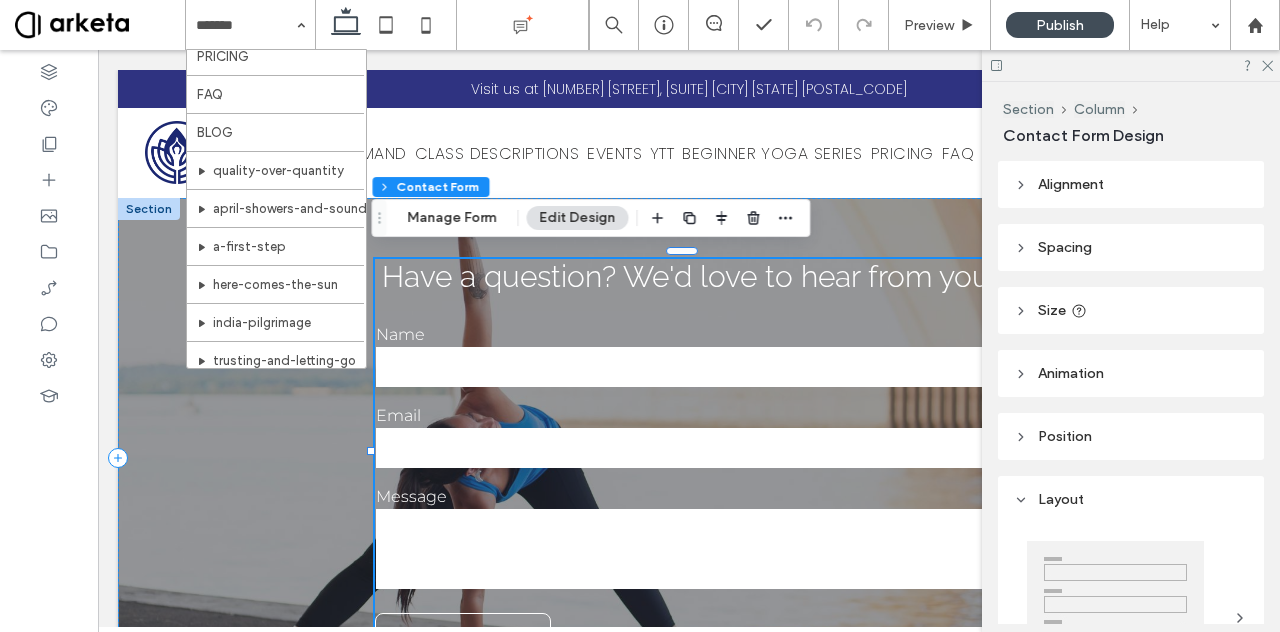 click on "Email" at bounding box center (689, 415) 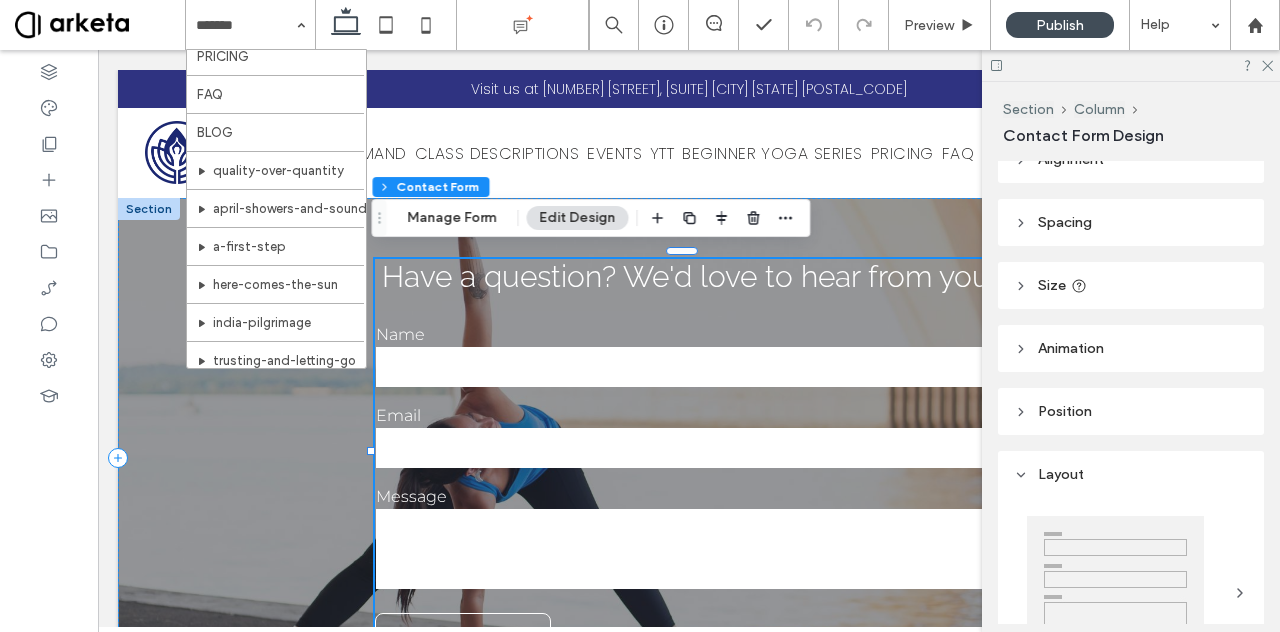 scroll, scrollTop: 24, scrollLeft: 0, axis: vertical 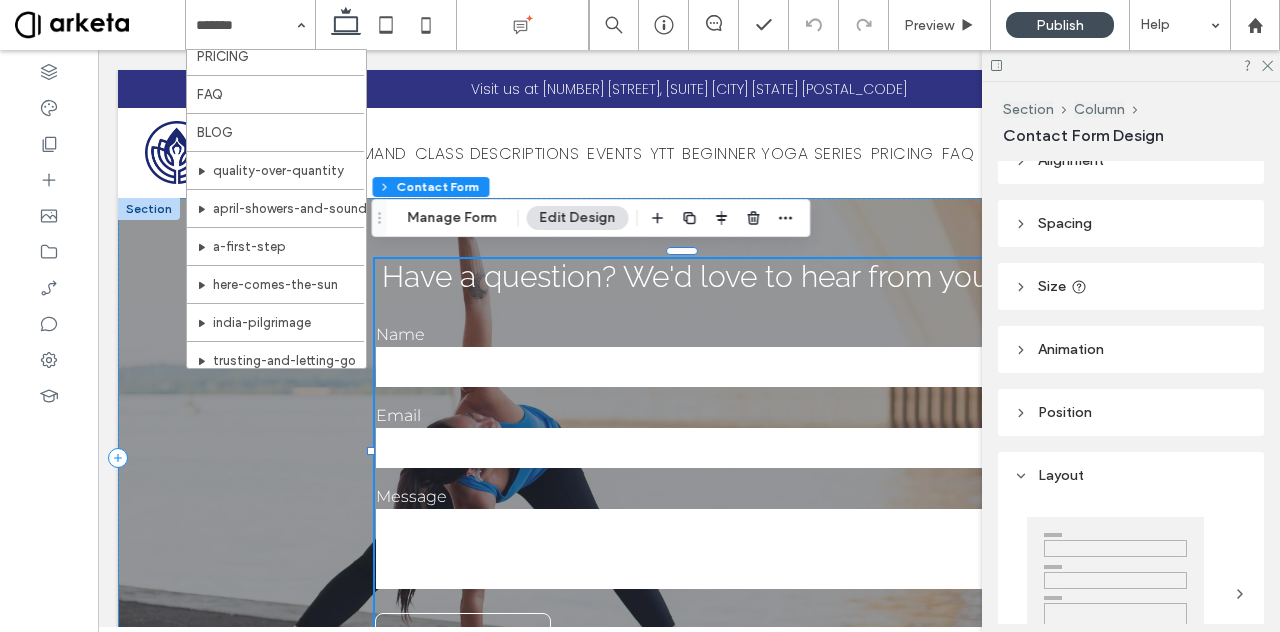 click 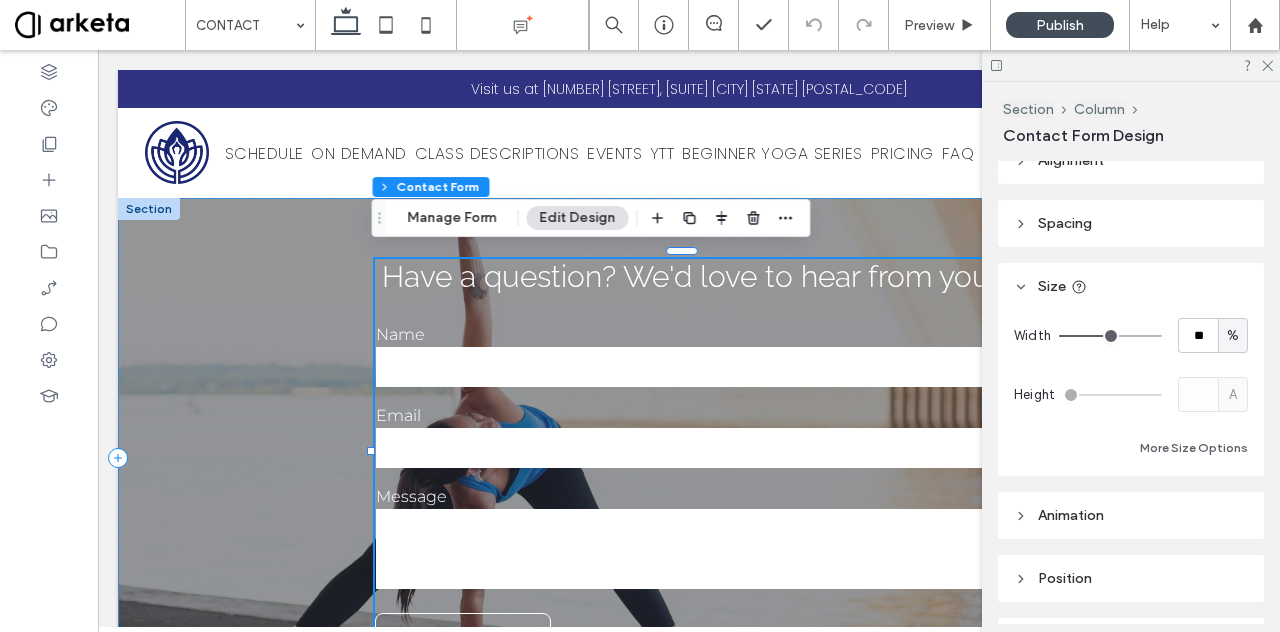 click on "Name" at bounding box center (689, 357) 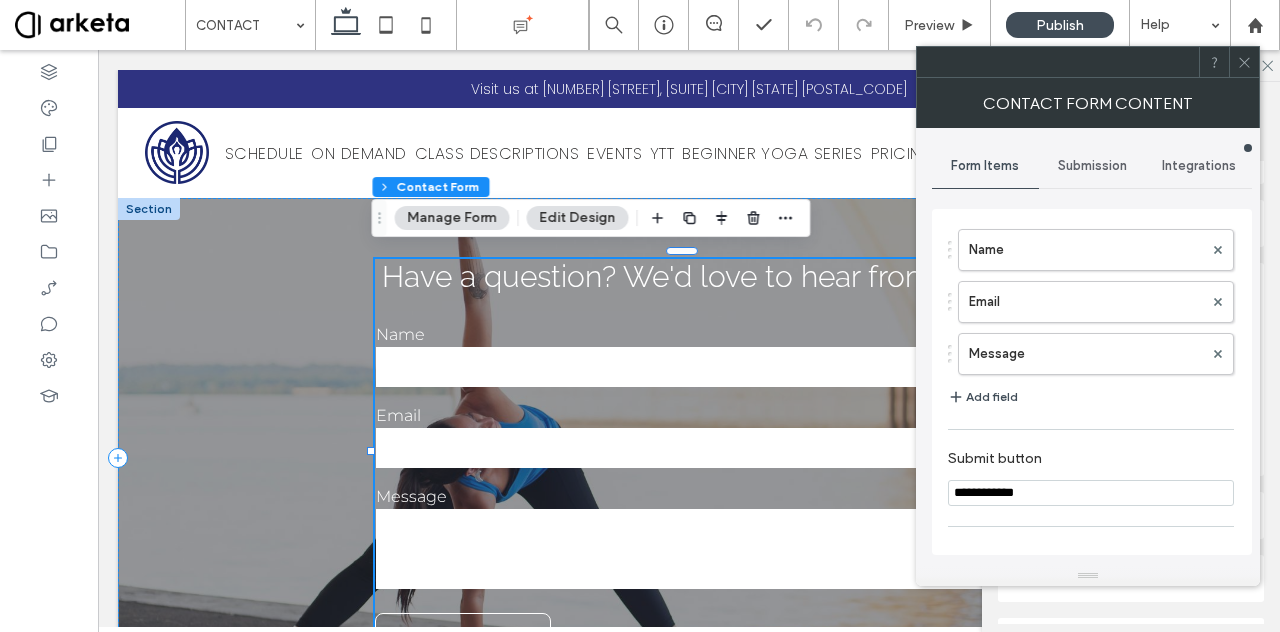 click 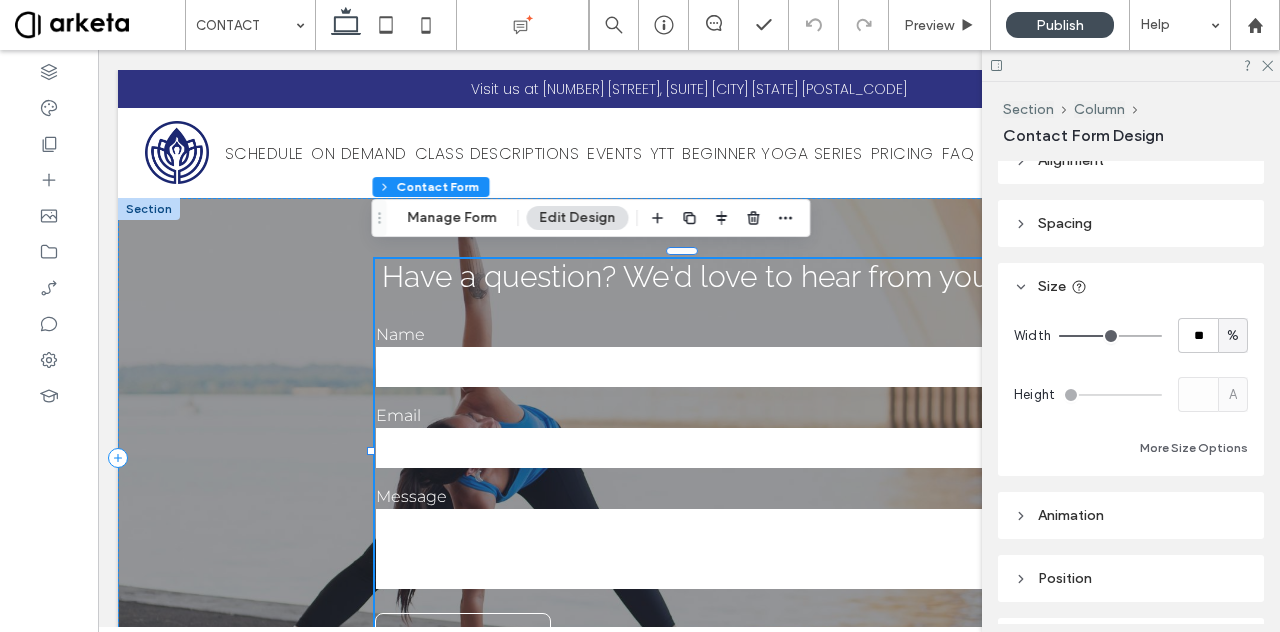click on "Name" at bounding box center [689, 357] 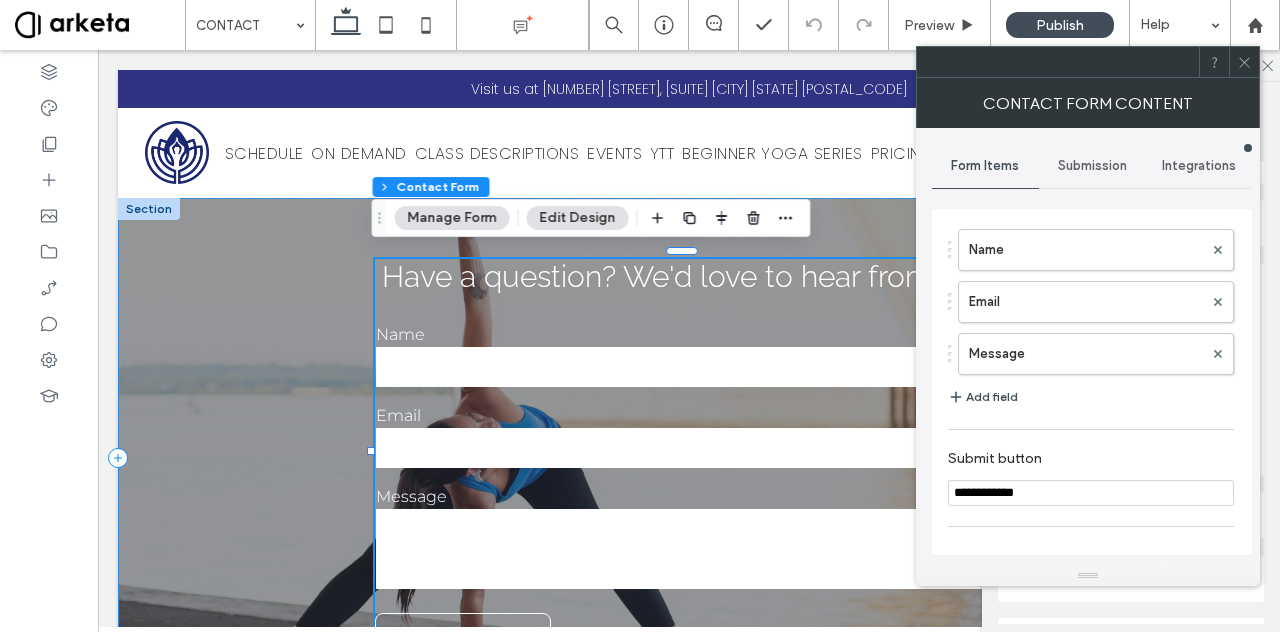 click on "Email" at bounding box center [689, 438] 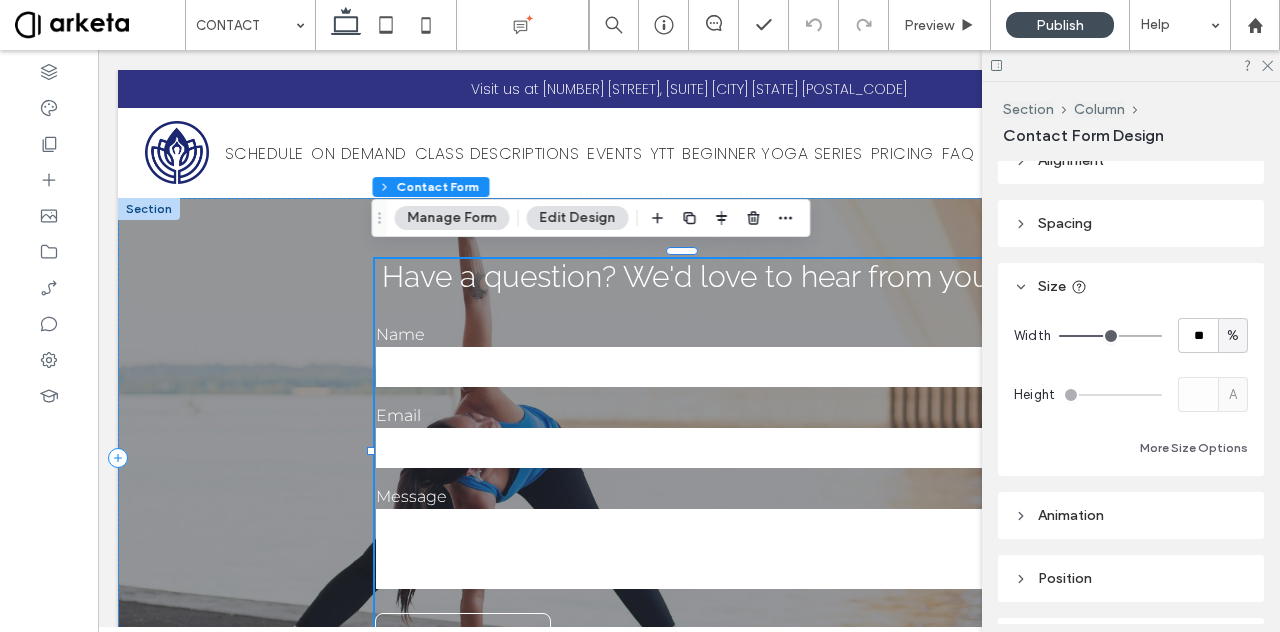 click on "Email" at bounding box center [689, 438] 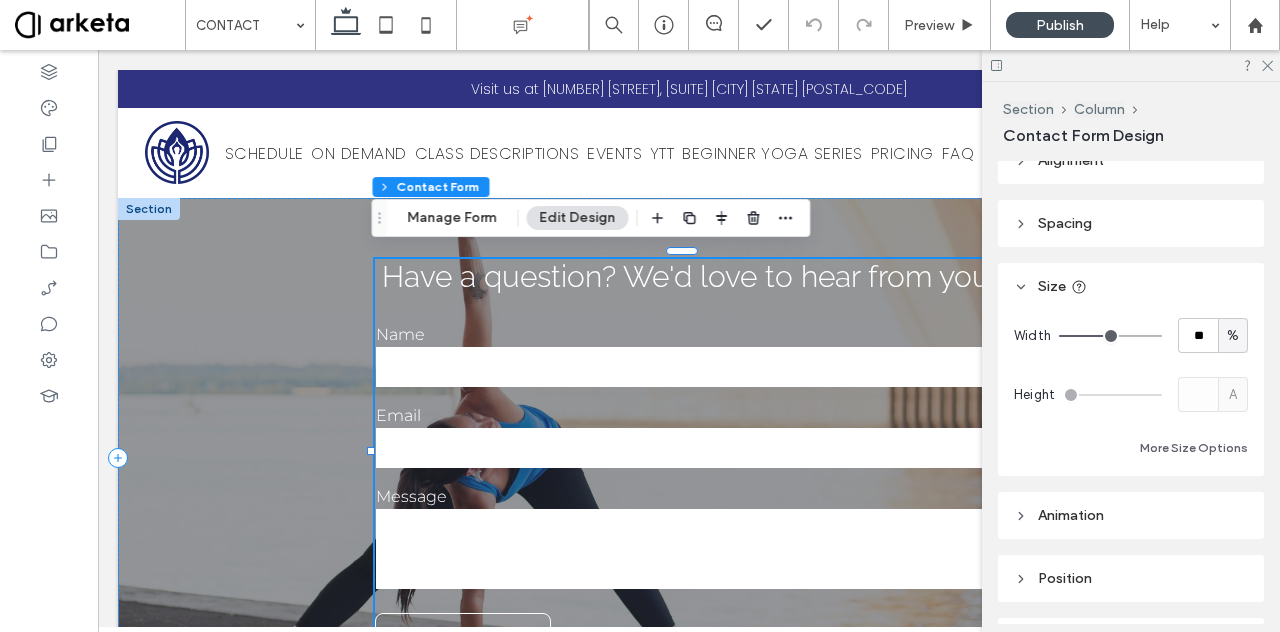 click on "Email" at bounding box center [689, 438] 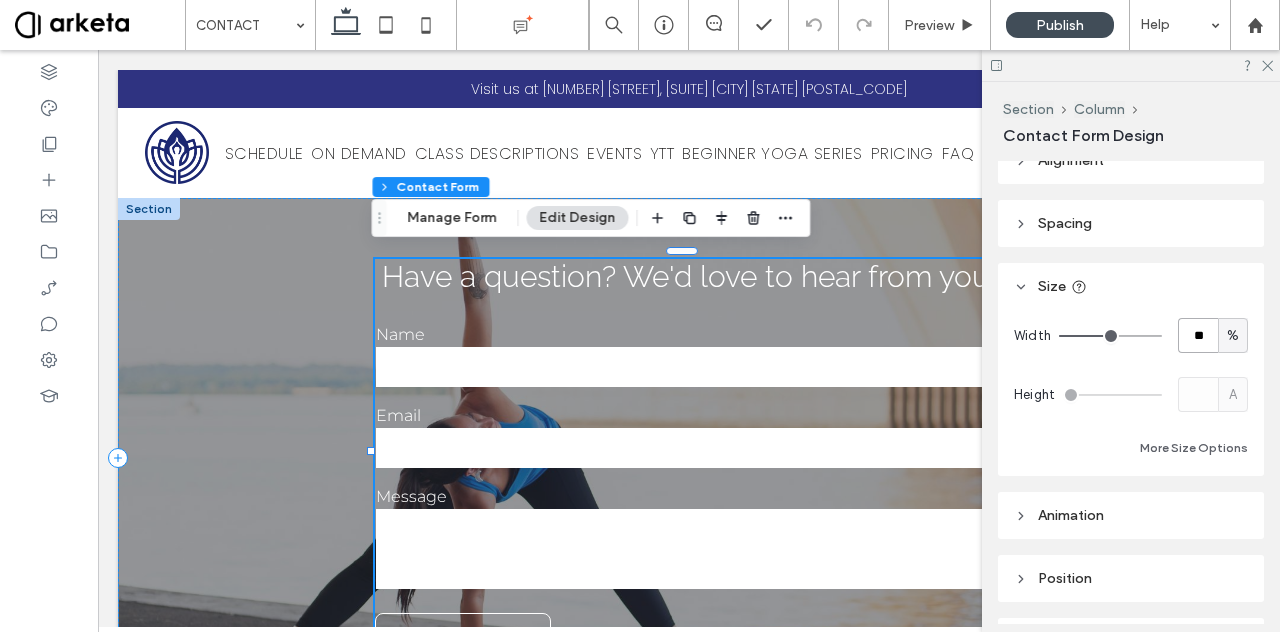 click on "**" at bounding box center (1198, 335) 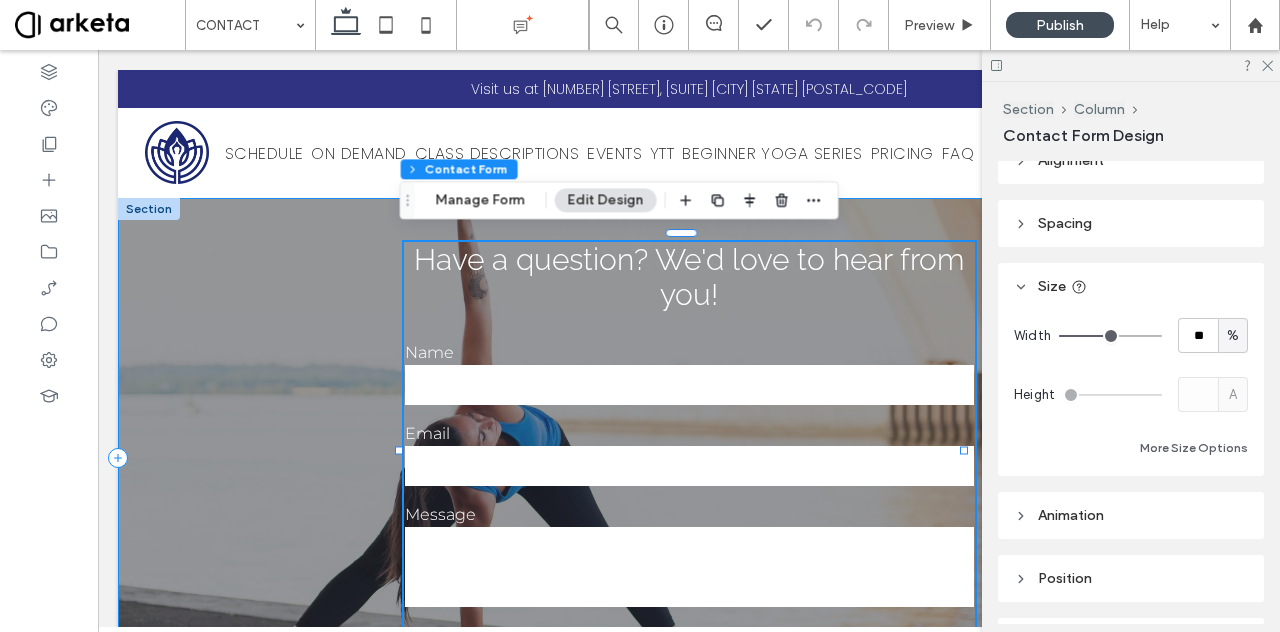 click on "**********" at bounding box center [689, 457] 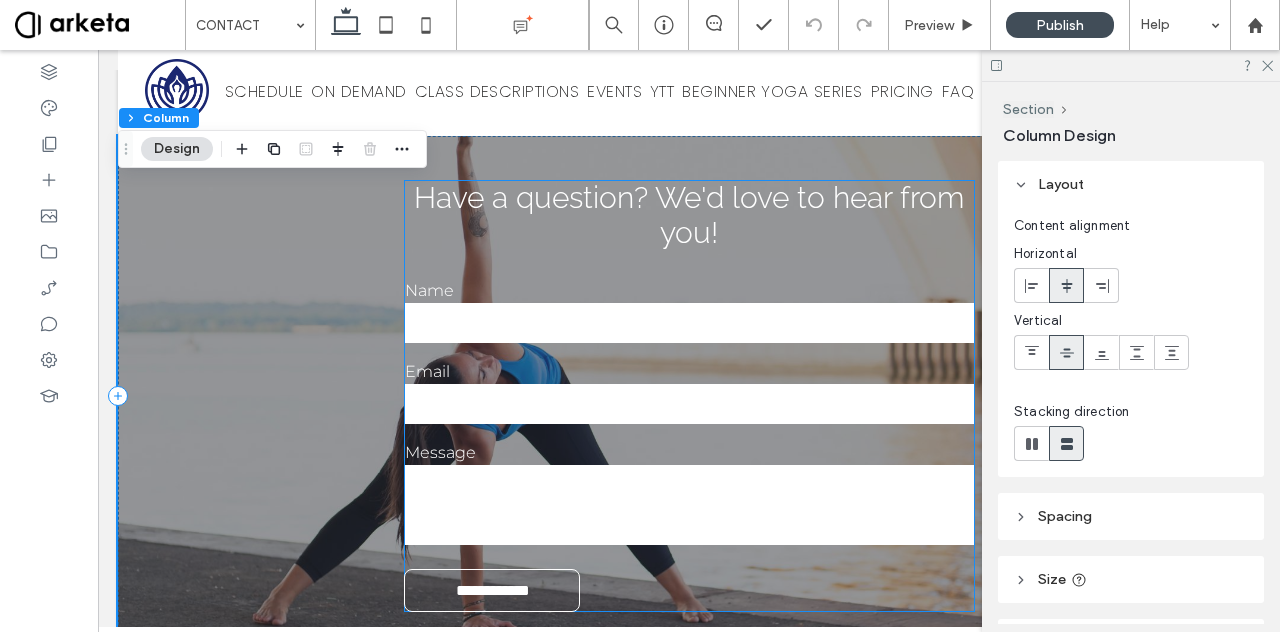 scroll, scrollTop: 59, scrollLeft: 0, axis: vertical 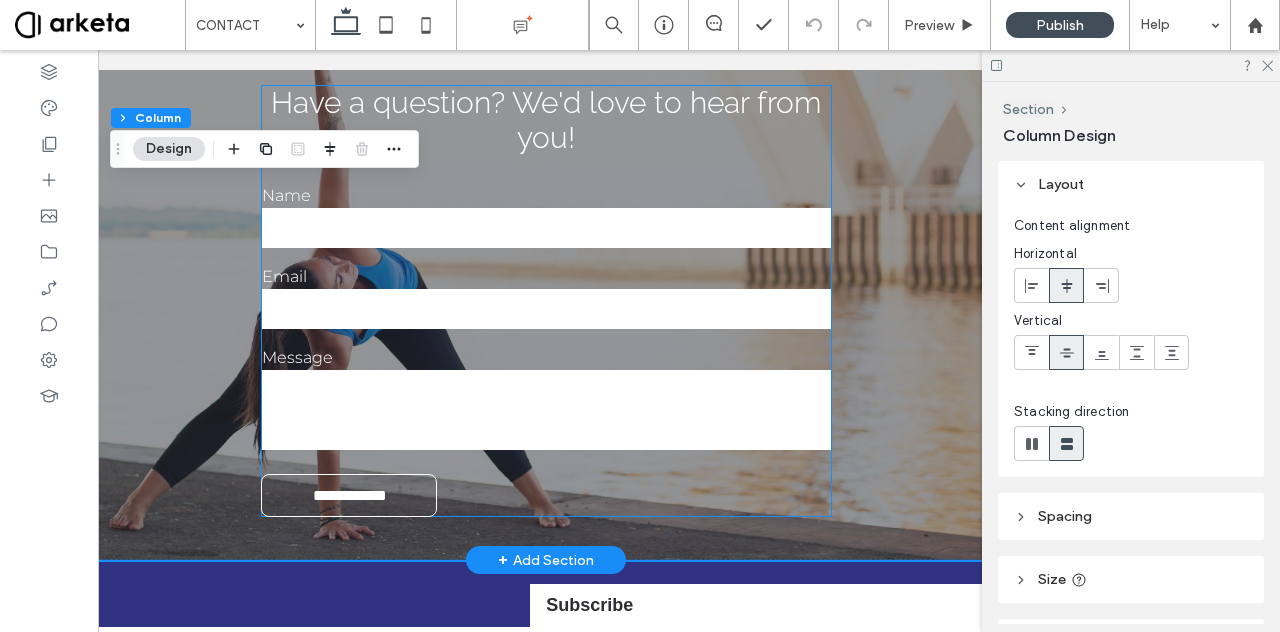 click at bounding box center (546, 309) 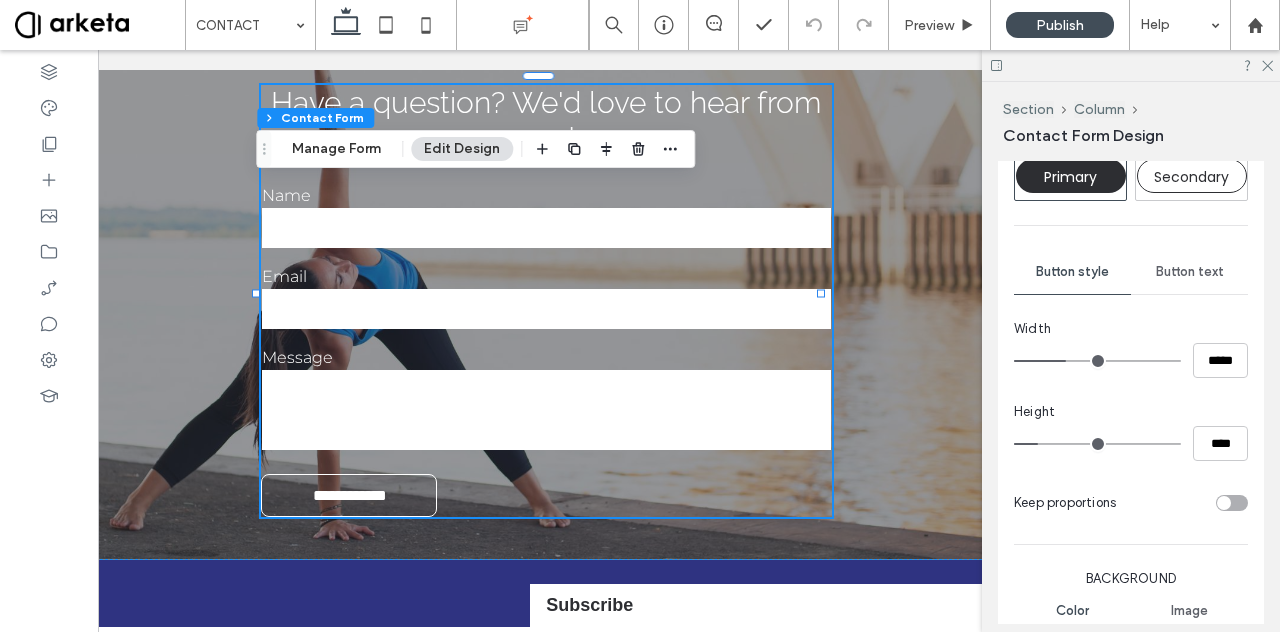 scroll, scrollTop: 1344, scrollLeft: 0, axis: vertical 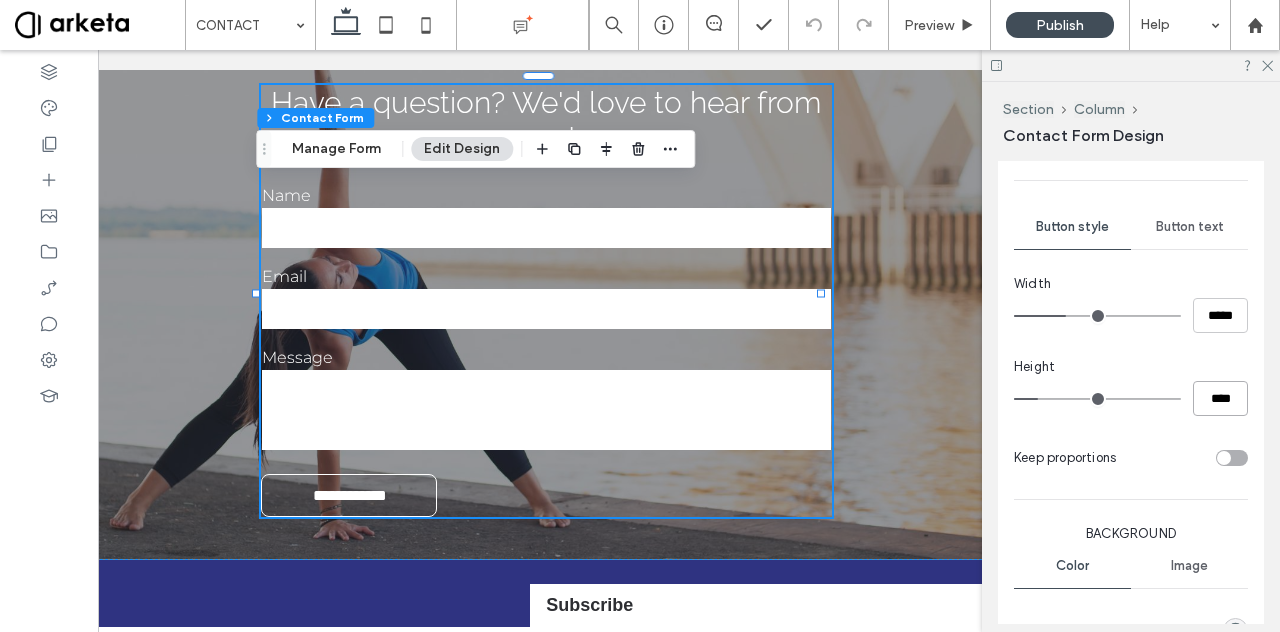 click on "****" at bounding box center (1220, 398) 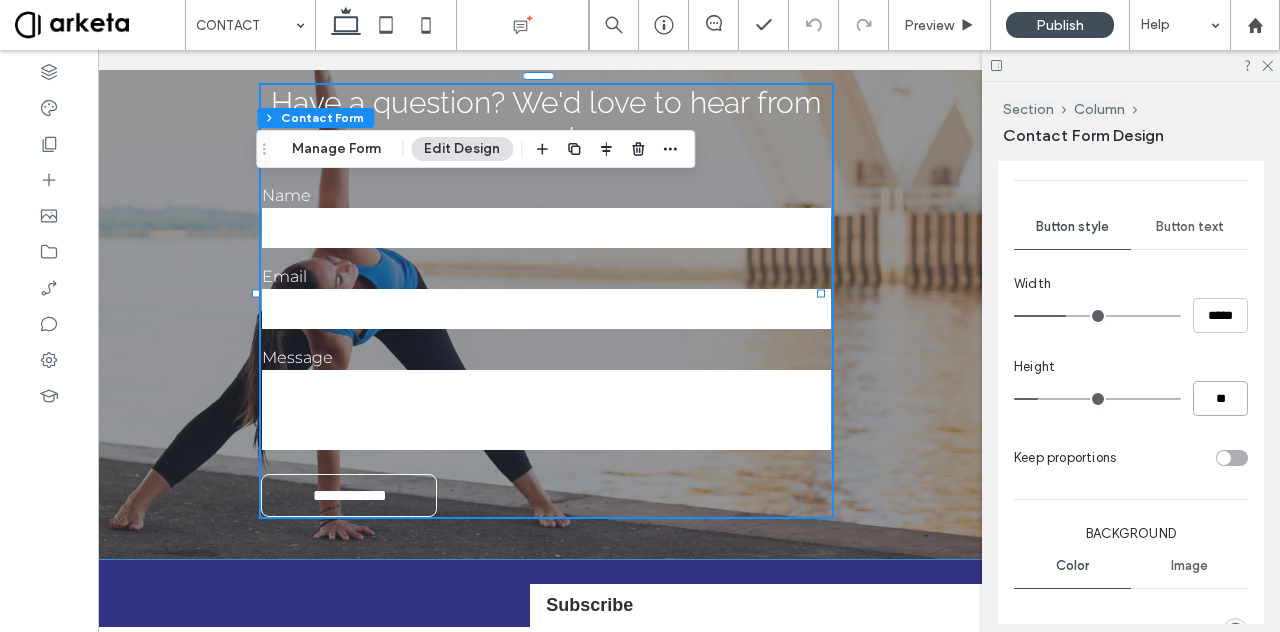 type on "**" 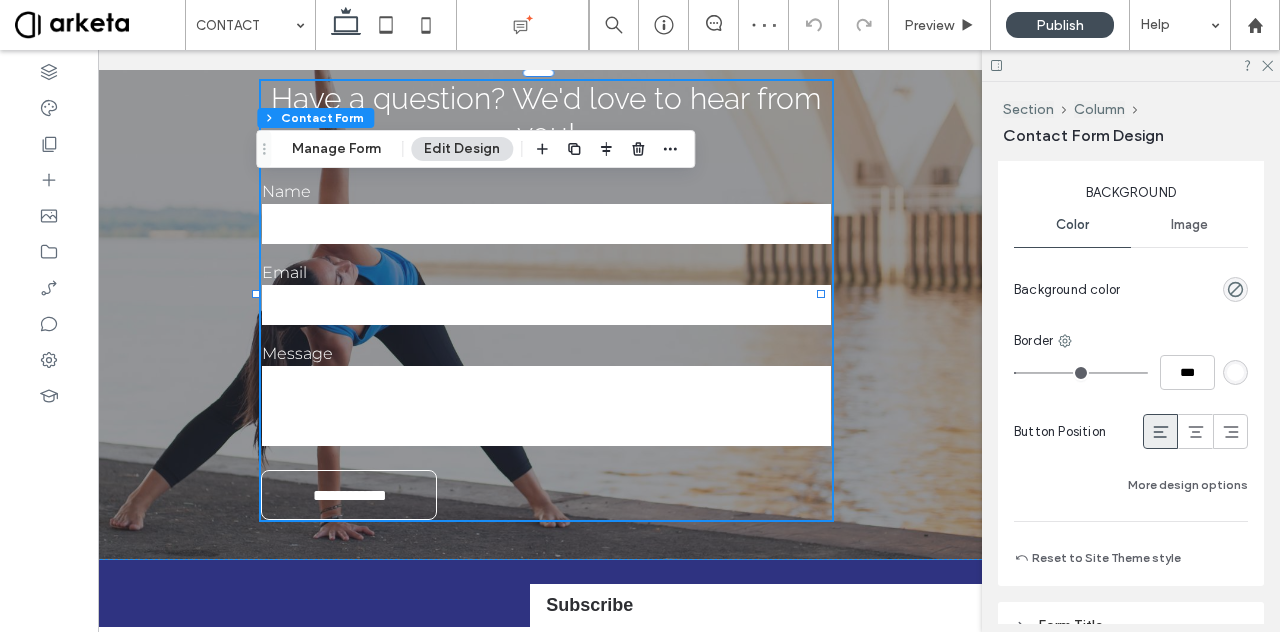 scroll, scrollTop: 1686, scrollLeft: 0, axis: vertical 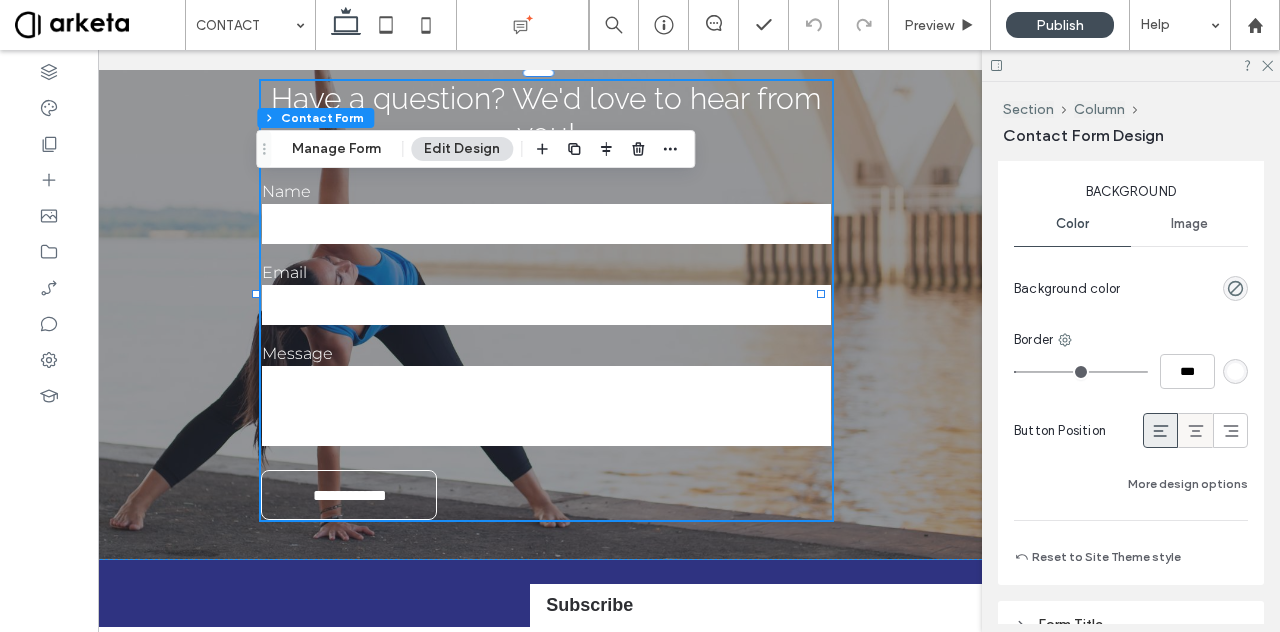 click 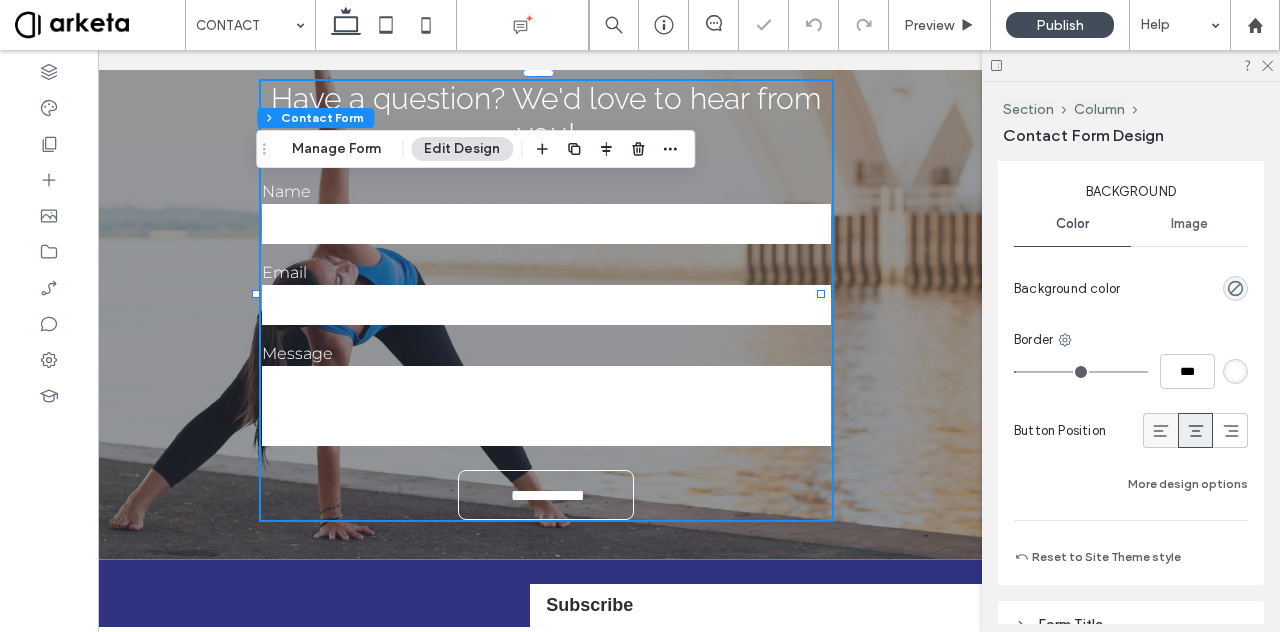 click 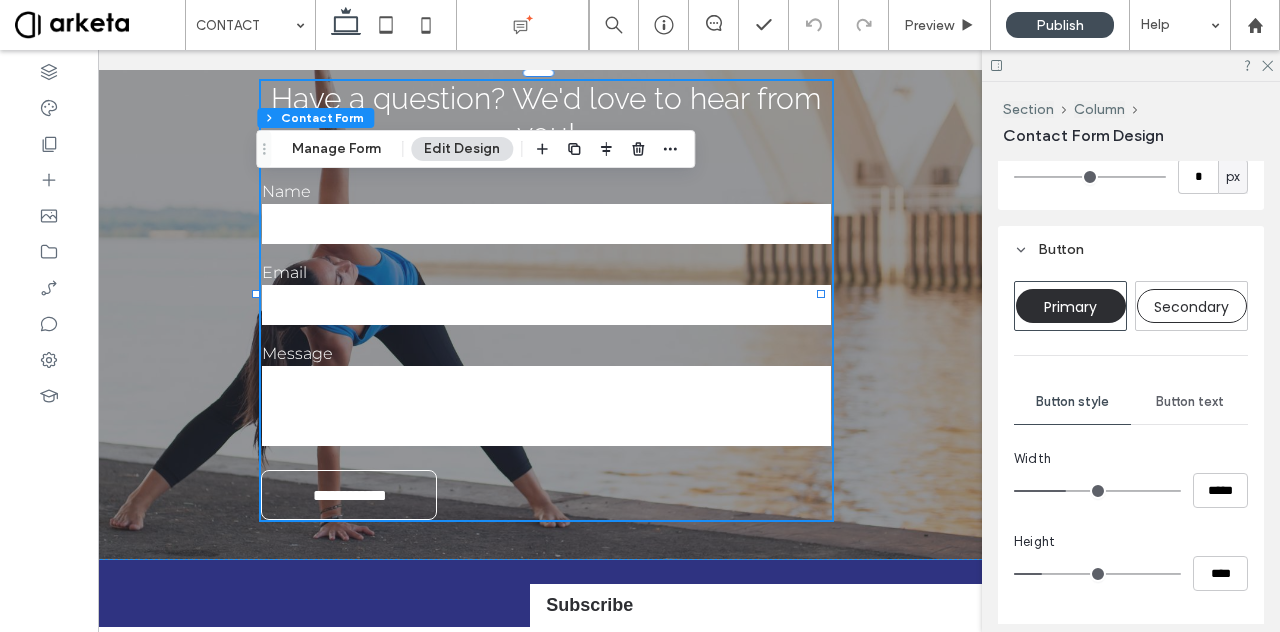 scroll, scrollTop: 1168, scrollLeft: 0, axis: vertical 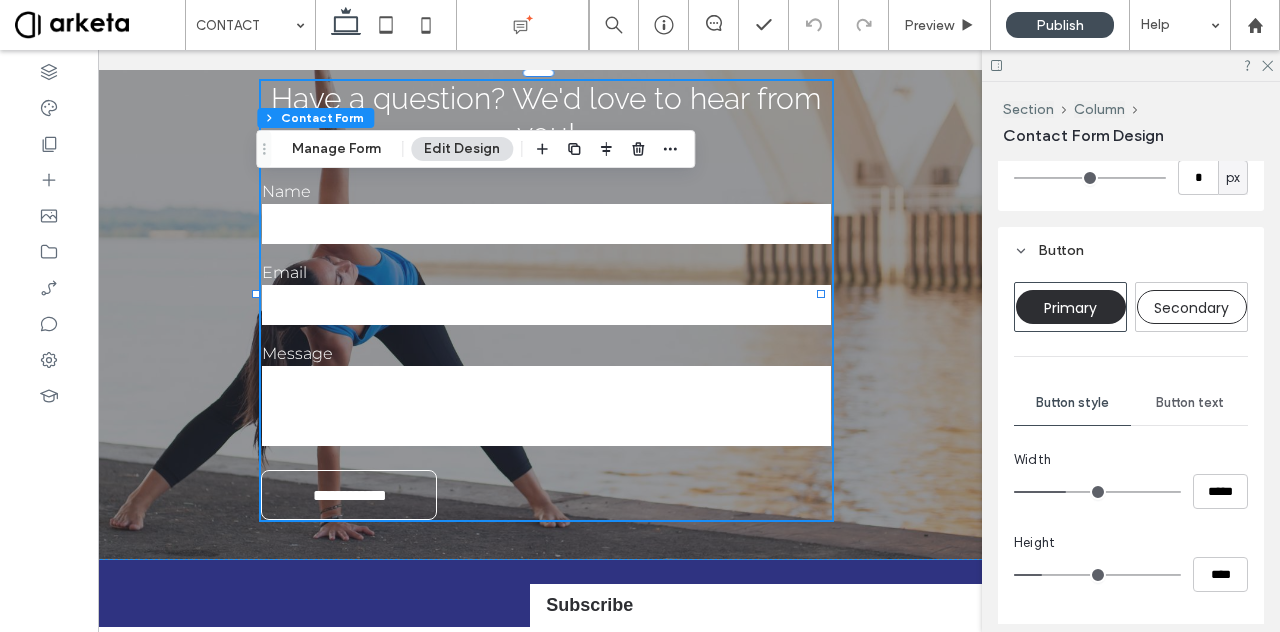 click on "Secondary" at bounding box center [1192, 307] 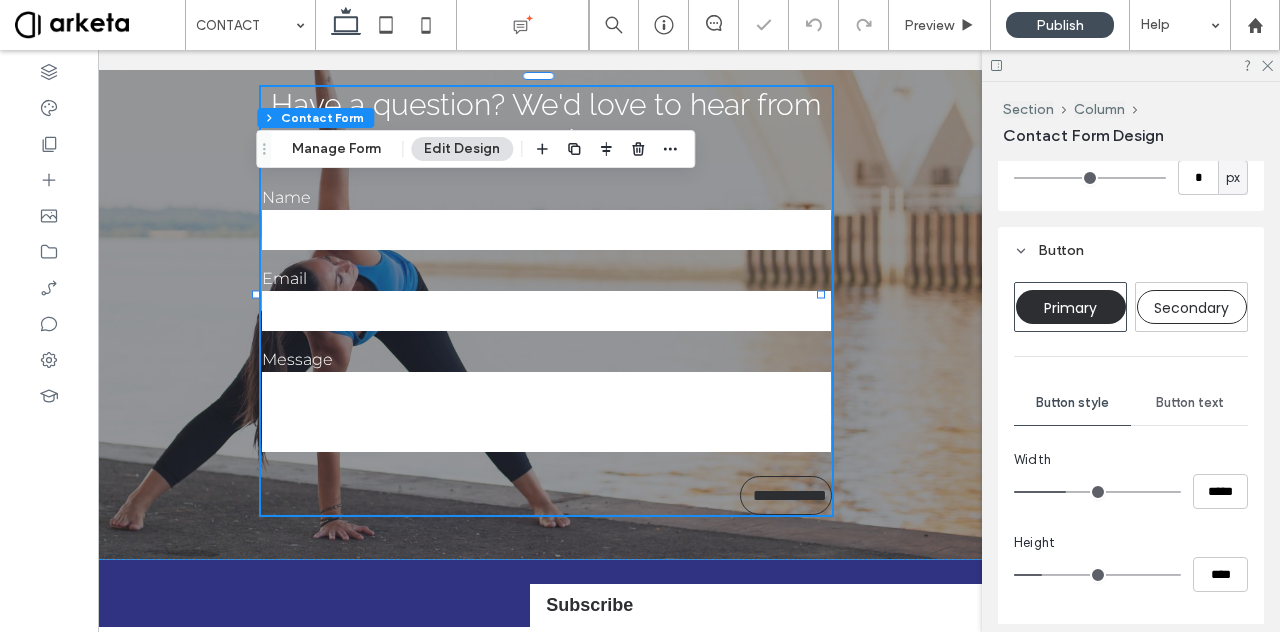 type on "*" 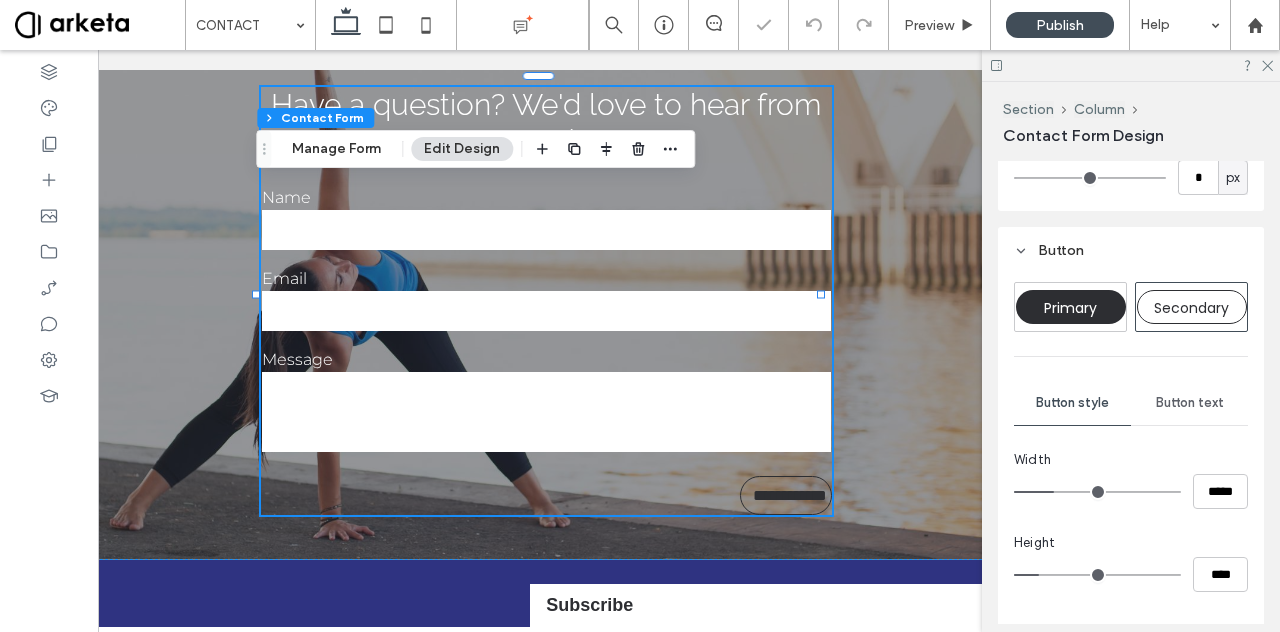 type on "***" 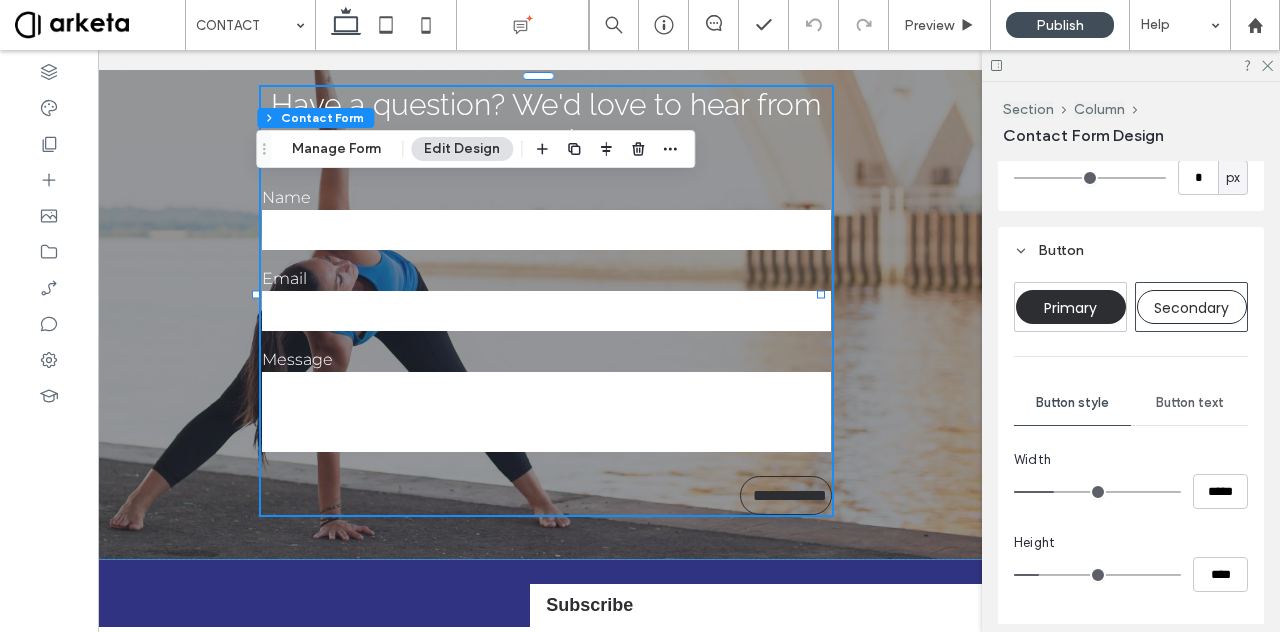 click on "Primary" at bounding box center (1071, 307) 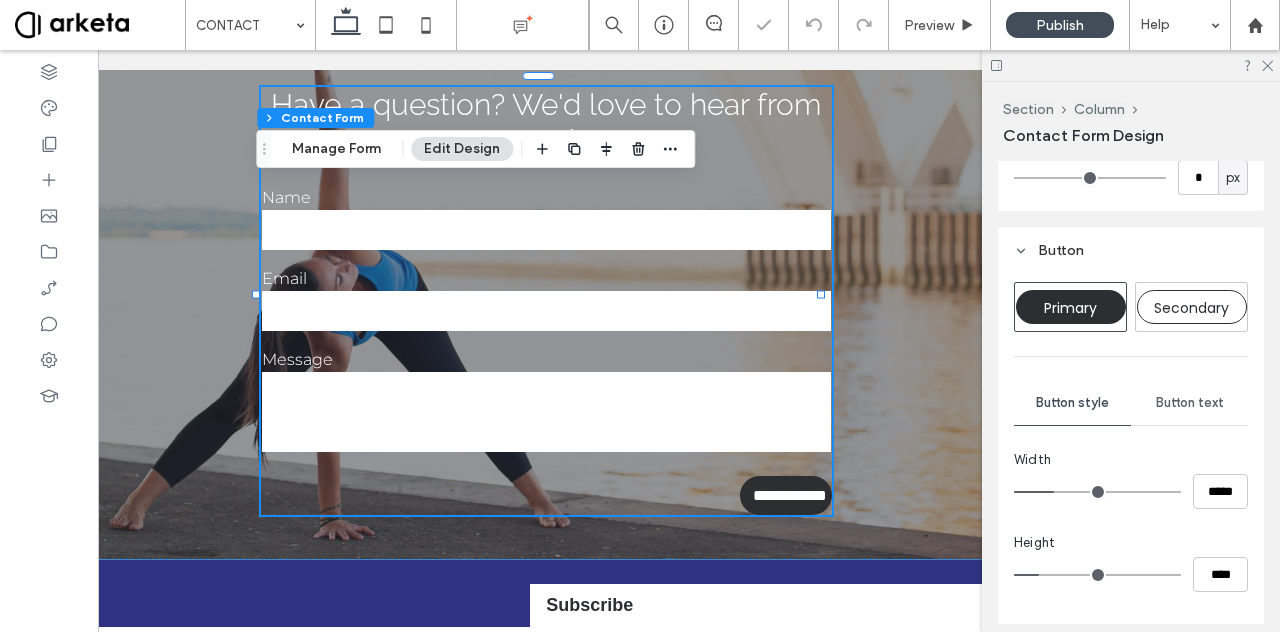 click on "Primary" at bounding box center [1070, 307] 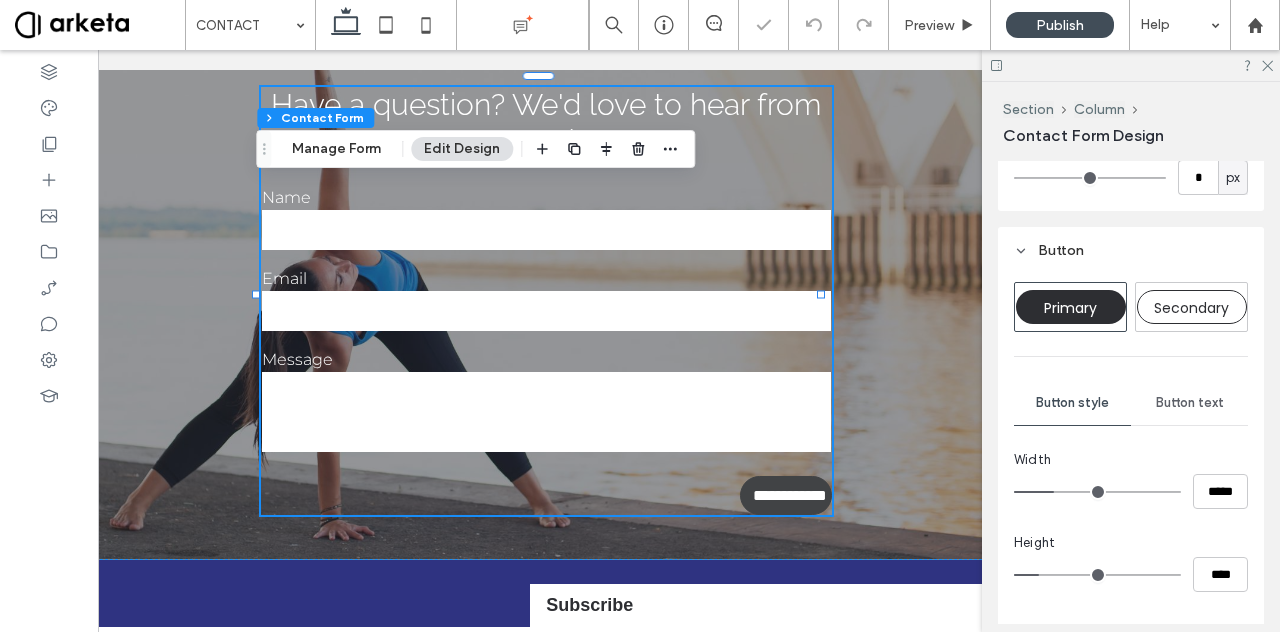 click on "Primary" at bounding box center [1070, 307] 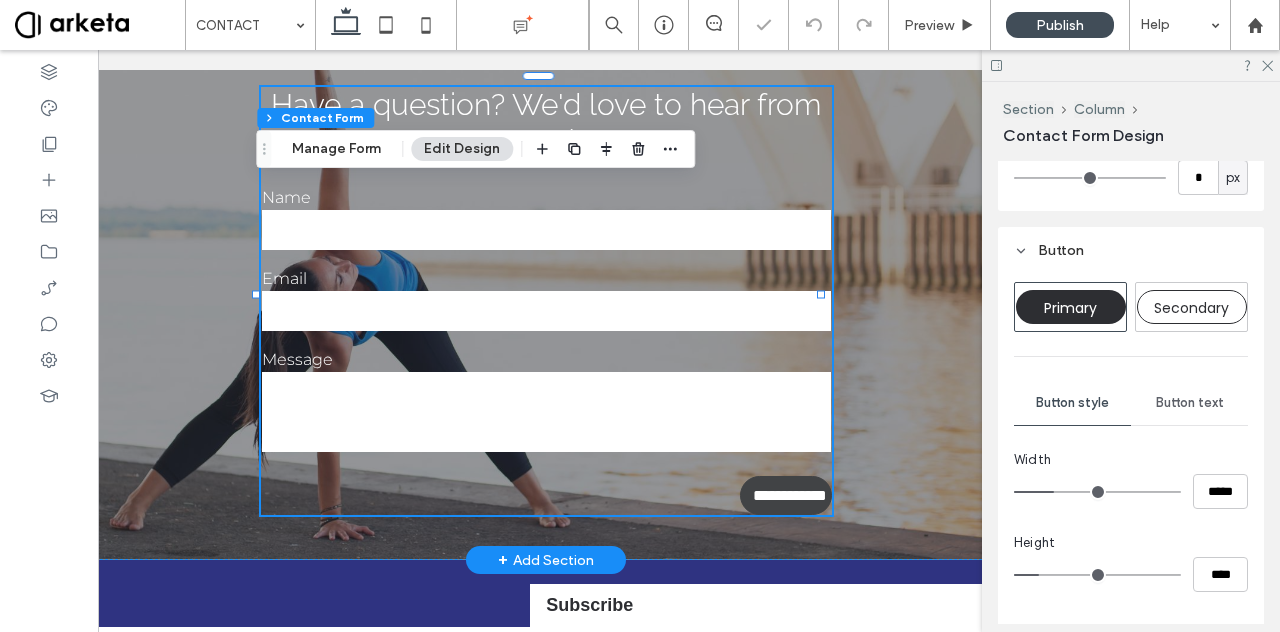 type on "*" 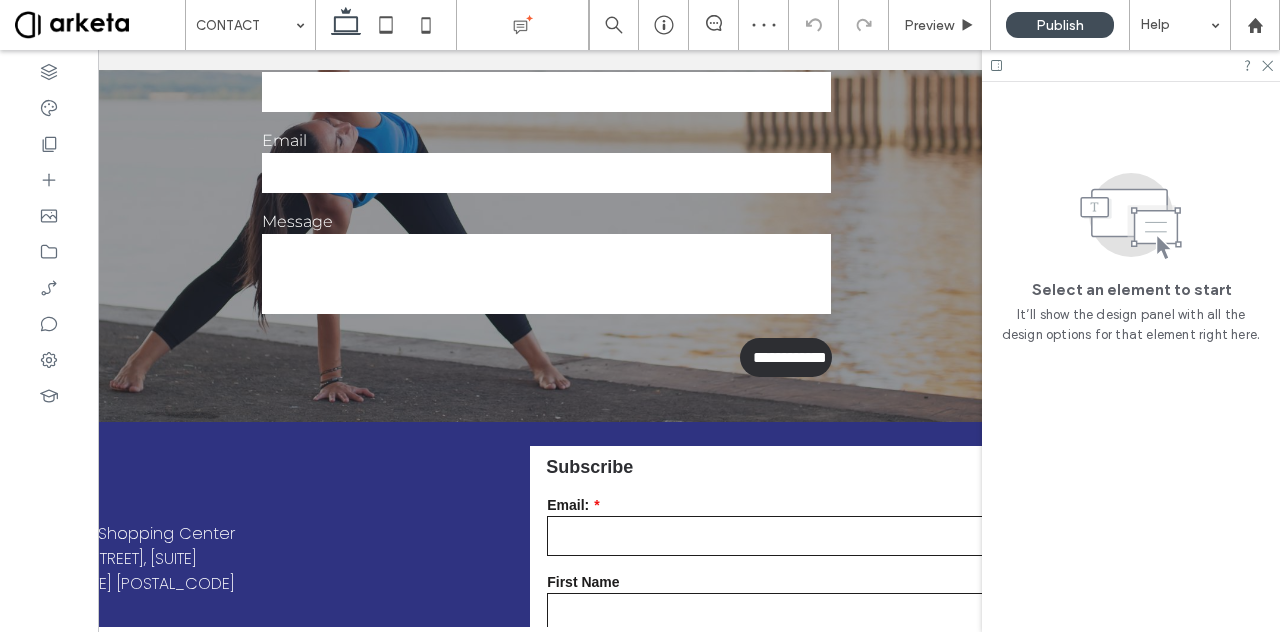 scroll, scrollTop: 296, scrollLeft: 0, axis: vertical 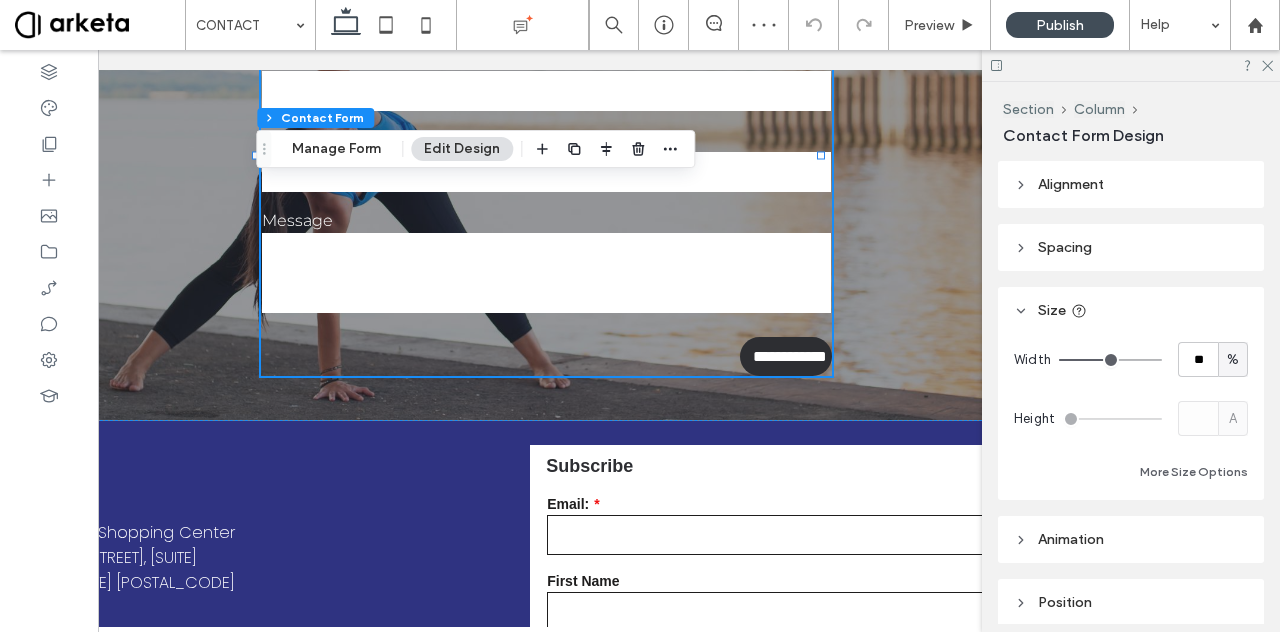 type on "*" 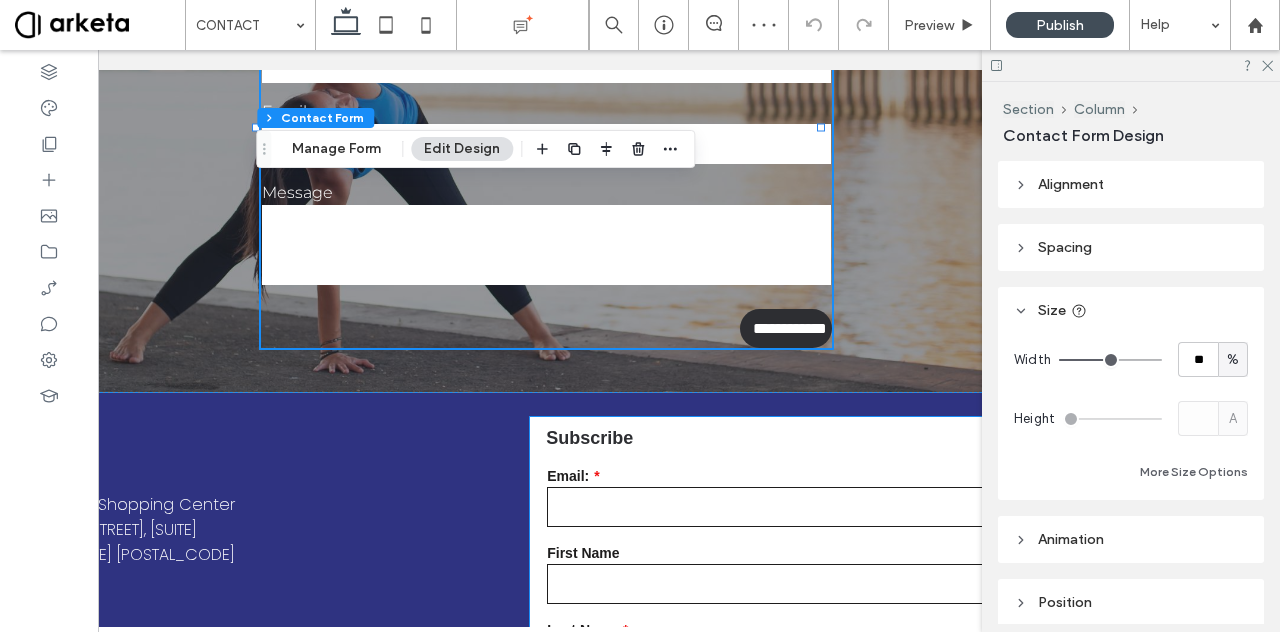 scroll, scrollTop: 325, scrollLeft: 0, axis: vertical 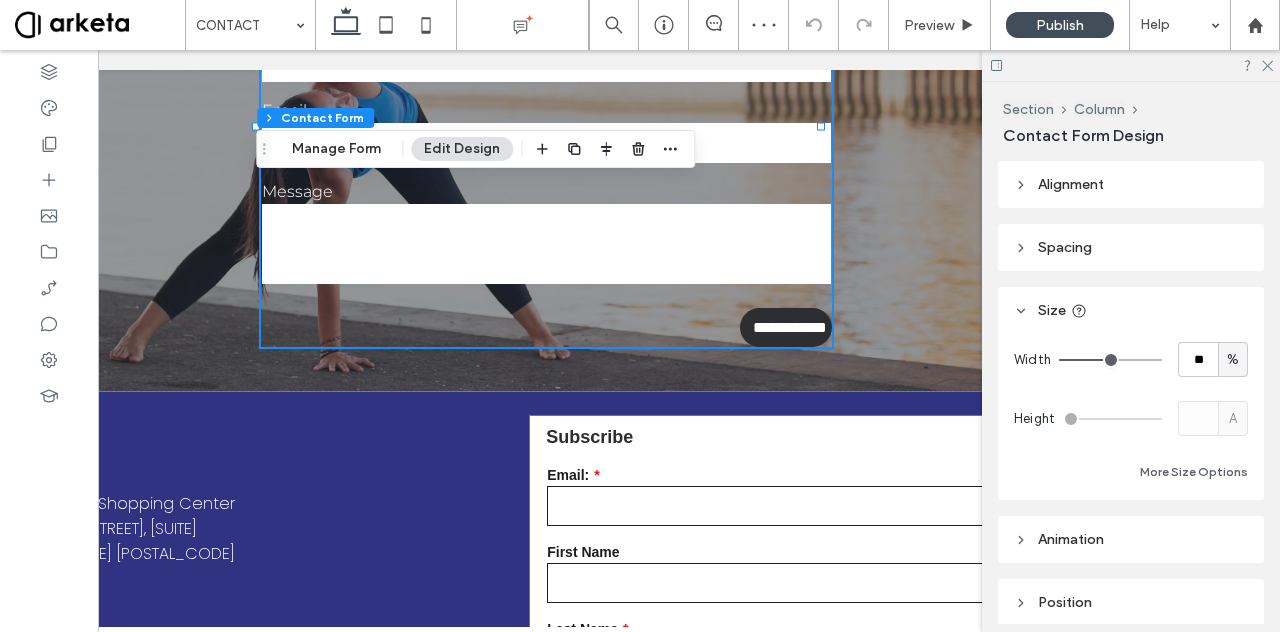 type on "*" 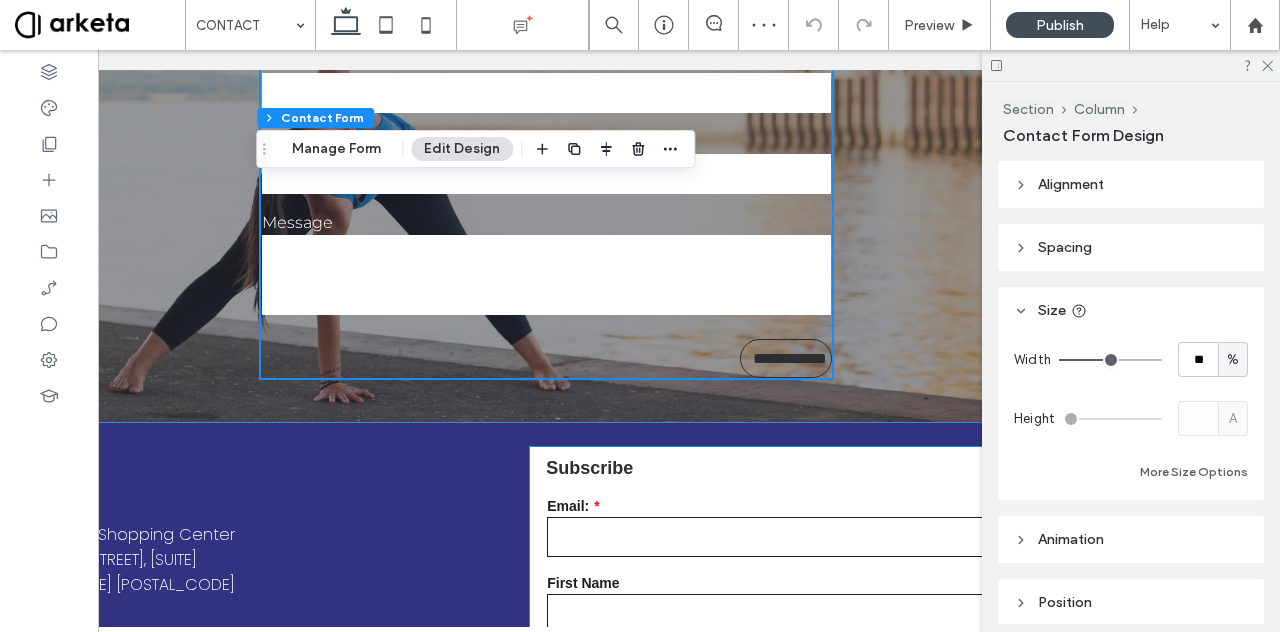scroll, scrollTop: 296, scrollLeft: 0, axis: vertical 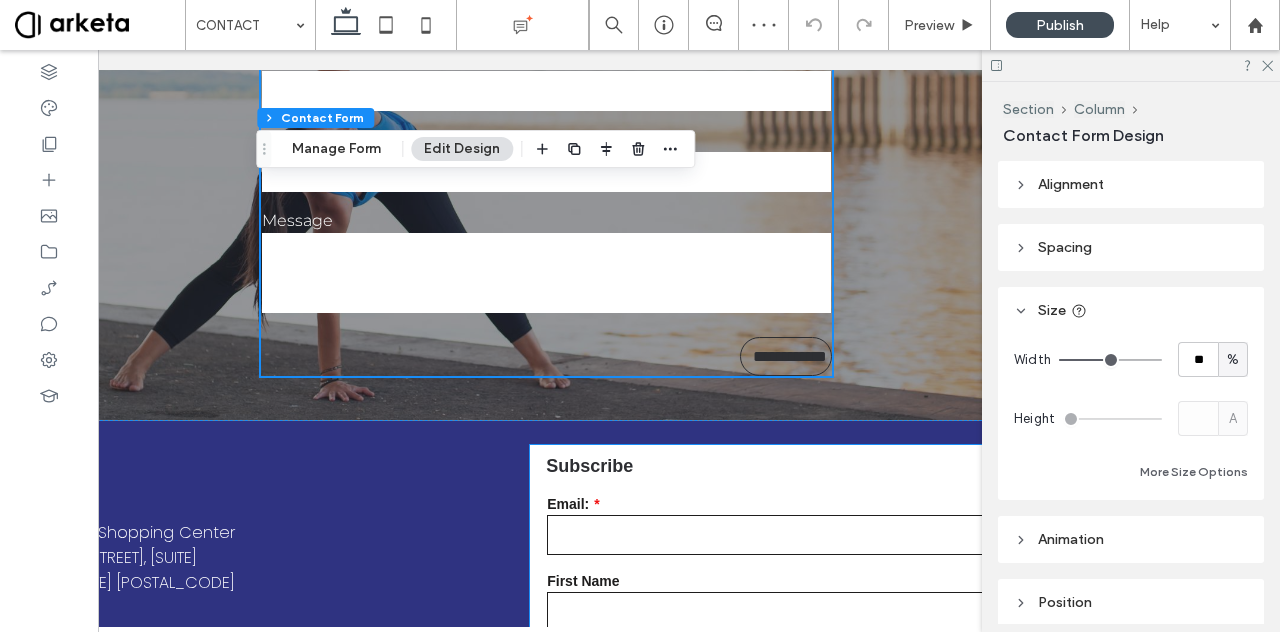 type on "*" 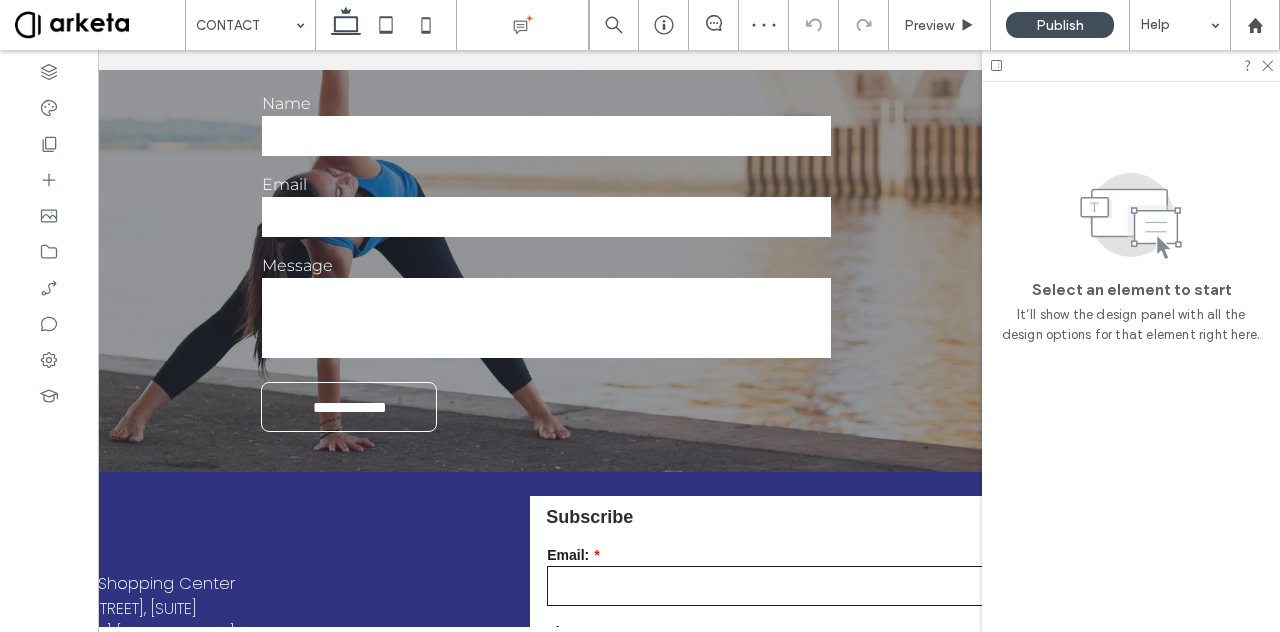 scroll, scrollTop: 247, scrollLeft: 0, axis: vertical 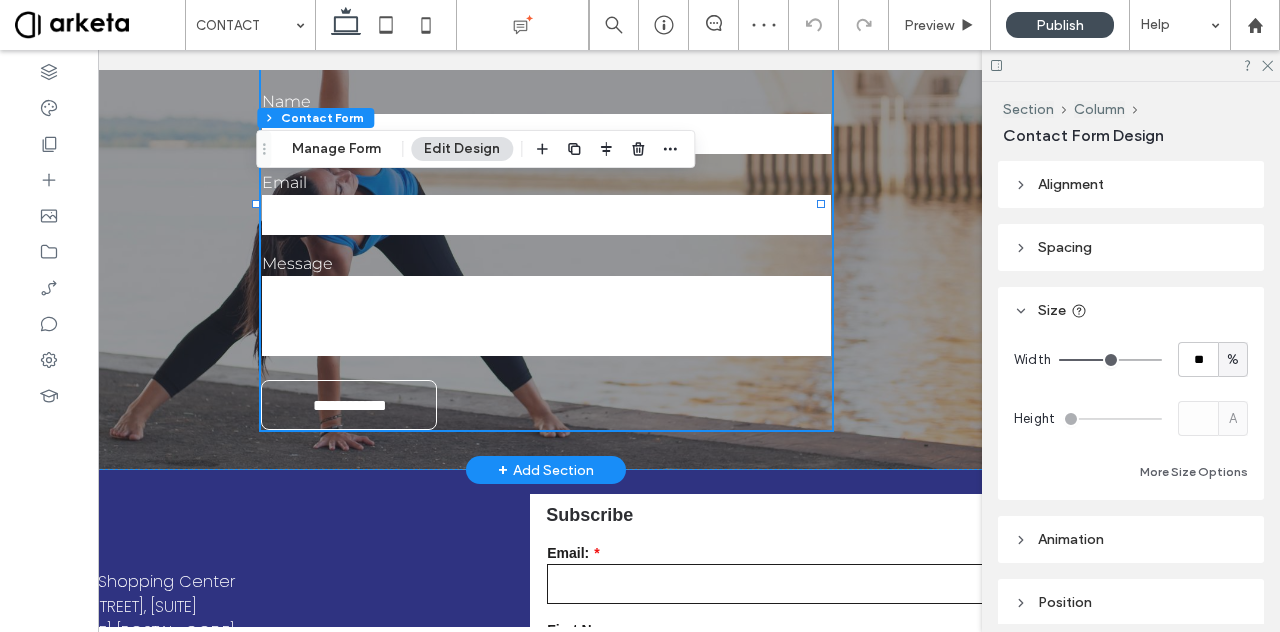 type on "*" 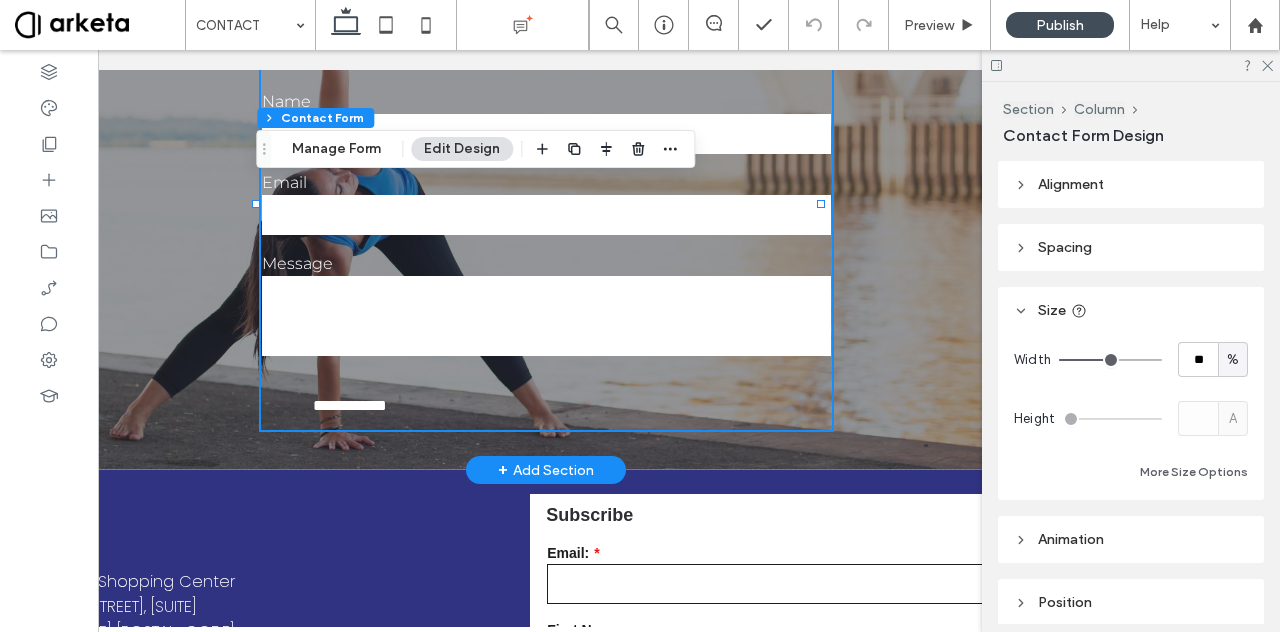 click on "**********" at bounding box center (350, 405) 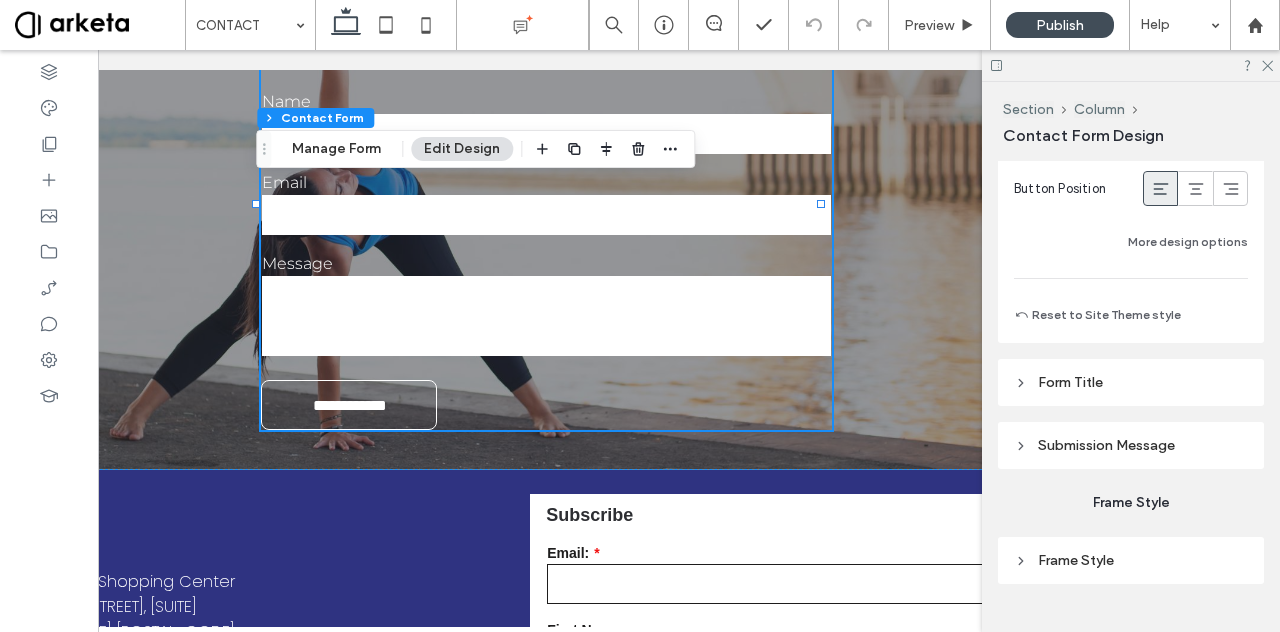 scroll, scrollTop: 1962, scrollLeft: 0, axis: vertical 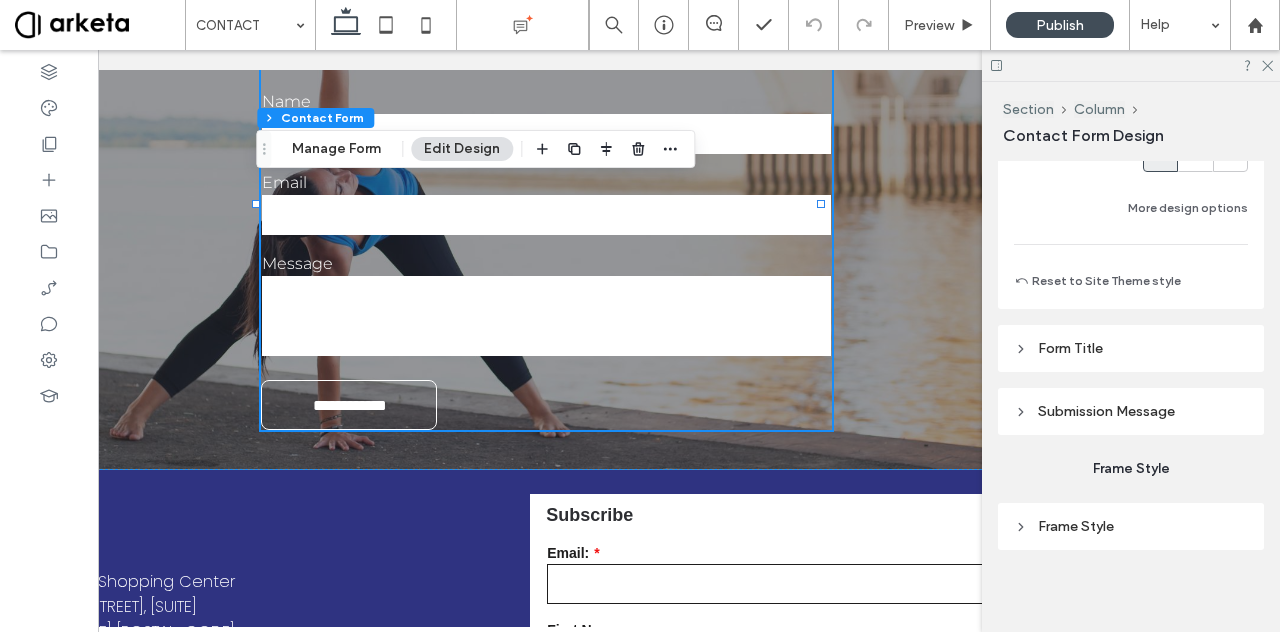 click on "Form Title" at bounding box center [1070, 348] 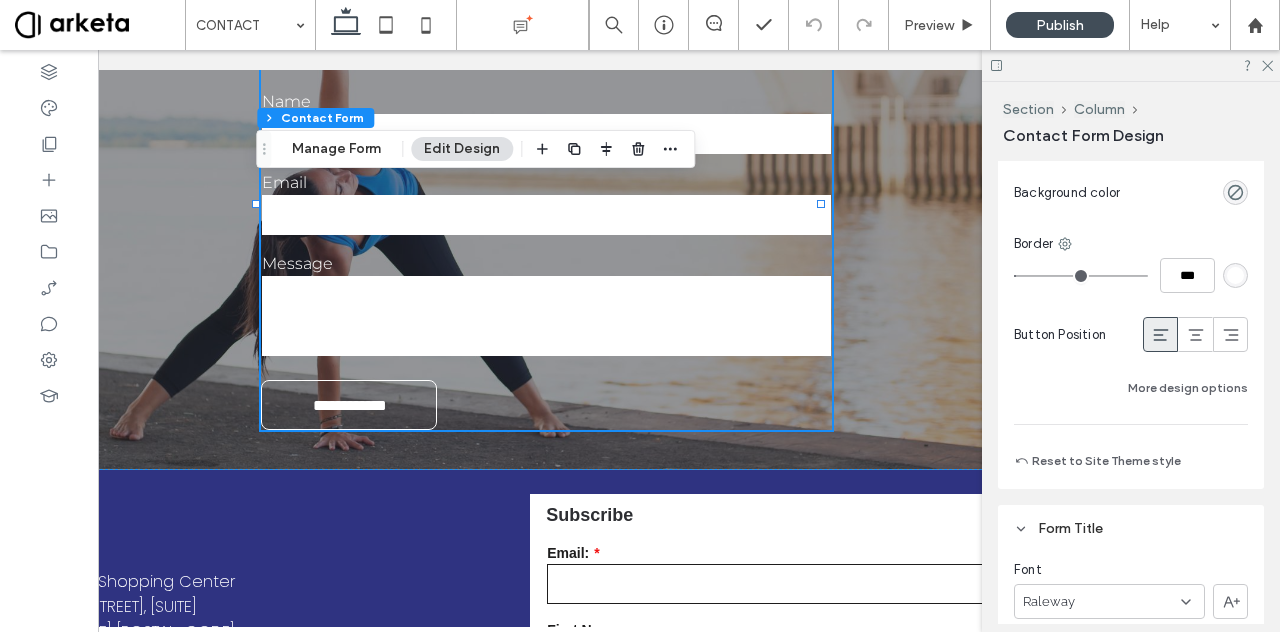 scroll, scrollTop: 1778, scrollLeft: 0, axis: vertical 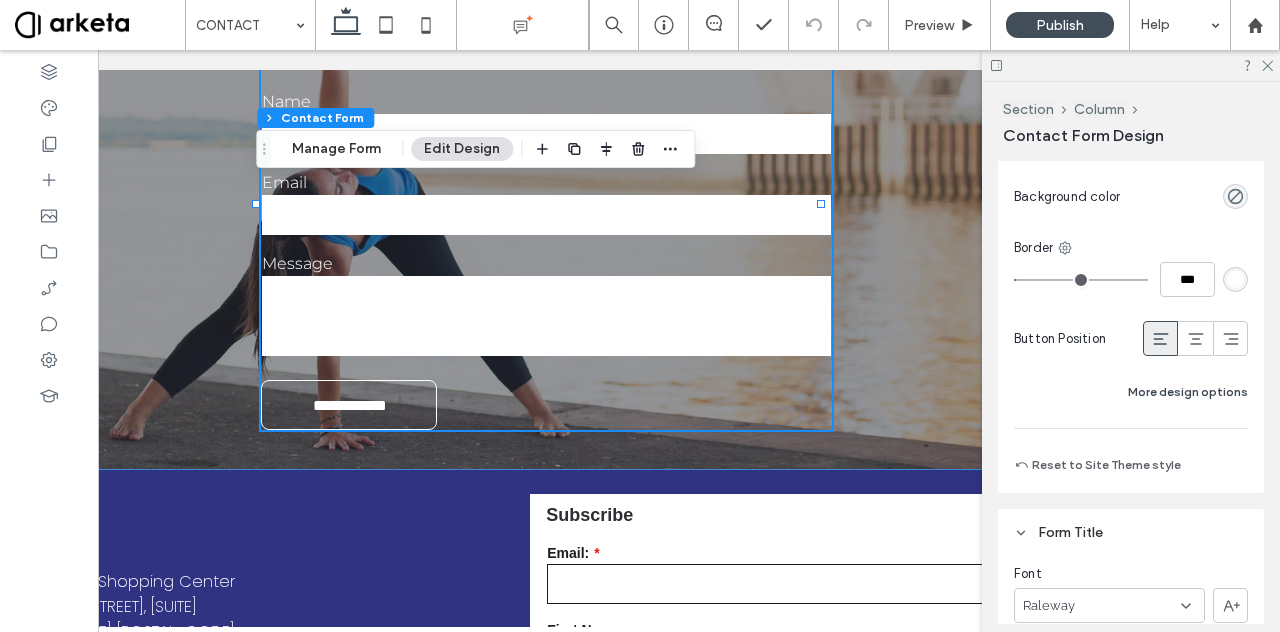 click on "More design options" at bounding box center [1188, 392] 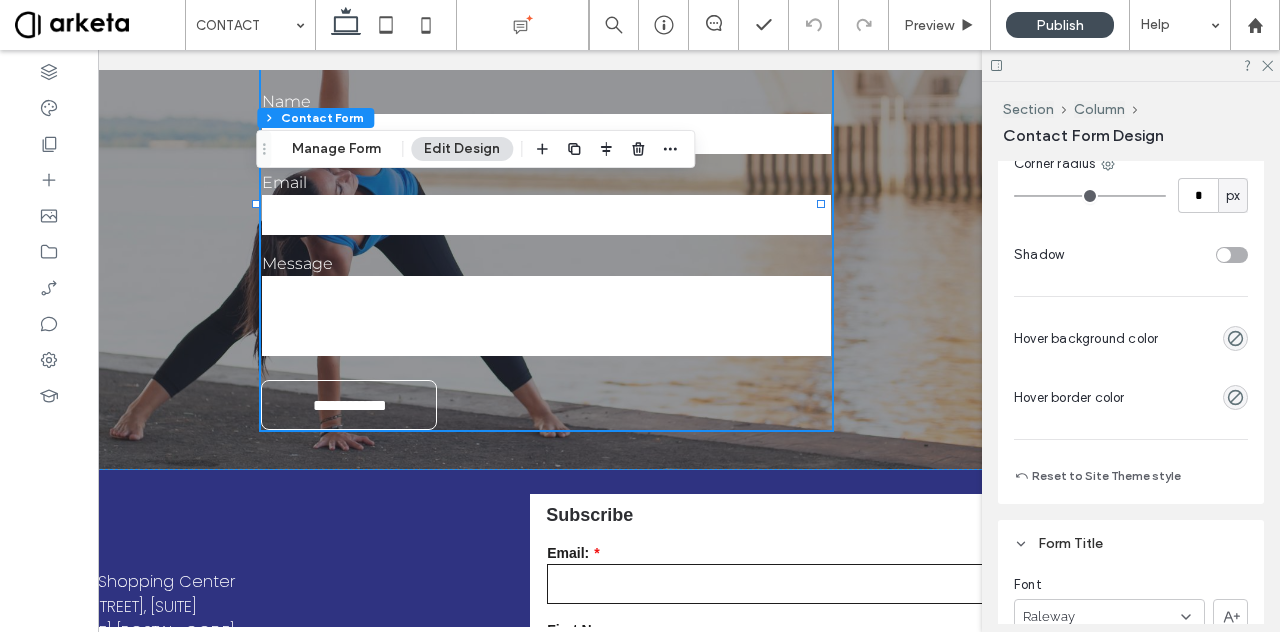 scroll, scrollTop: 2078, scrollLeft: 0, axis: vertical 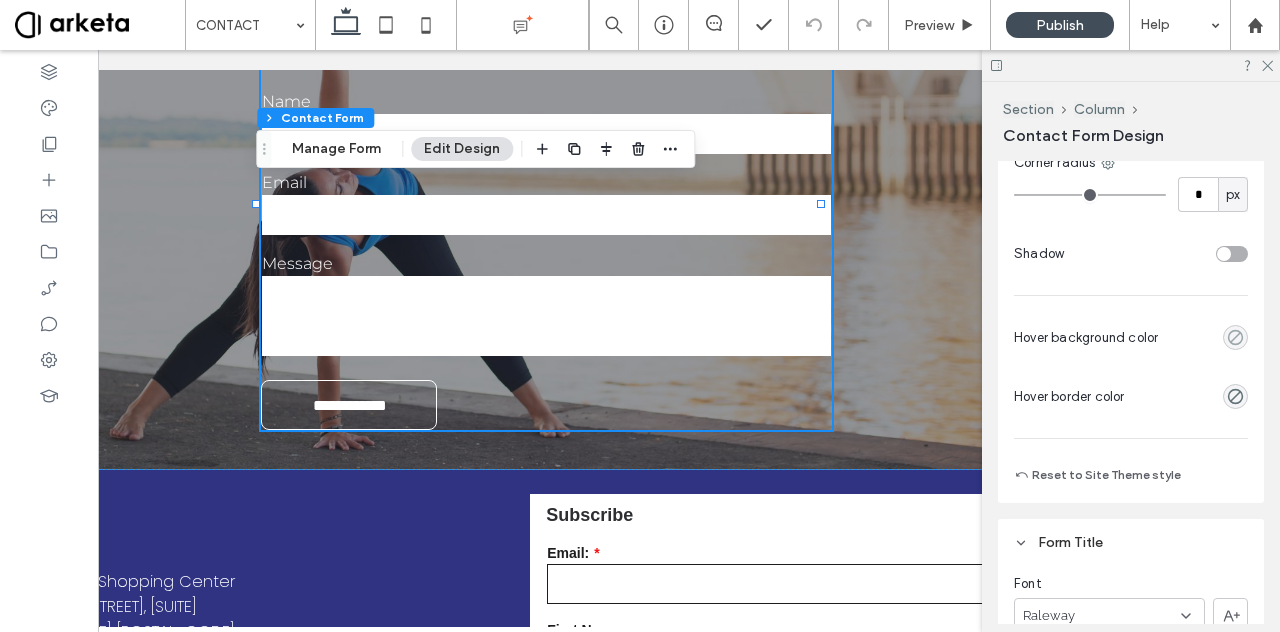 click 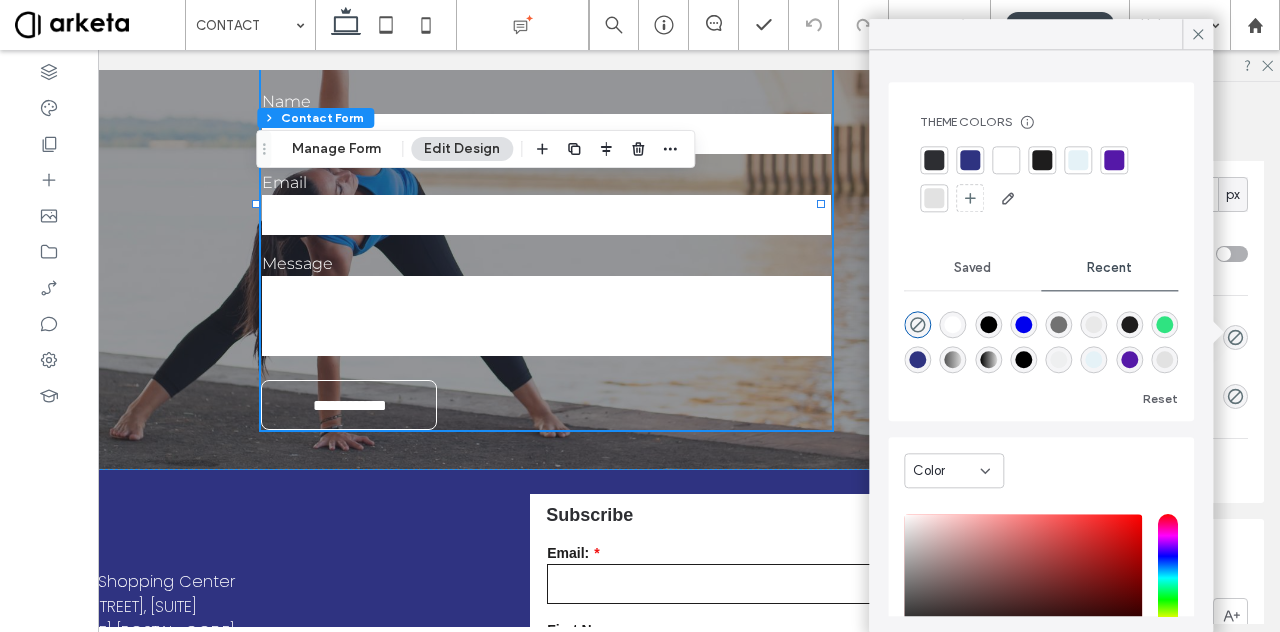 click at bounding box center [1131, 295] 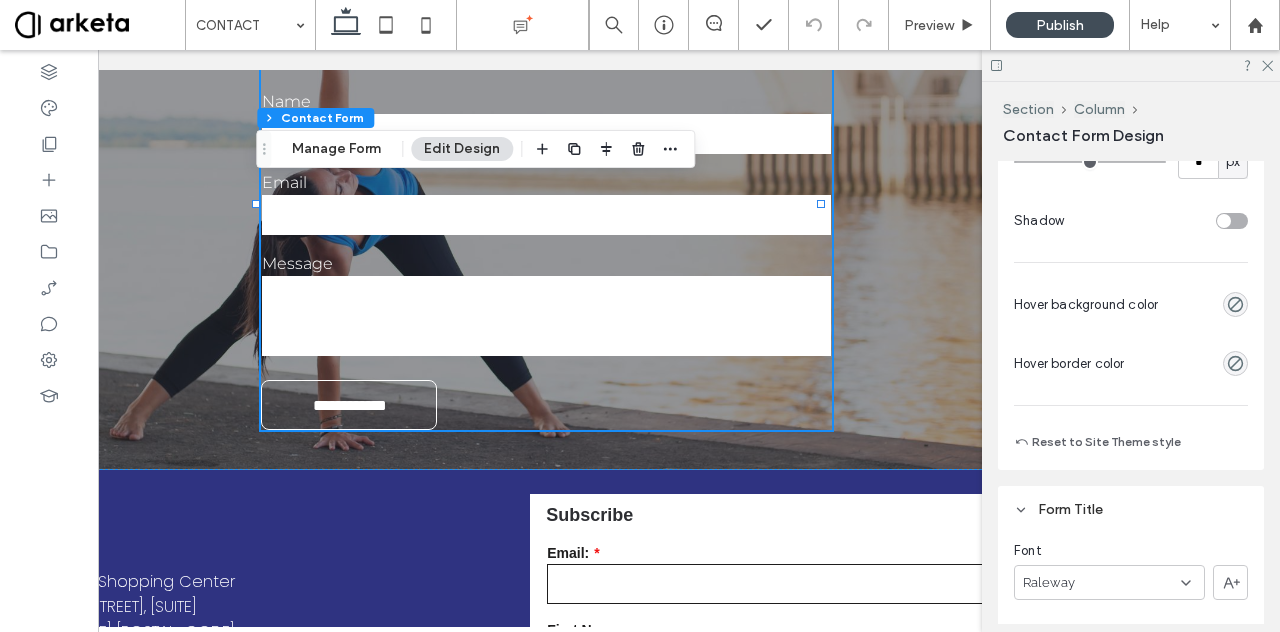 scroll, scrollTop: 2112, scrollLeft: 0, axis: vertical 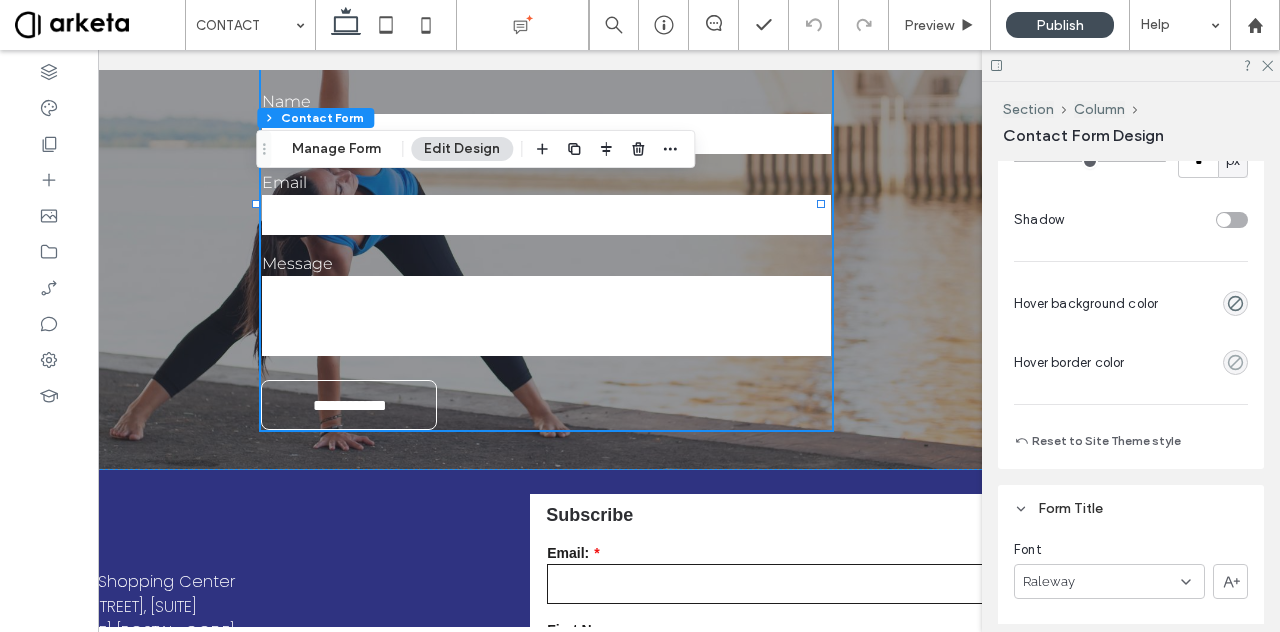 click 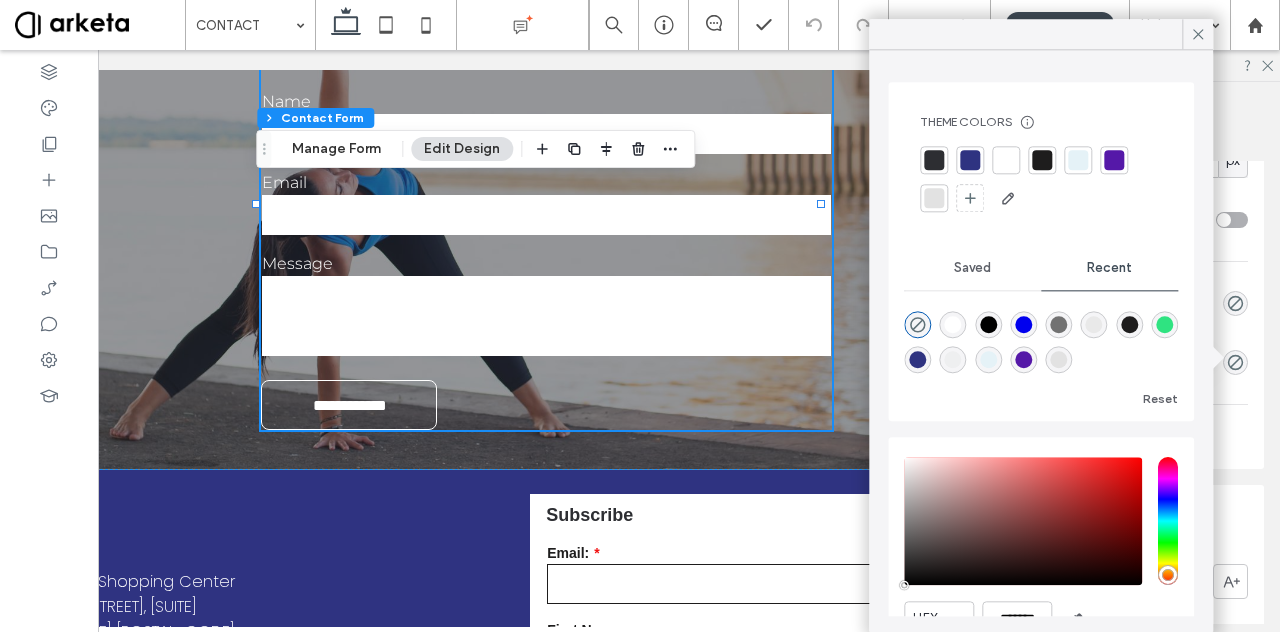 click on "Primary Secondary Button style Button text Width ***** Height **** Keep proportions Background Color Image Background color Border *** Button Position Fewer design options Corner radius * px Shadow Hover background color Hover border color Reset to Site Theme style" at bounding box center (1131, -101) 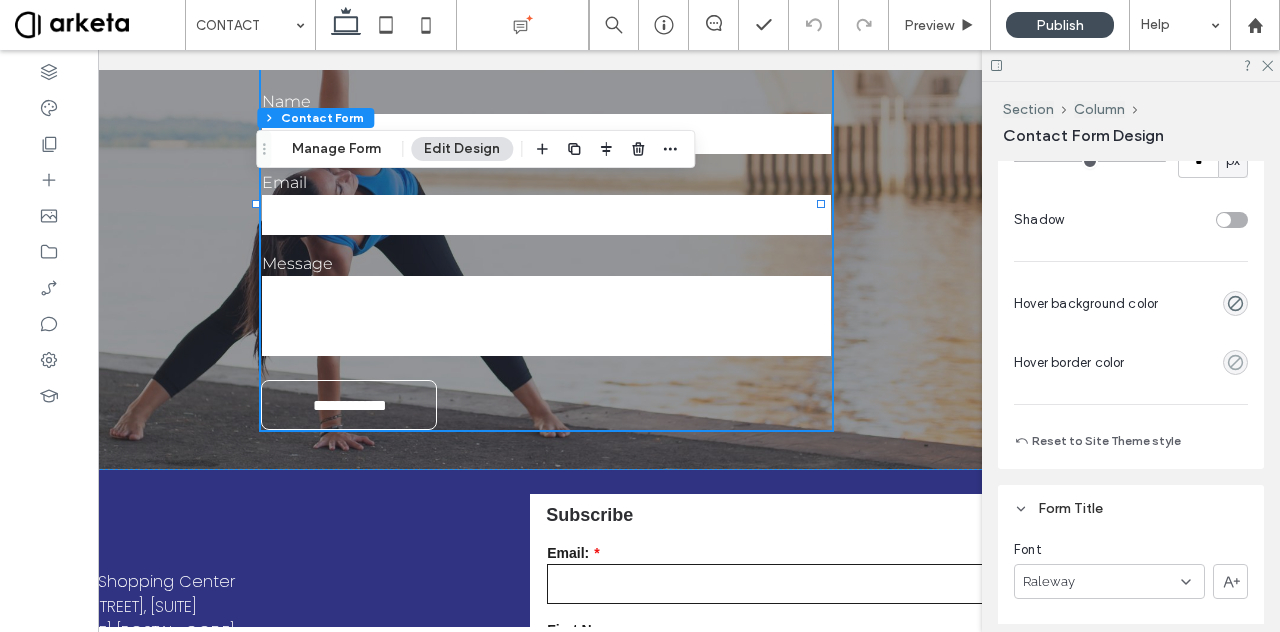 click 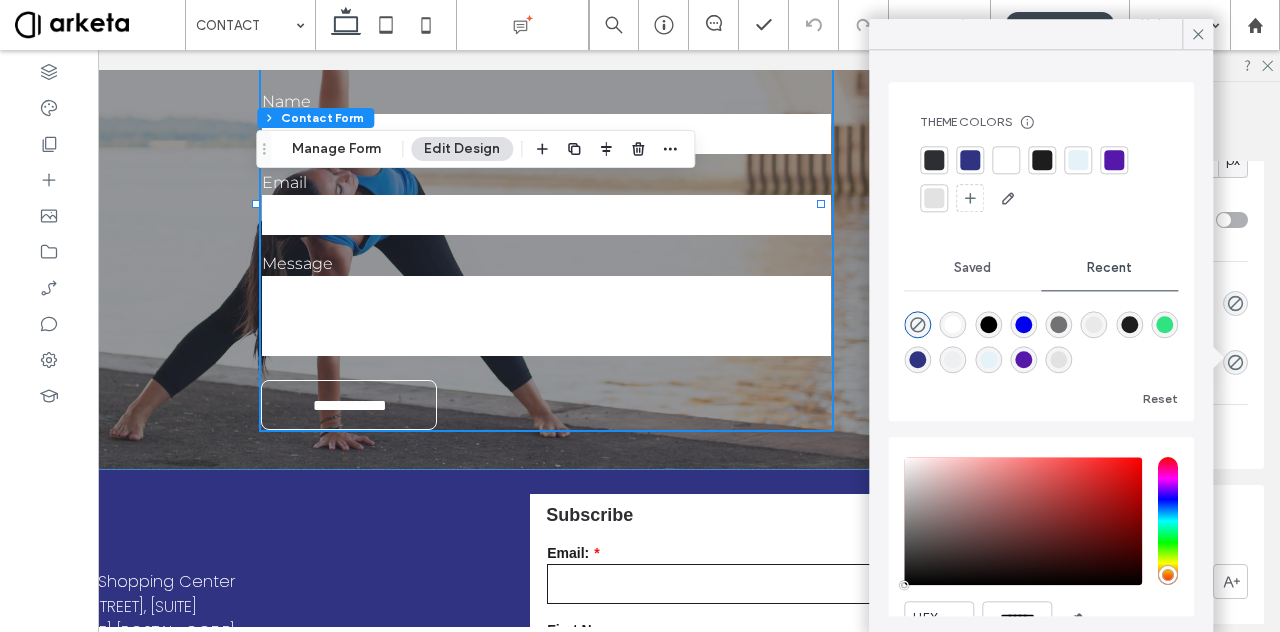 click at bounding box center (953, 324) 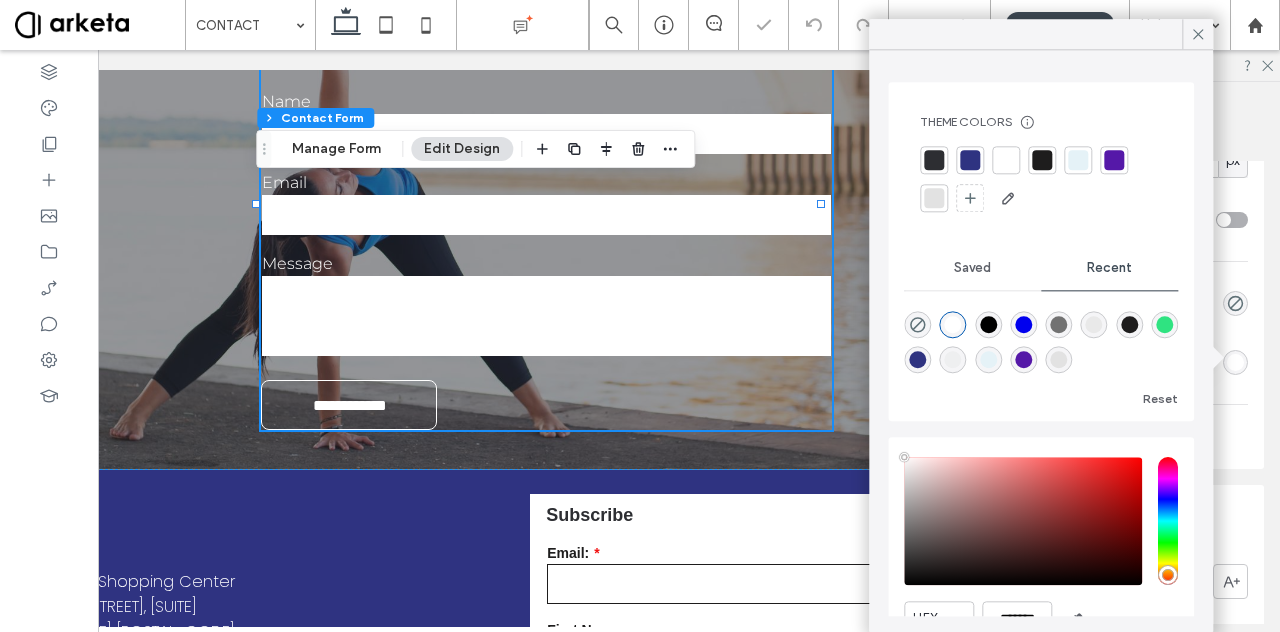 type on "*" 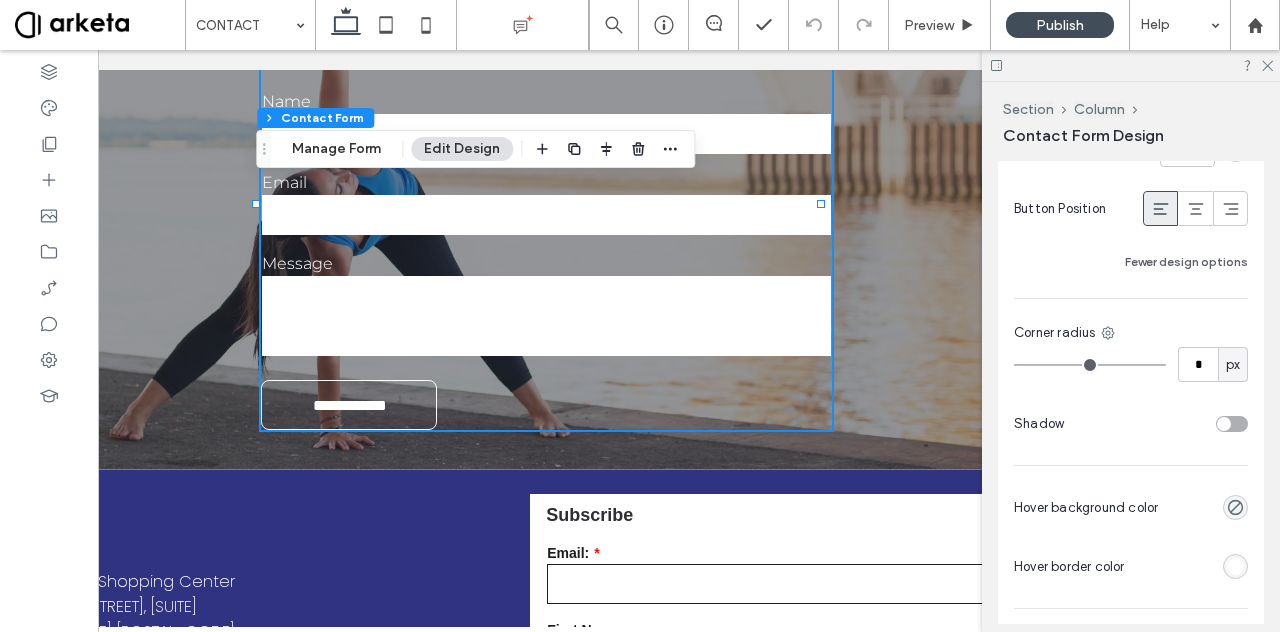 scroll, scrollTop: 1904, scrollLeft: 0, axis: vertical 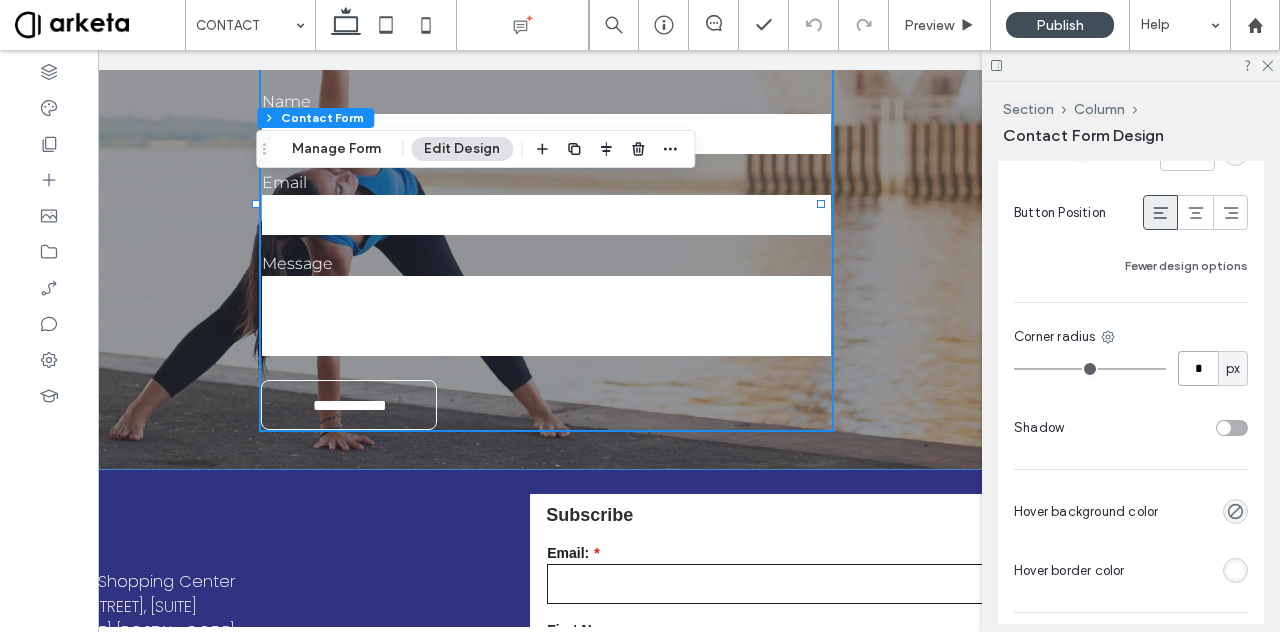 click on "*" at bounding box center (1198, 368) 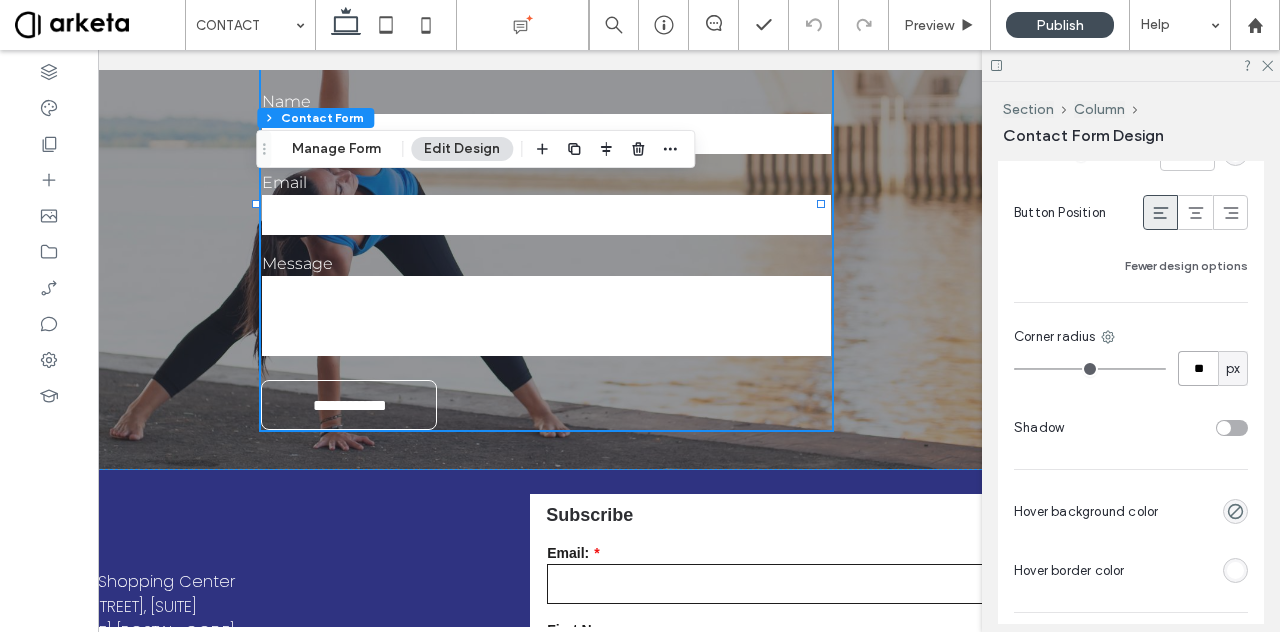 type on "**" 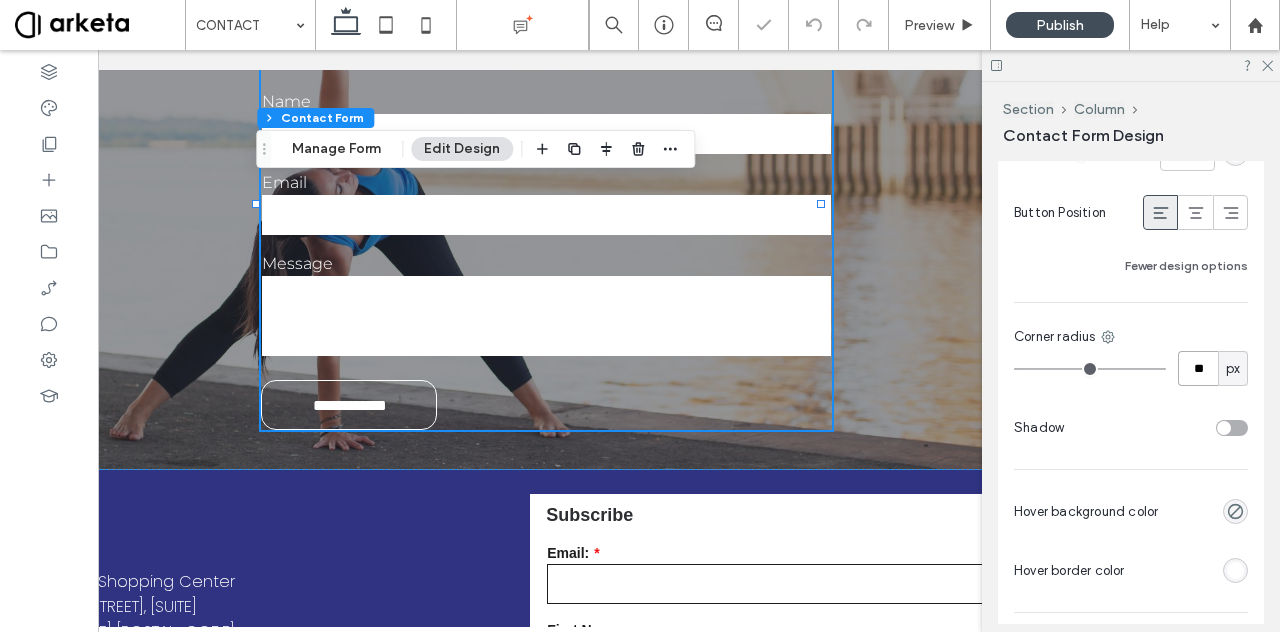 type on "*" 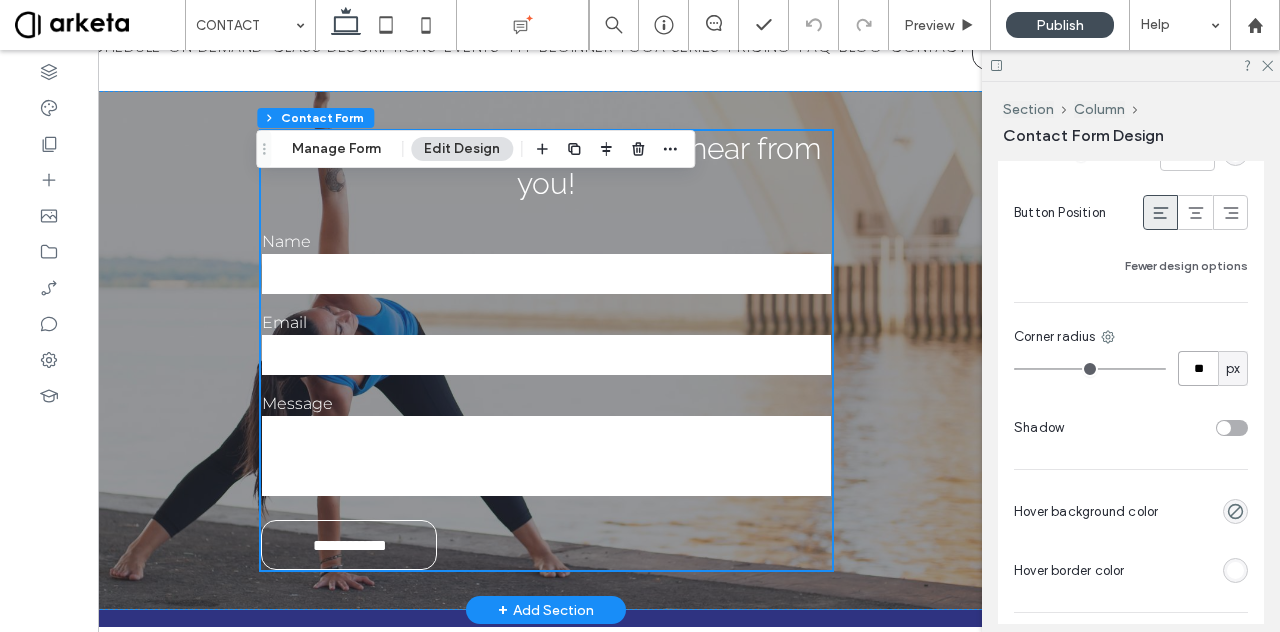 scroll, scrollTop: 0, scrollLeft: 0, axis: both 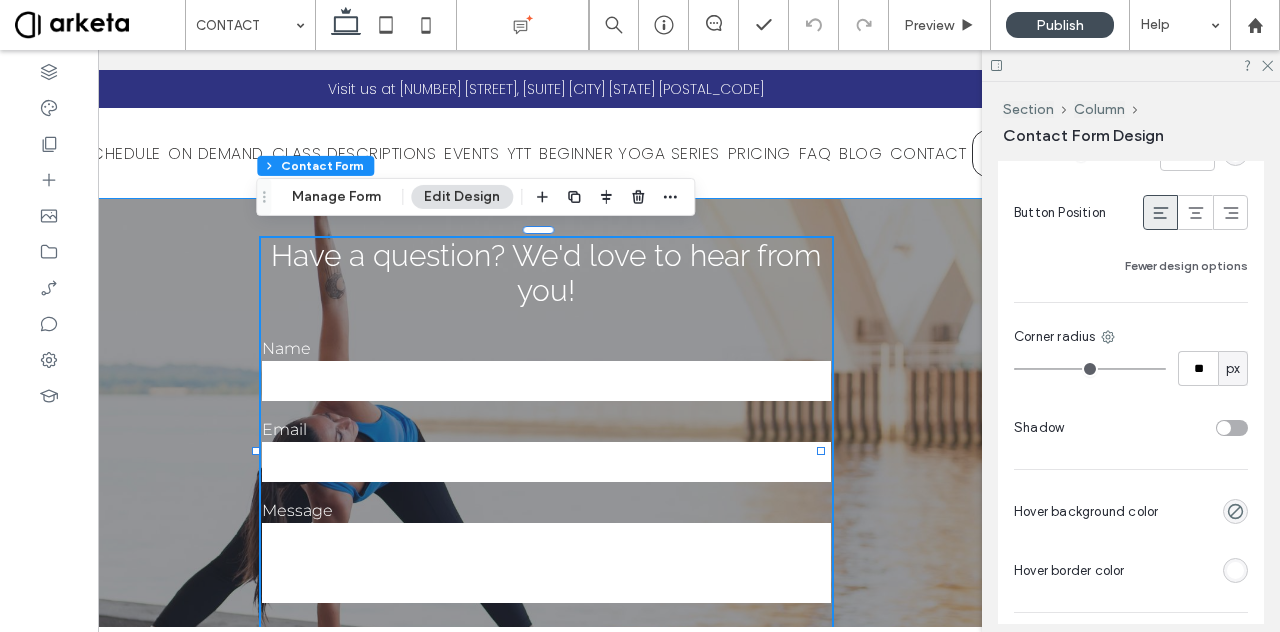 click on "**********" at bounding box center [546, 457] 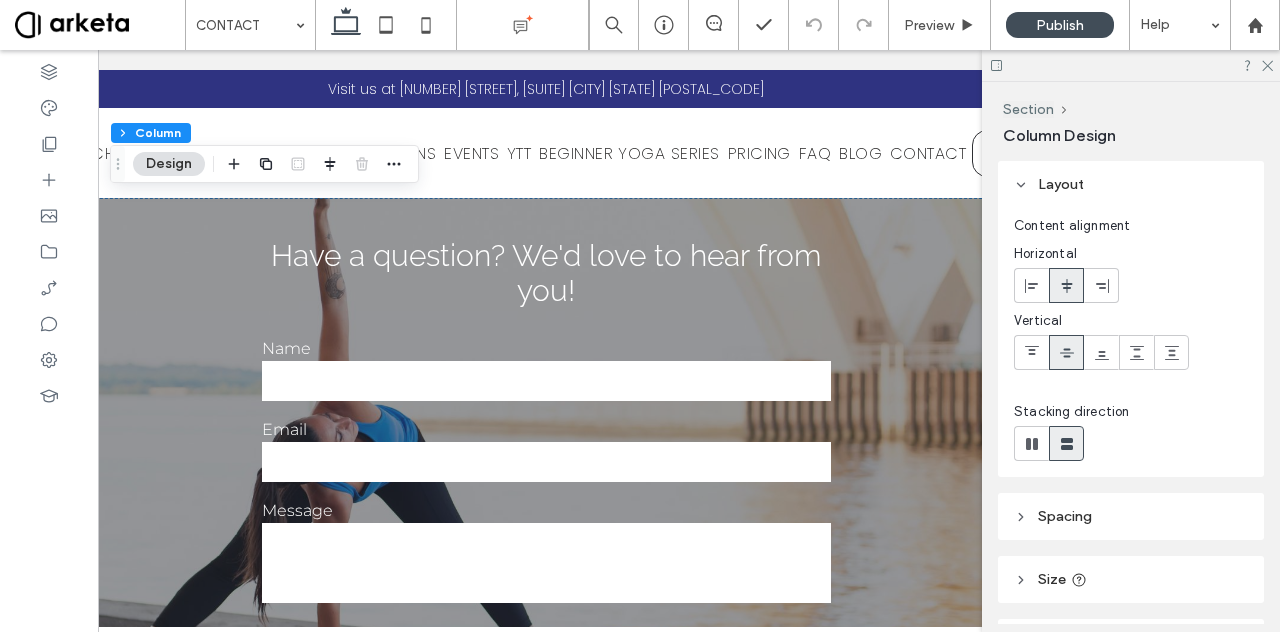 click on "**********" at bounding box center [546, 457] 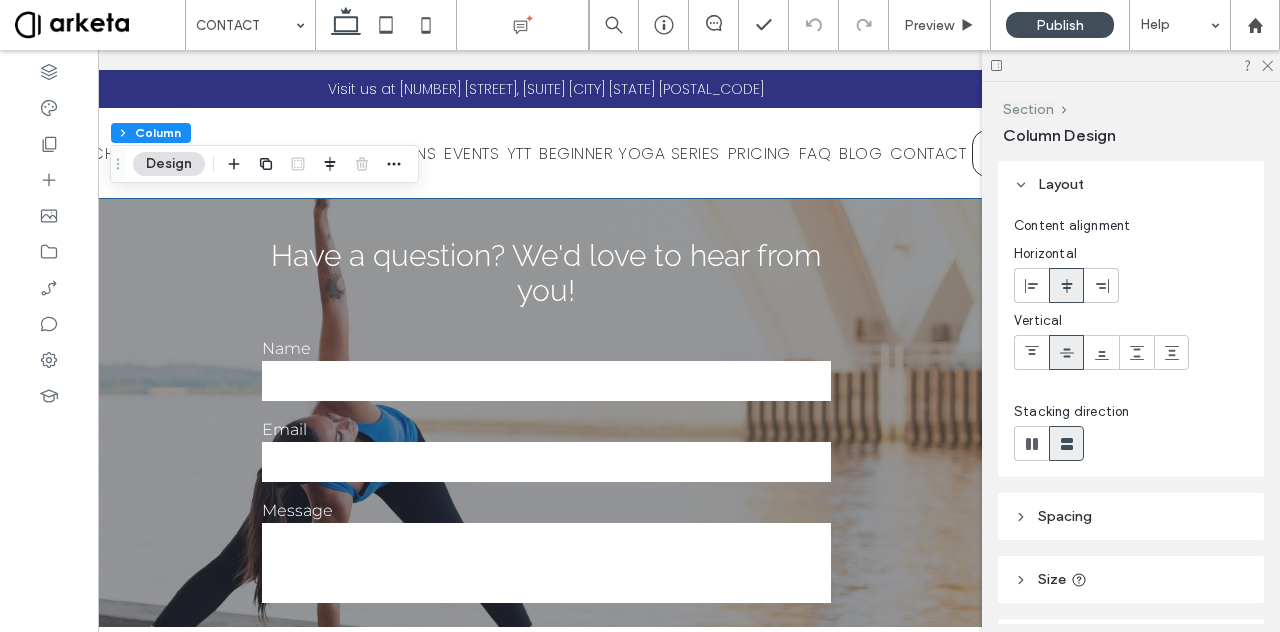 click on "Section" at bounding box center [1028, 109] 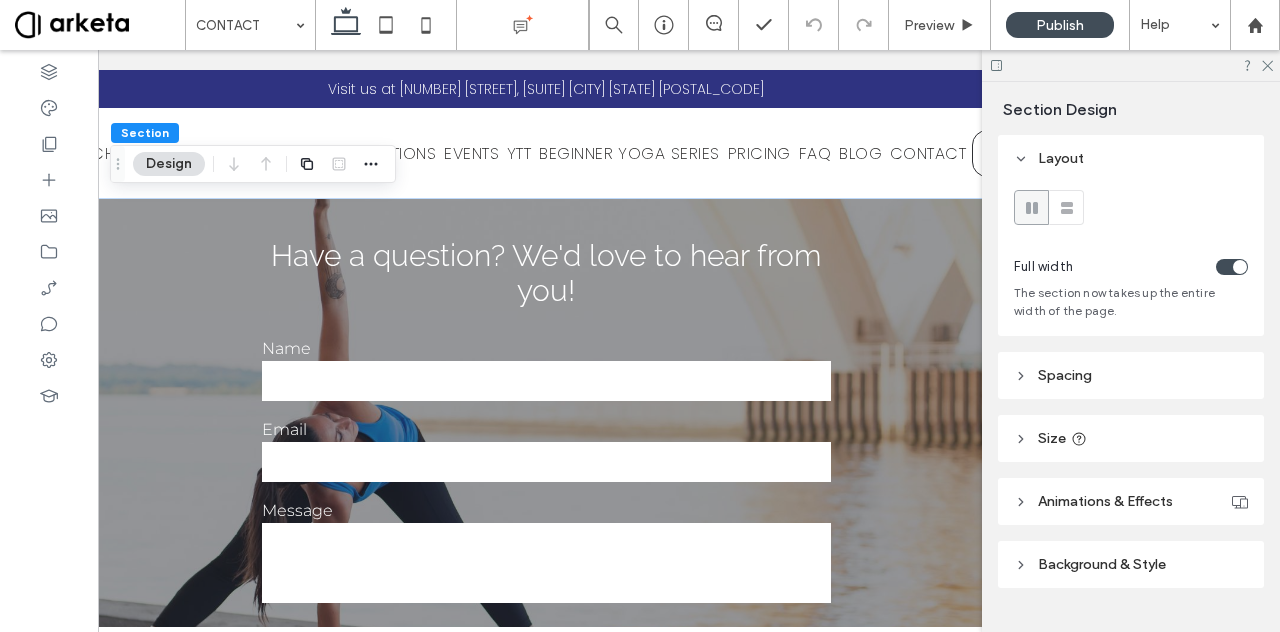 click on "Spacing" at bounding box center (1131, 375) 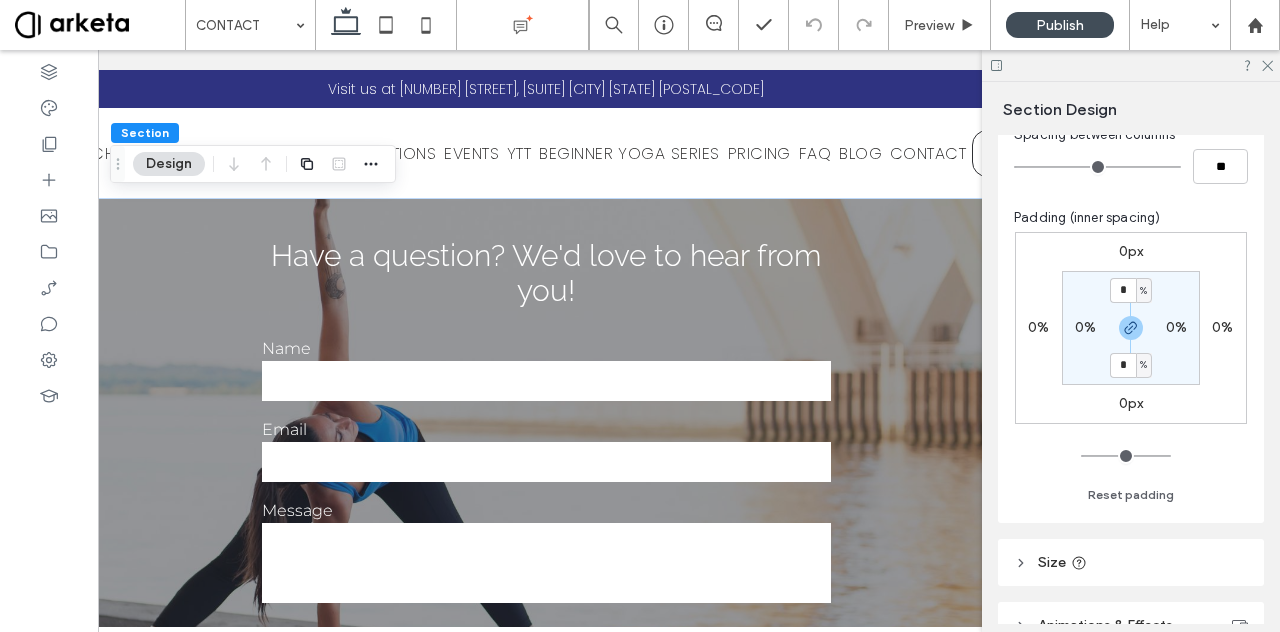 scroll, scrollTop: 283, scrollLeft: 0, axis: vertical 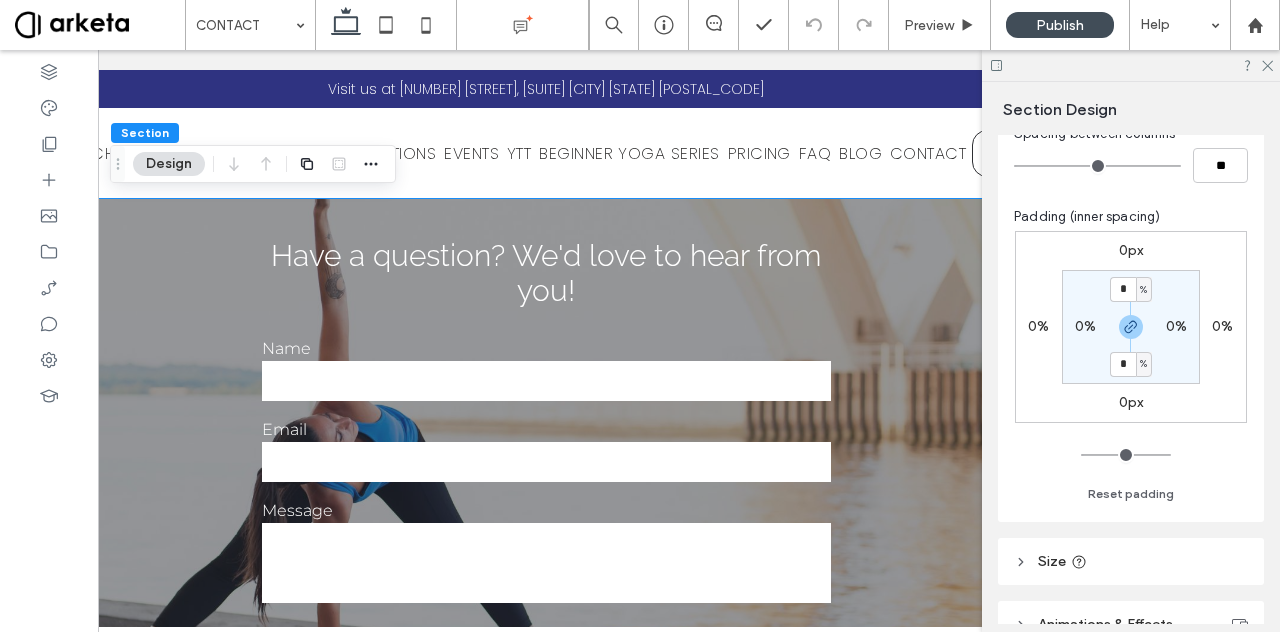 click on "**********" at bounding box center (546, 457) 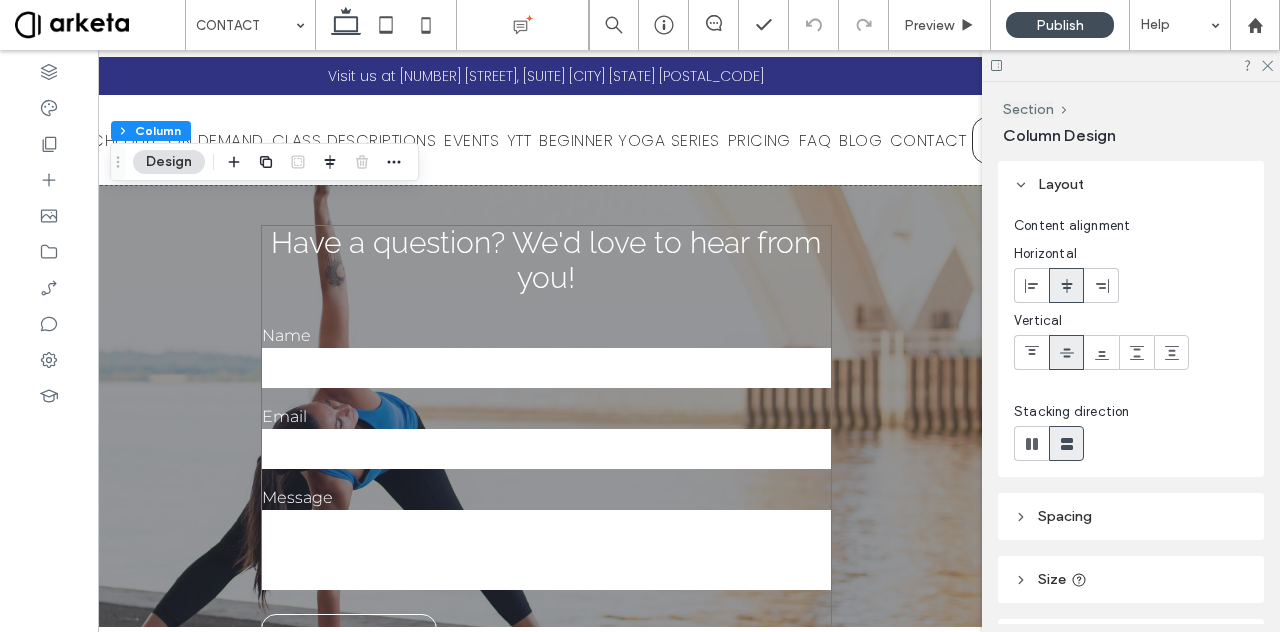 scroll, scrollTop: 0, scrollLeft: 0, axis: both 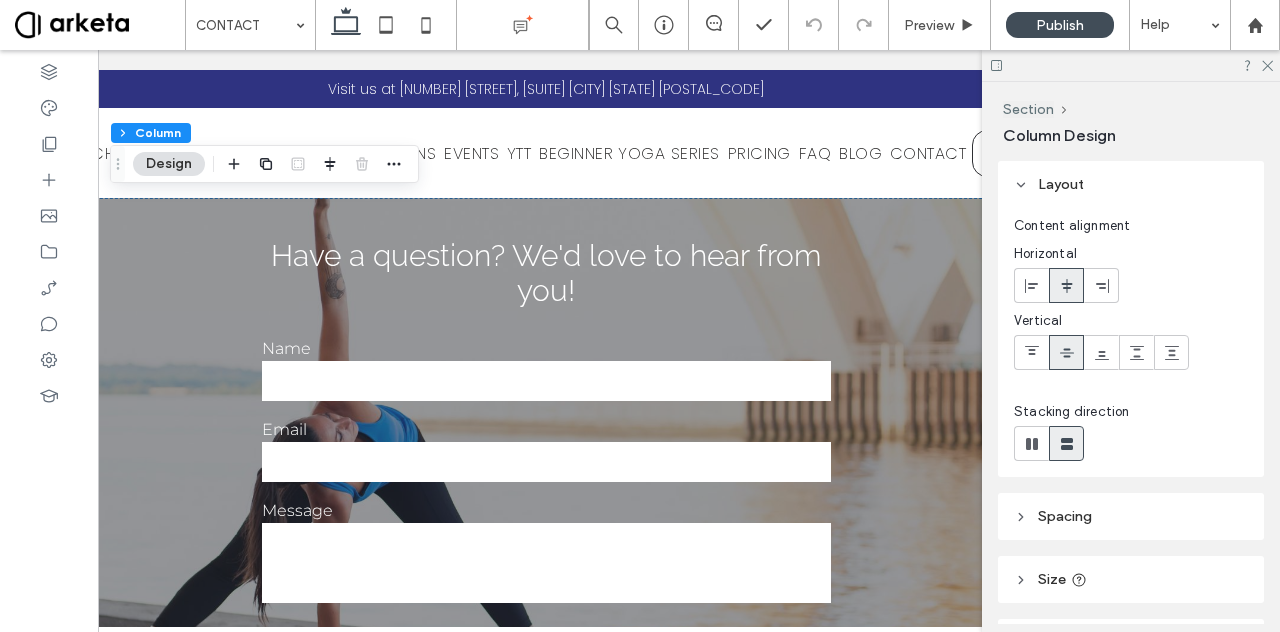 click on "**********" at bounding box center (546, 457) 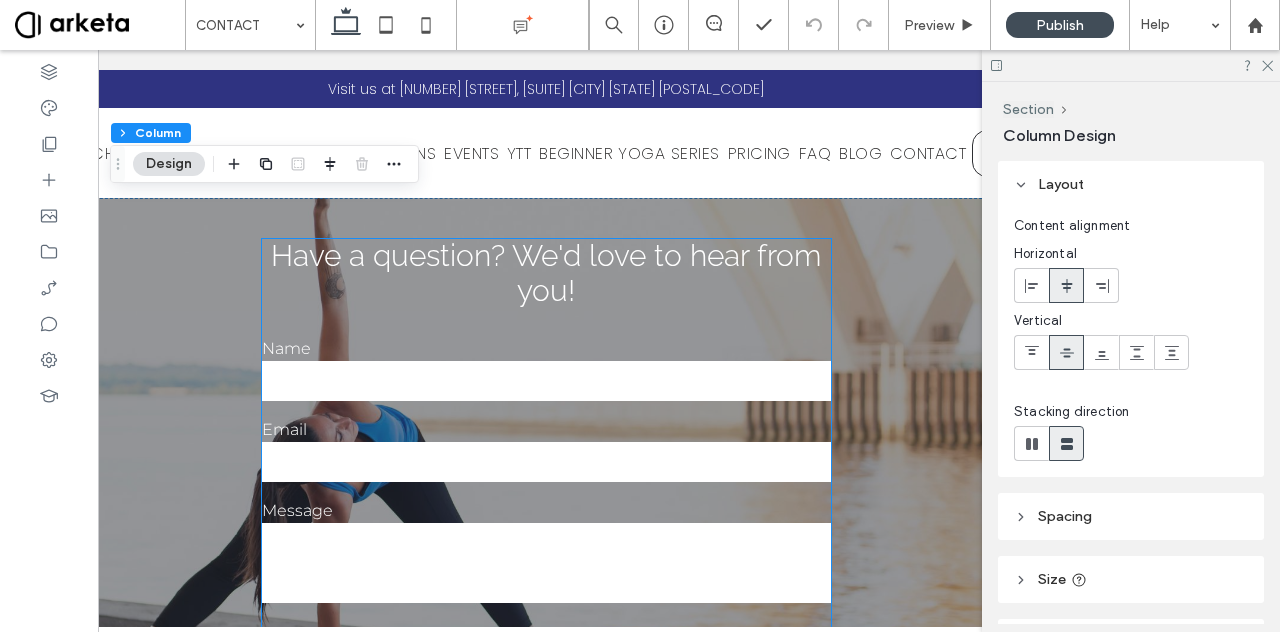 click on "Have a question? We'd love to hear from you!" at bounding box center (546, 273) 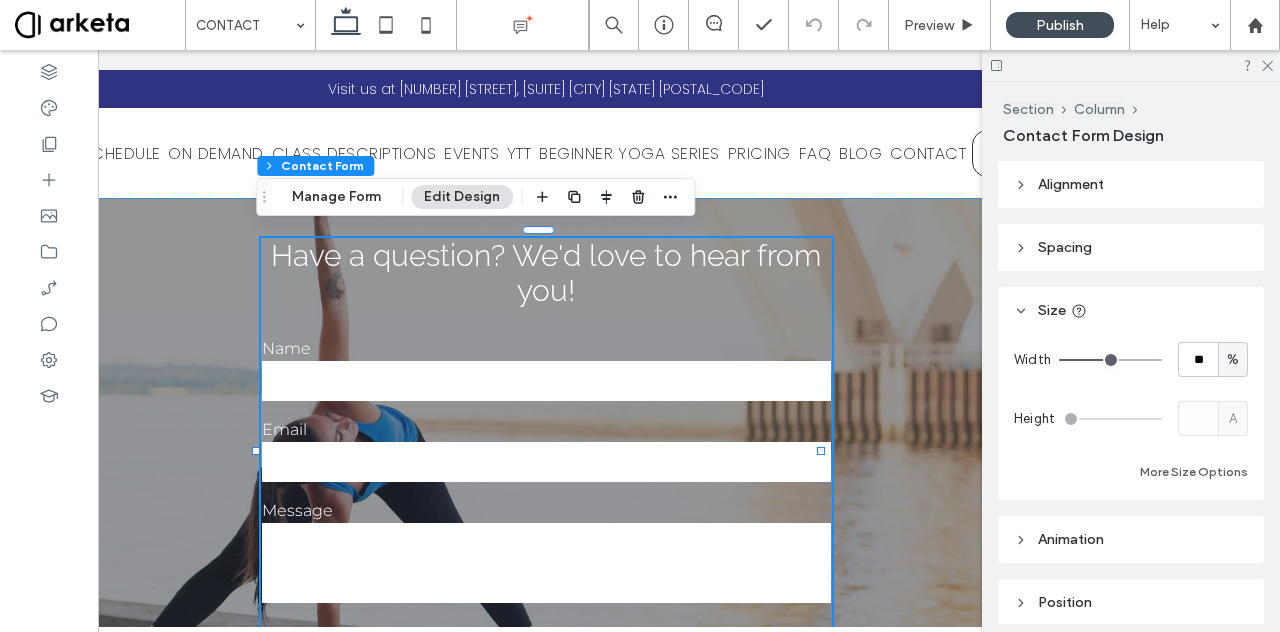 type on "*" 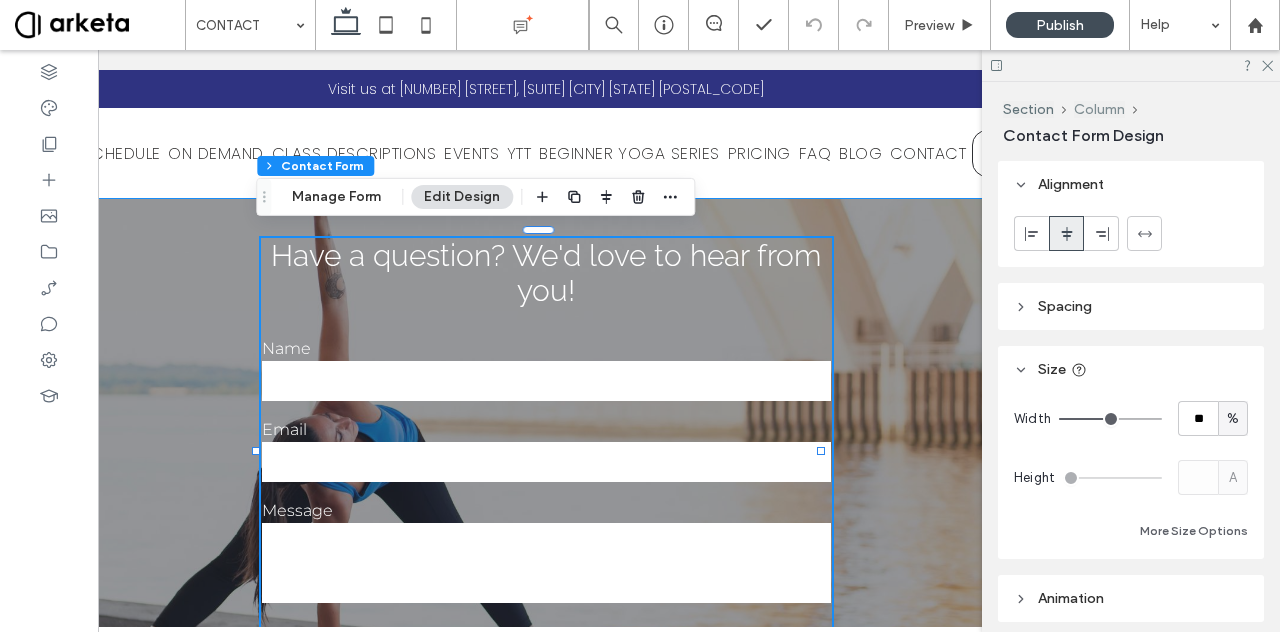 click on "Column" at bounding box center [1099, 109] 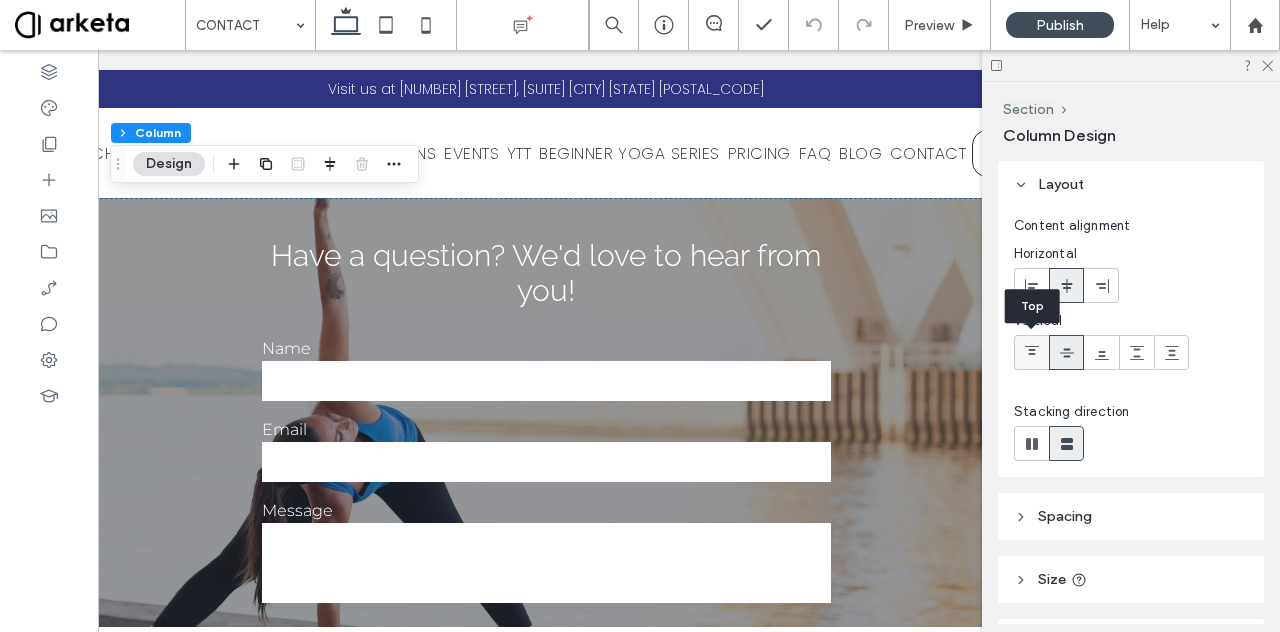 click at bounding box center (1031, 352) 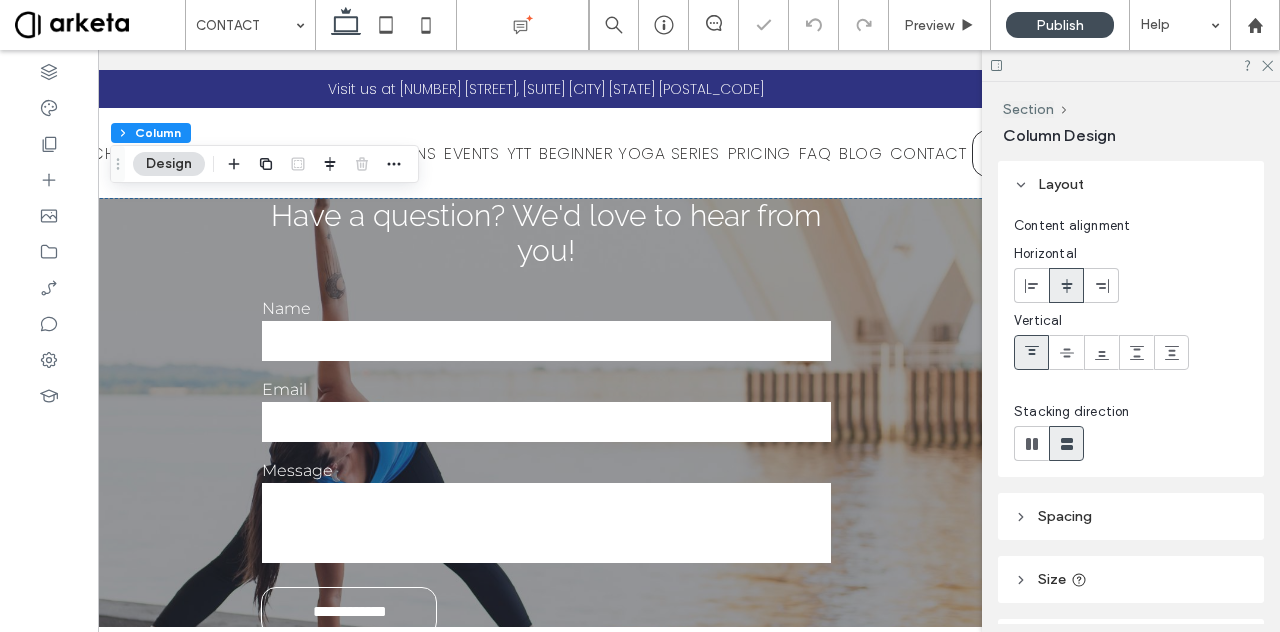 click on "**********" at bounding box center [546, 457] 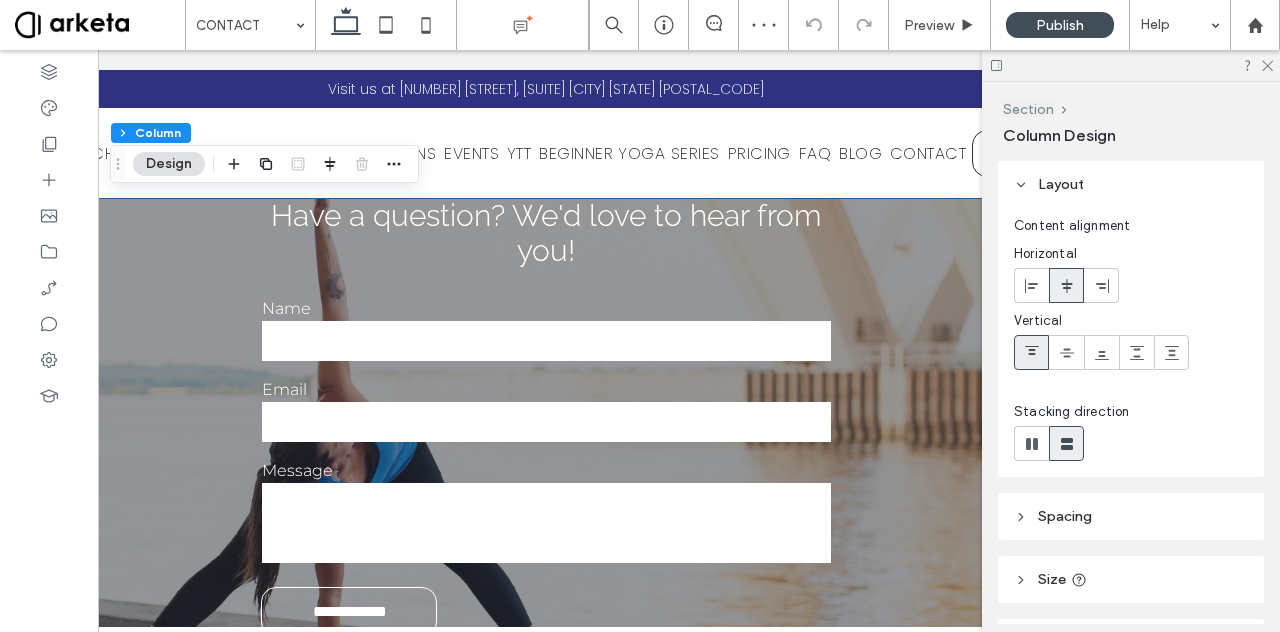 click on "Section" at bounding box center [1028, 109] 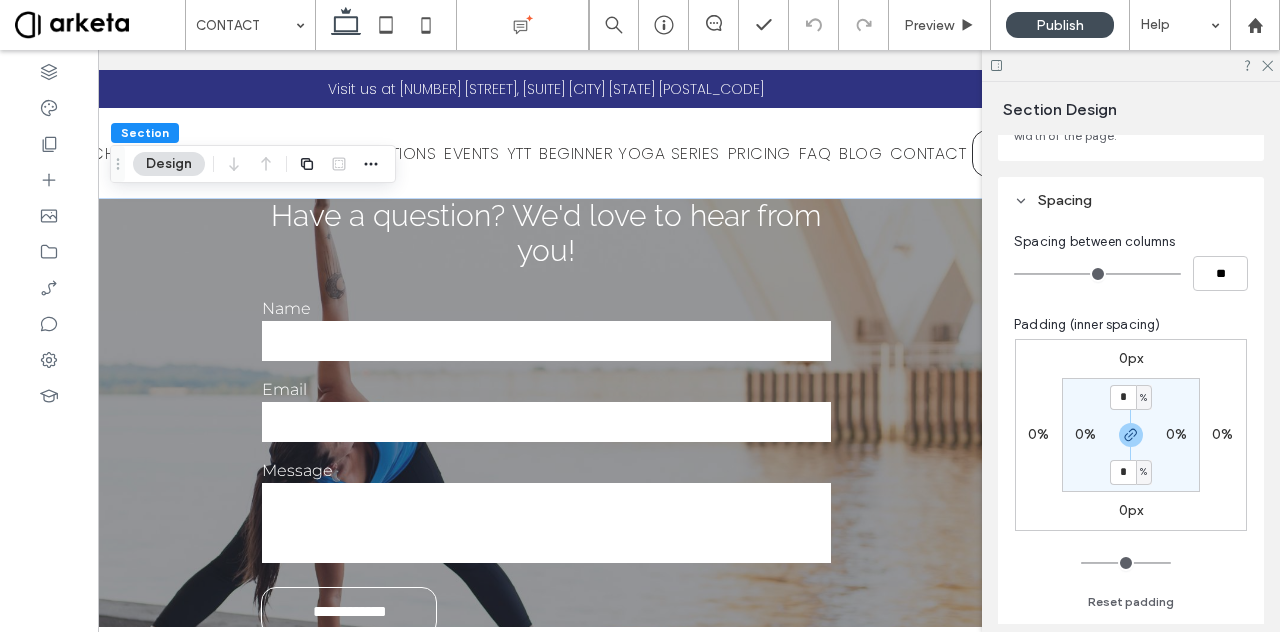 scroll, scrollTop: 176, scrollLeft: 0, axis: vertical 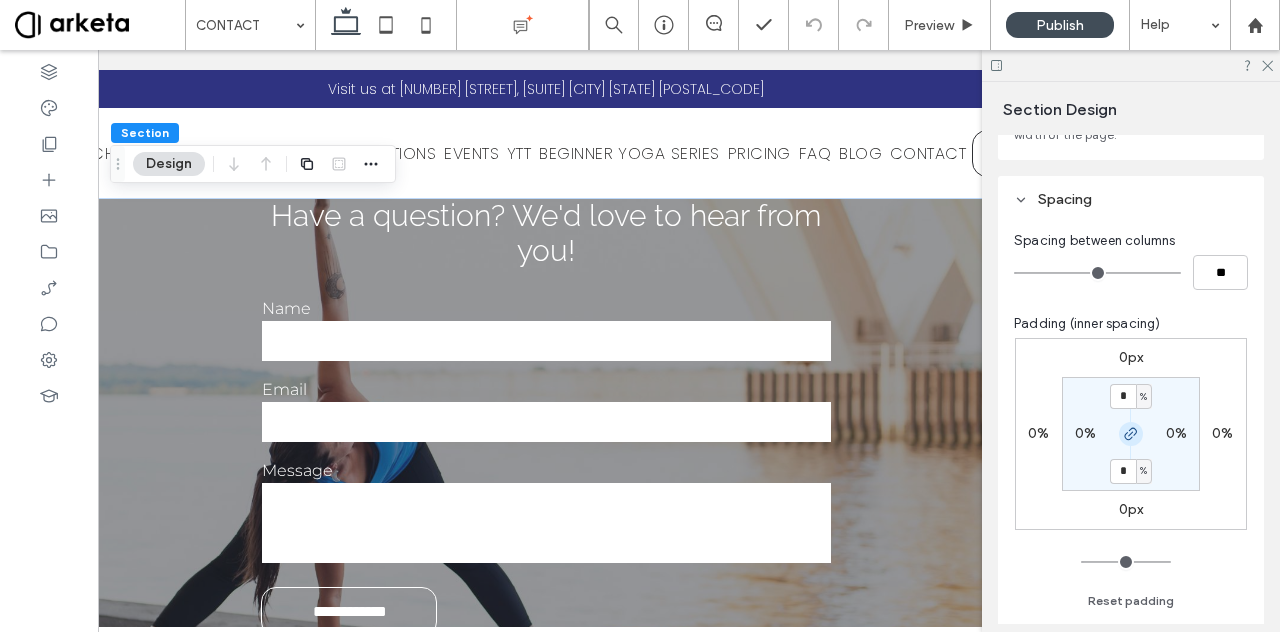 click 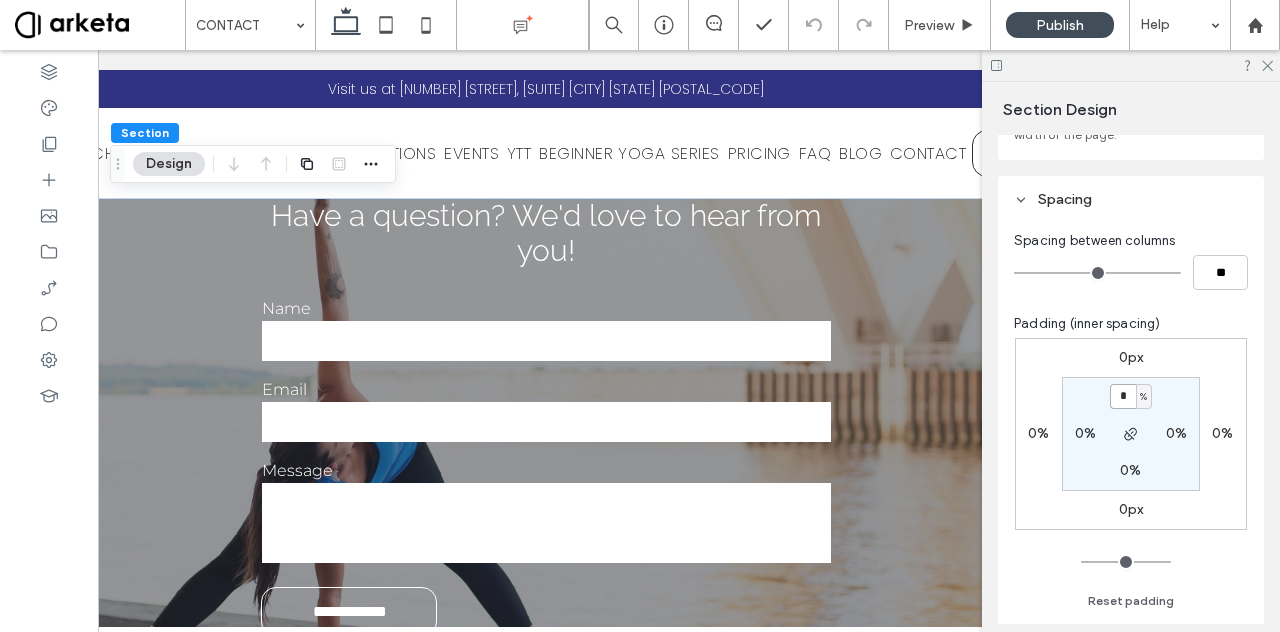 click on "*" at bounding box center (1123, 396) 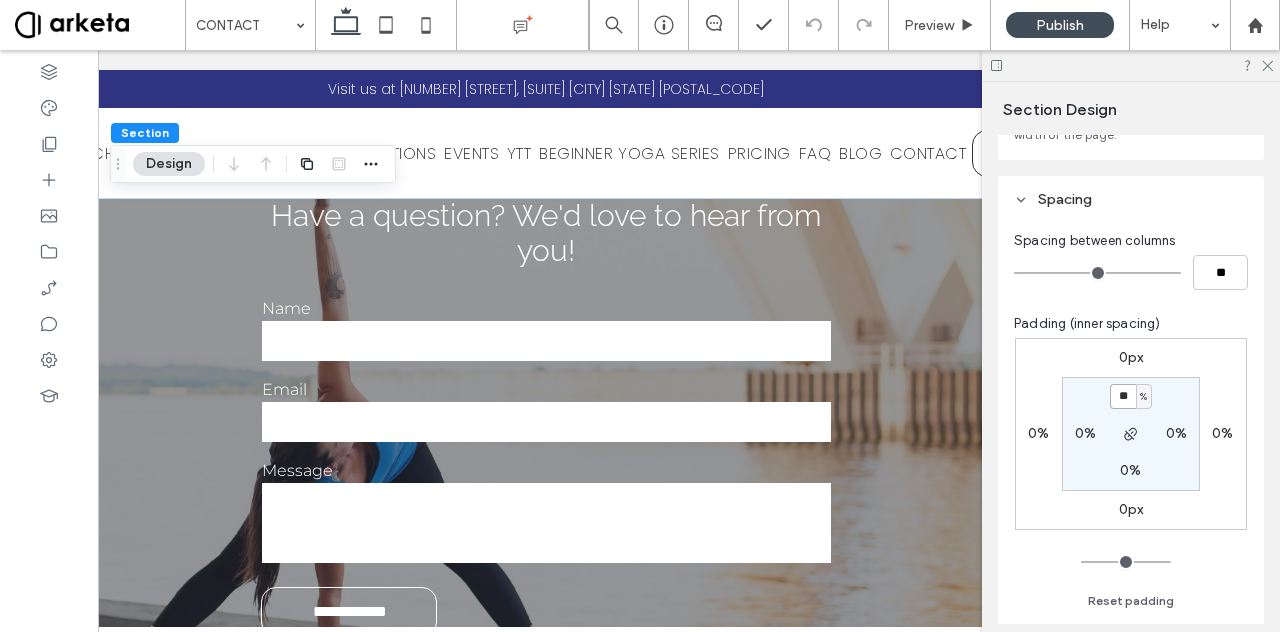 type on "**" 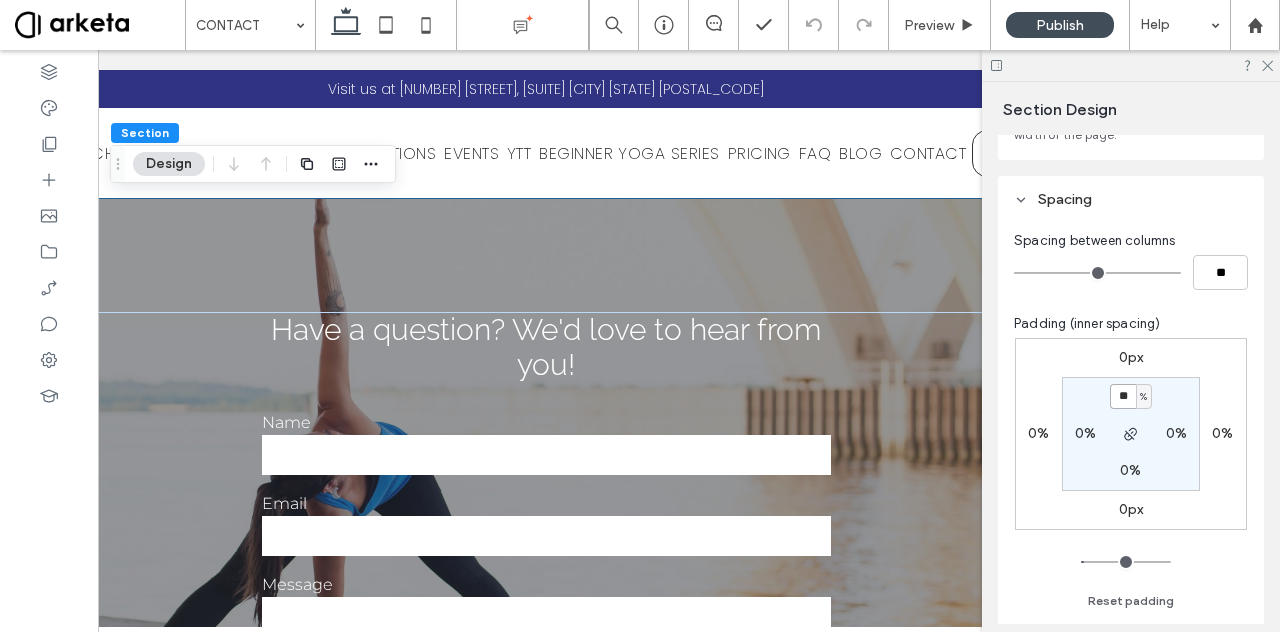 type on "*" 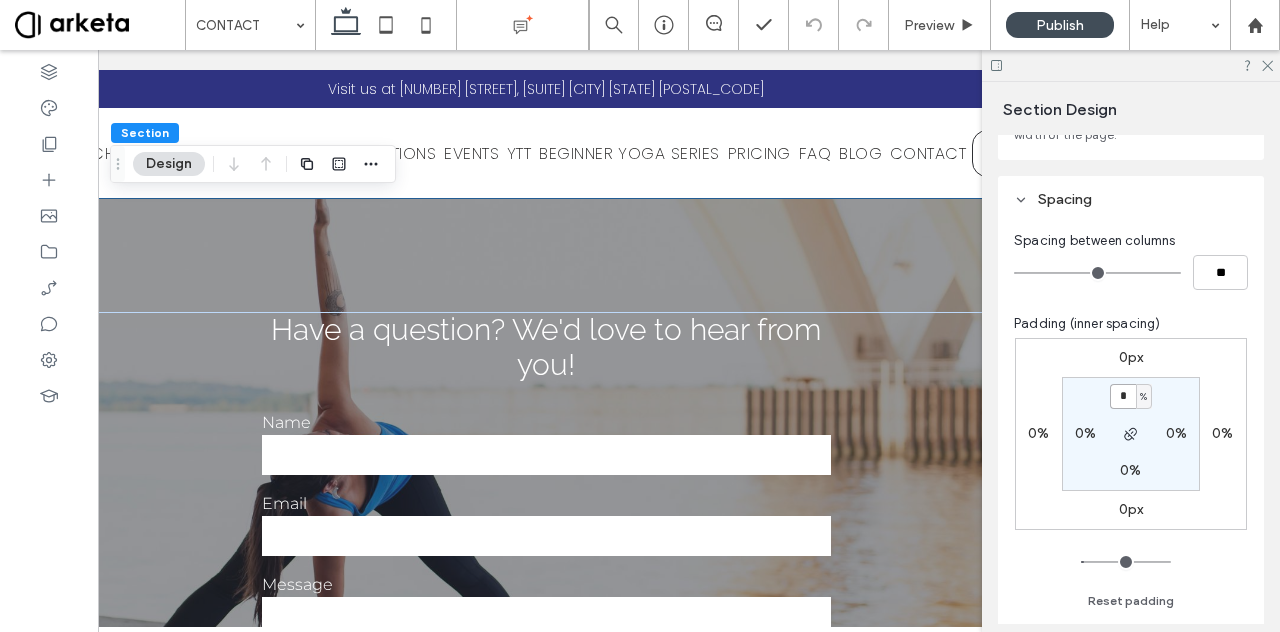 type on "*" 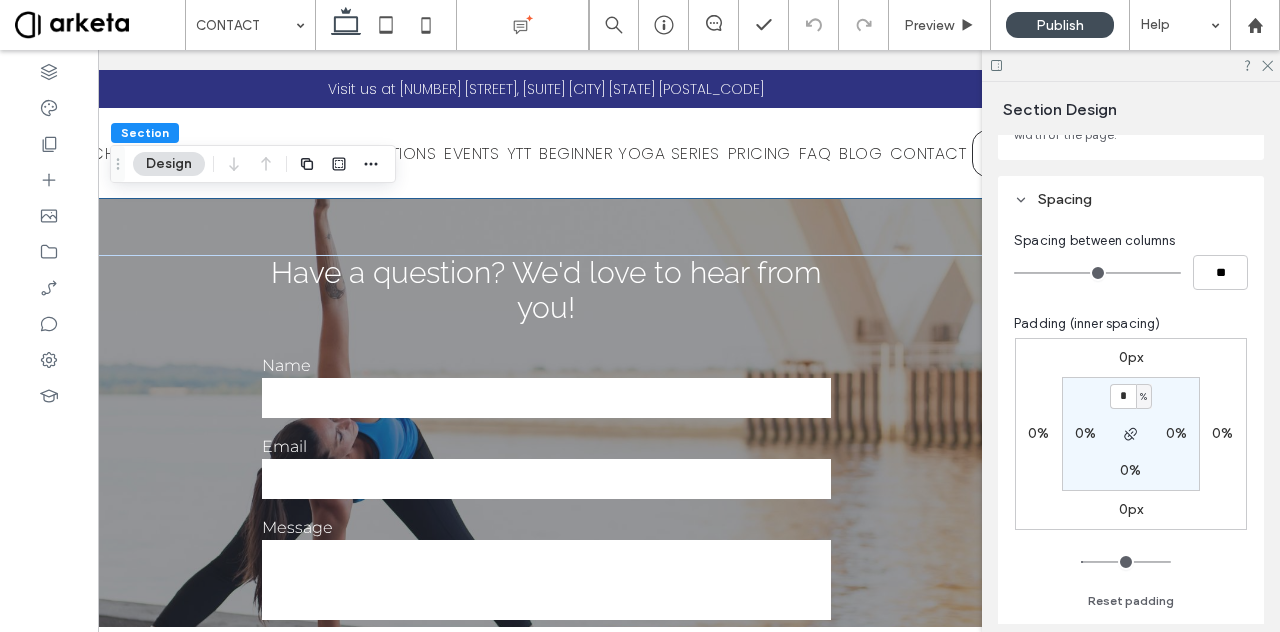 click on "**********" at bounding box center (546, 457) 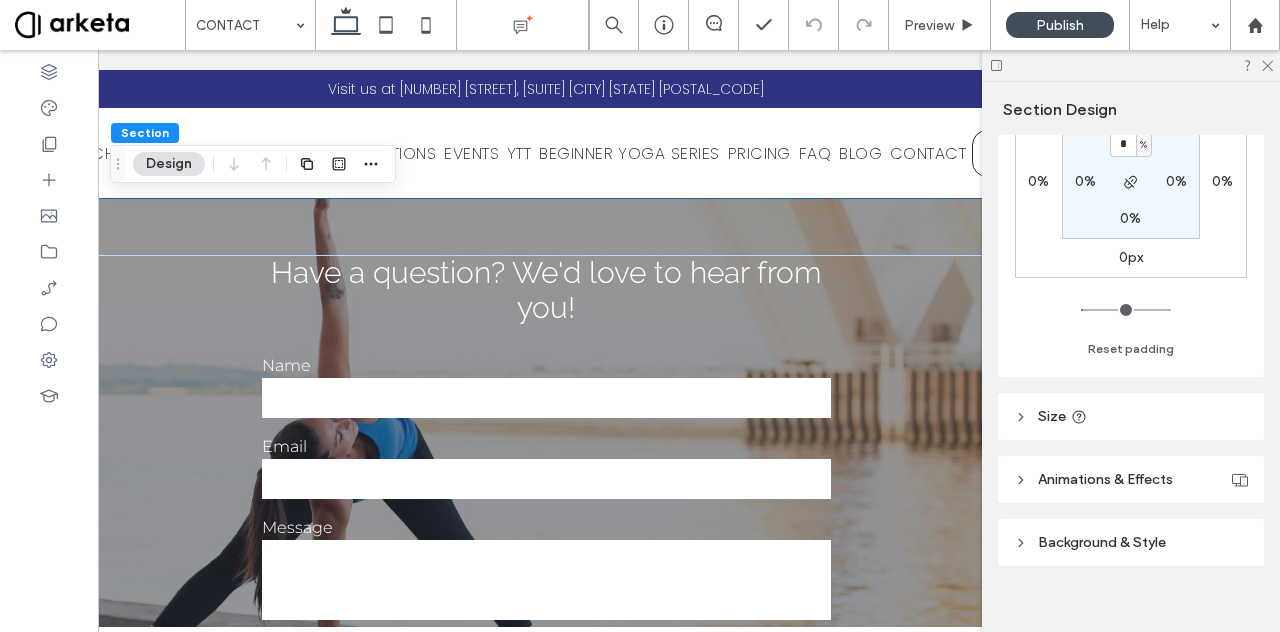 scroll, scrollTop: 449, scrollLeft: 0, axis: vertical 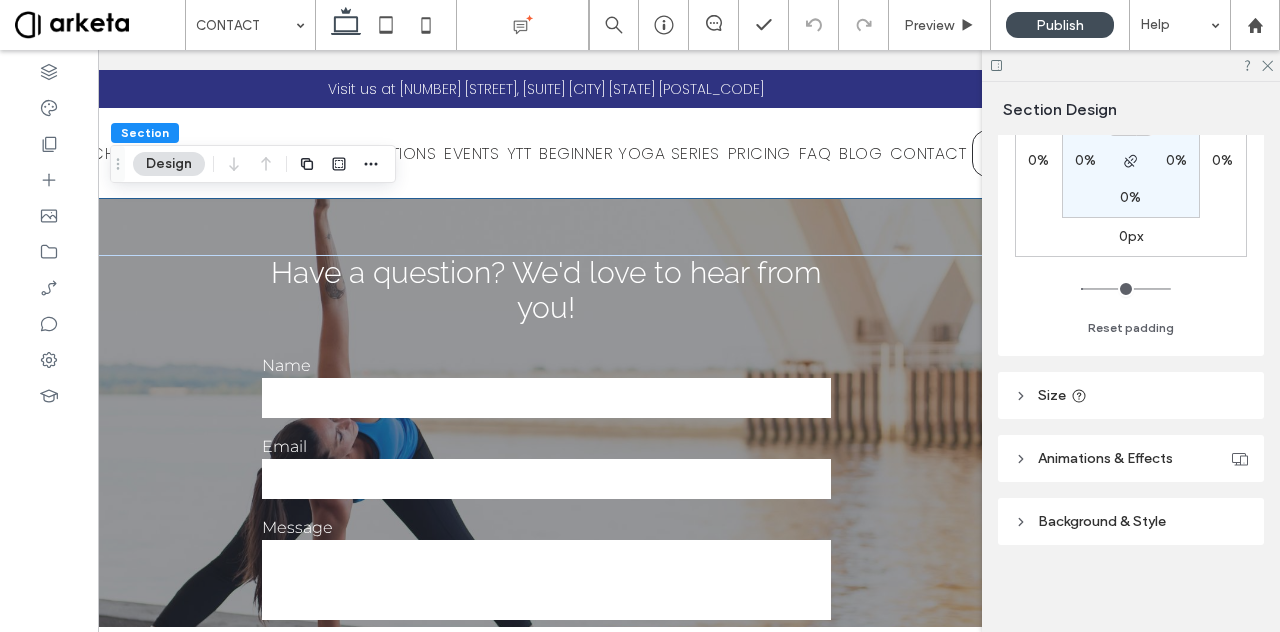 click on "Size" at bounding box center [1131, 395] 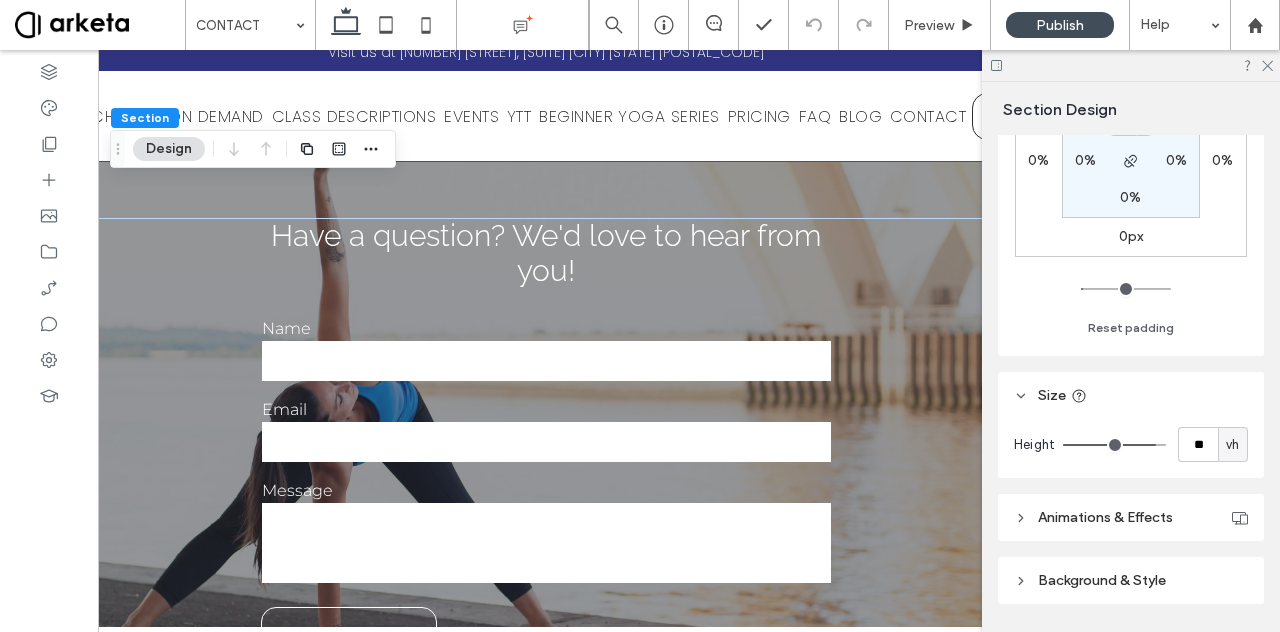 scroll, scrollTop: 0, scrollLeft: 0, axis: both 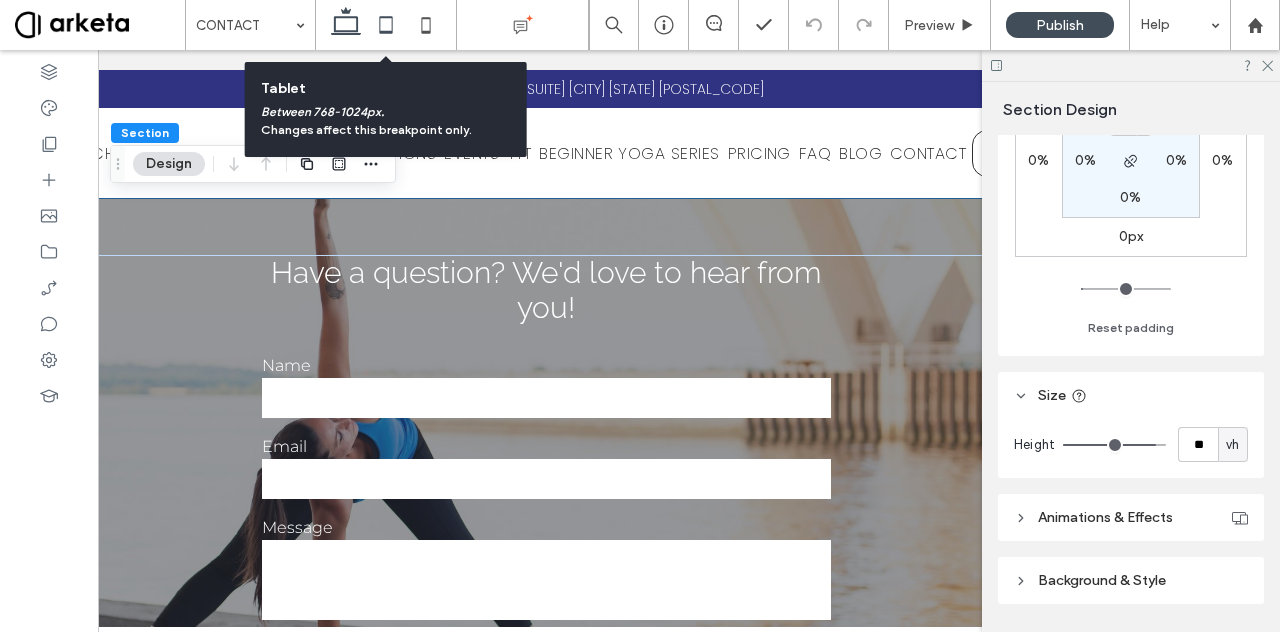 click 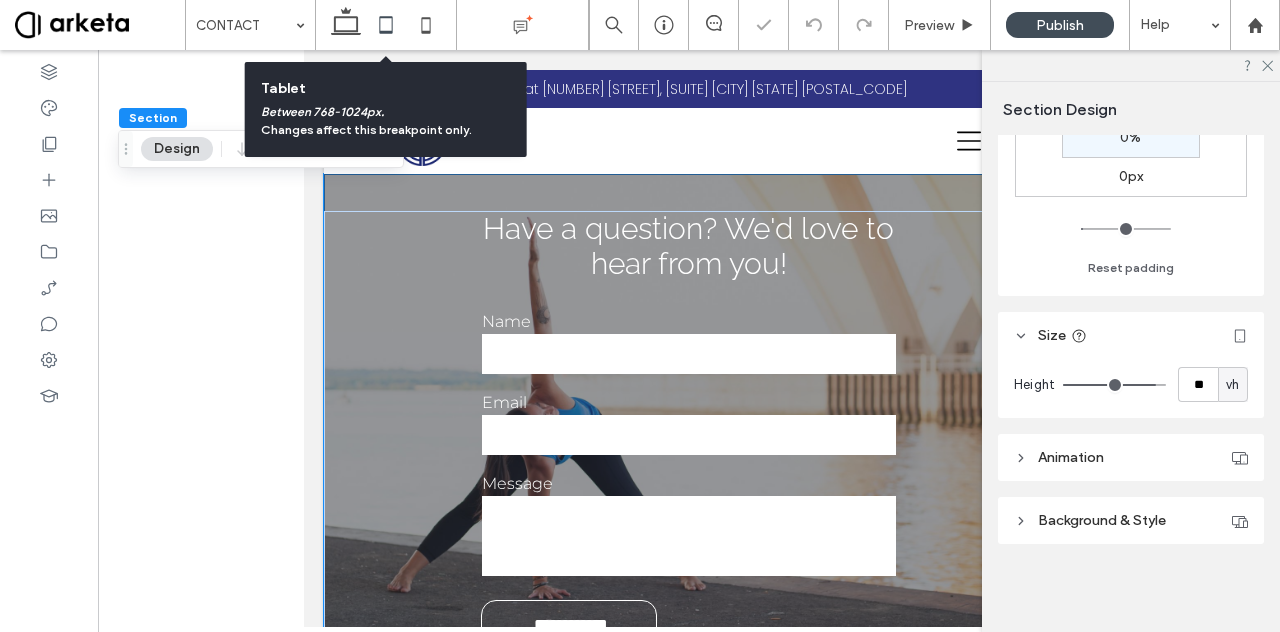 scroll, scrollTop: 95, scrollLeft: 0, axis: vertical 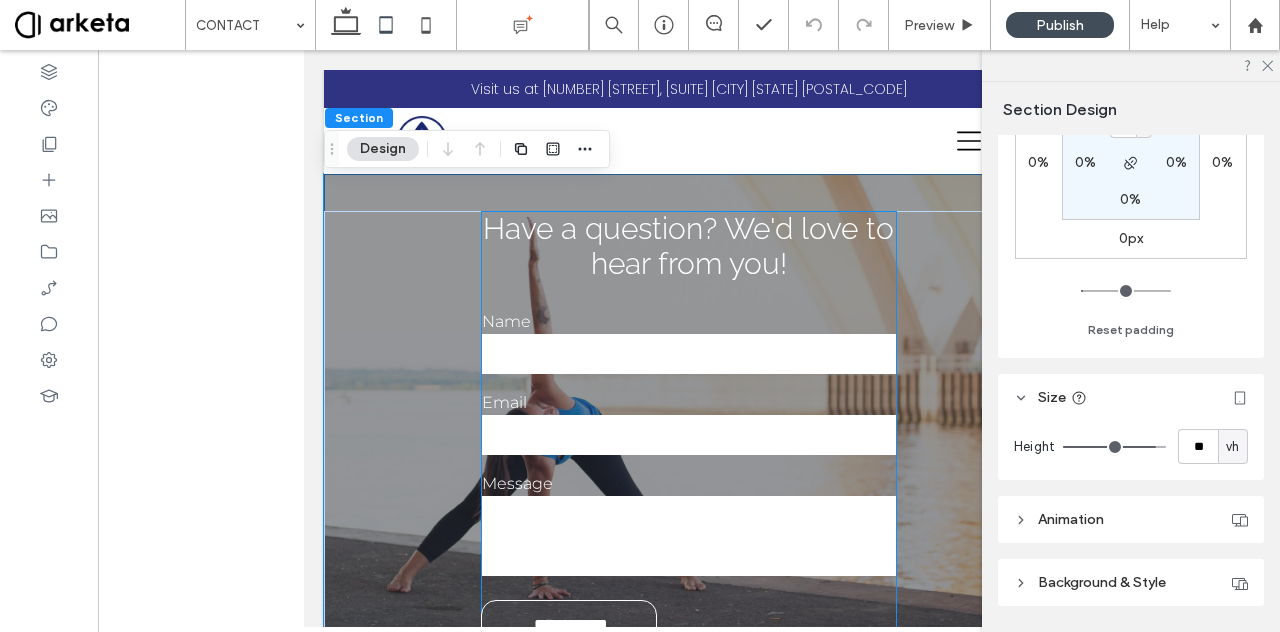 click on "Message" at bounding box center (689, 483) 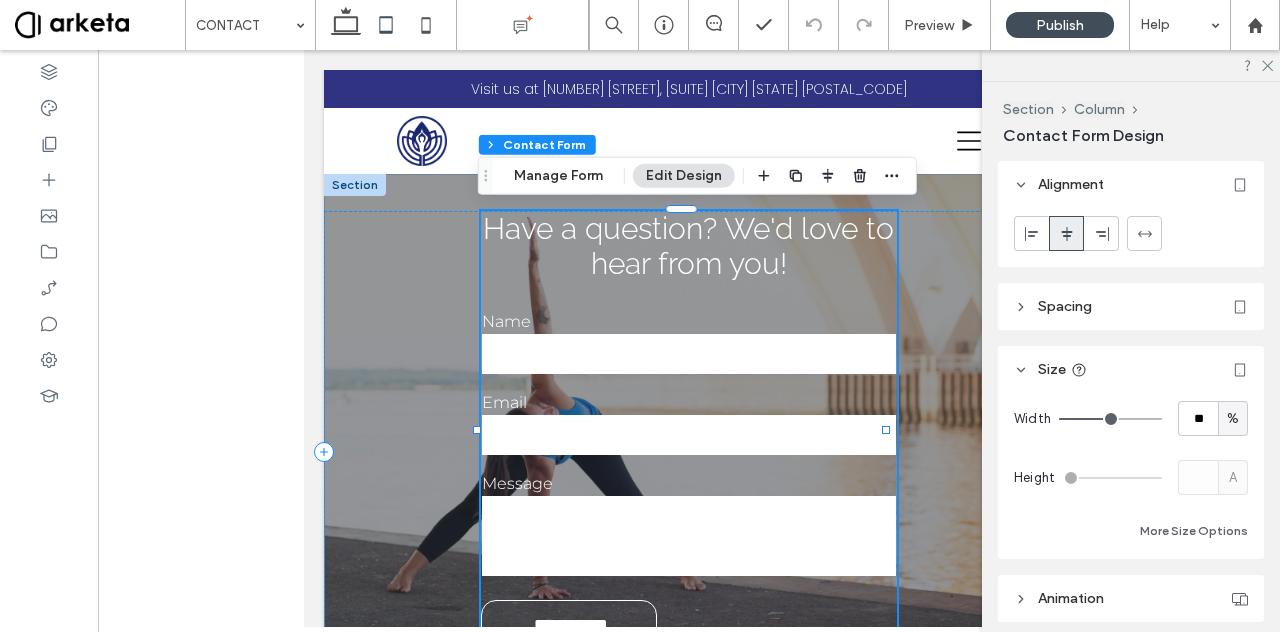 type on "*" 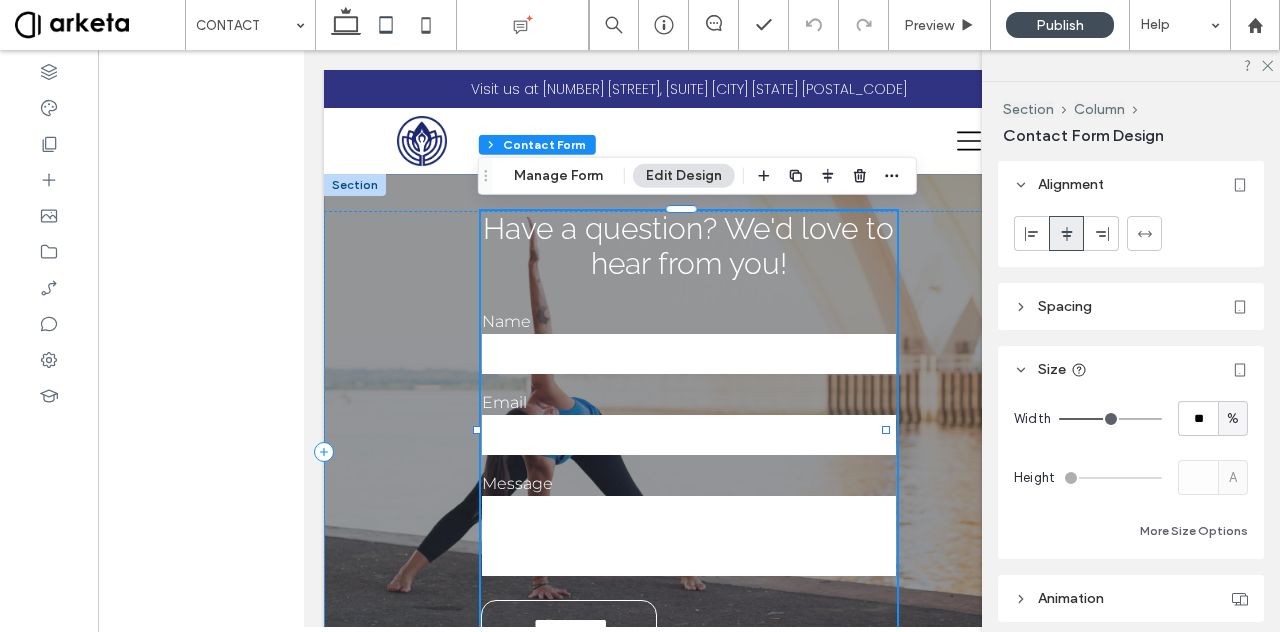 click at bounding box center (689, 354) 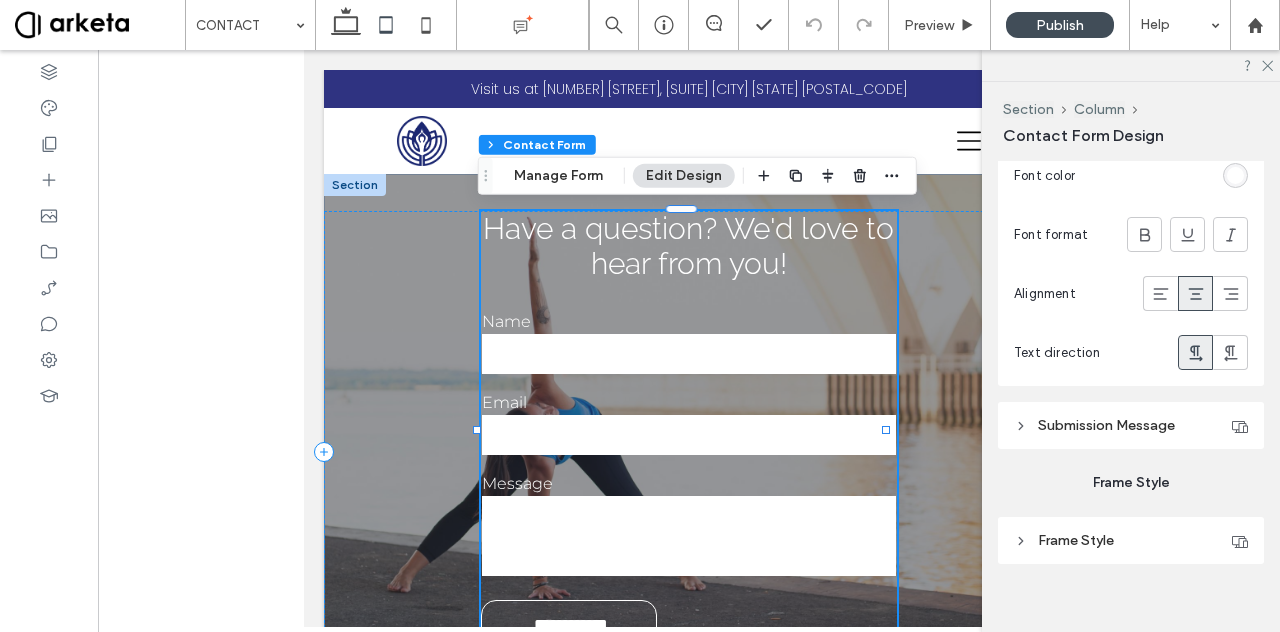 scroll, scrollTop: 2506, scrollLeft: 0, axis: vertical 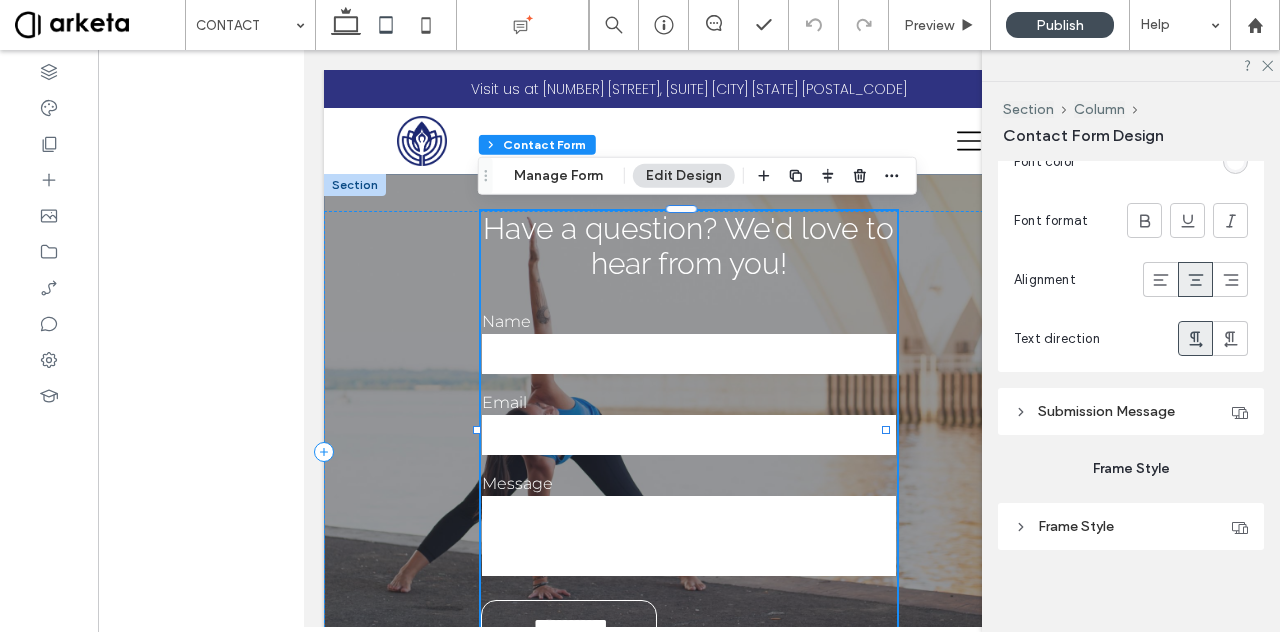 click on "Frame Style" at bounding box center [1131, 526] 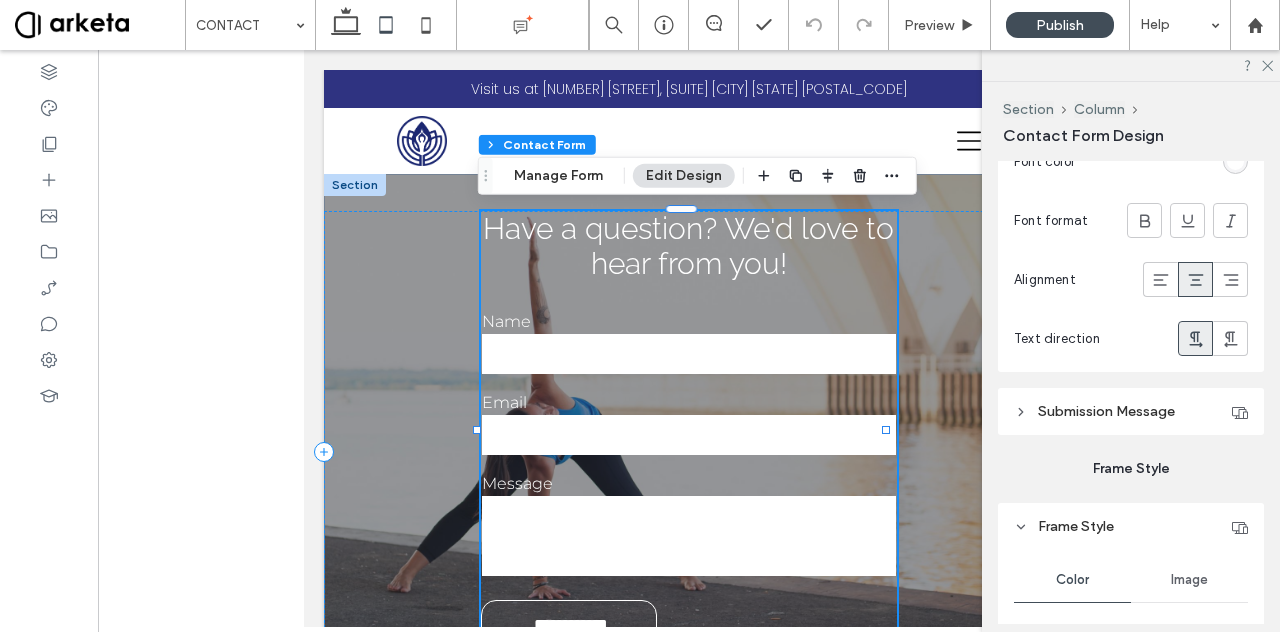 click on "Submission Message" at bounding box center [1106, 411] 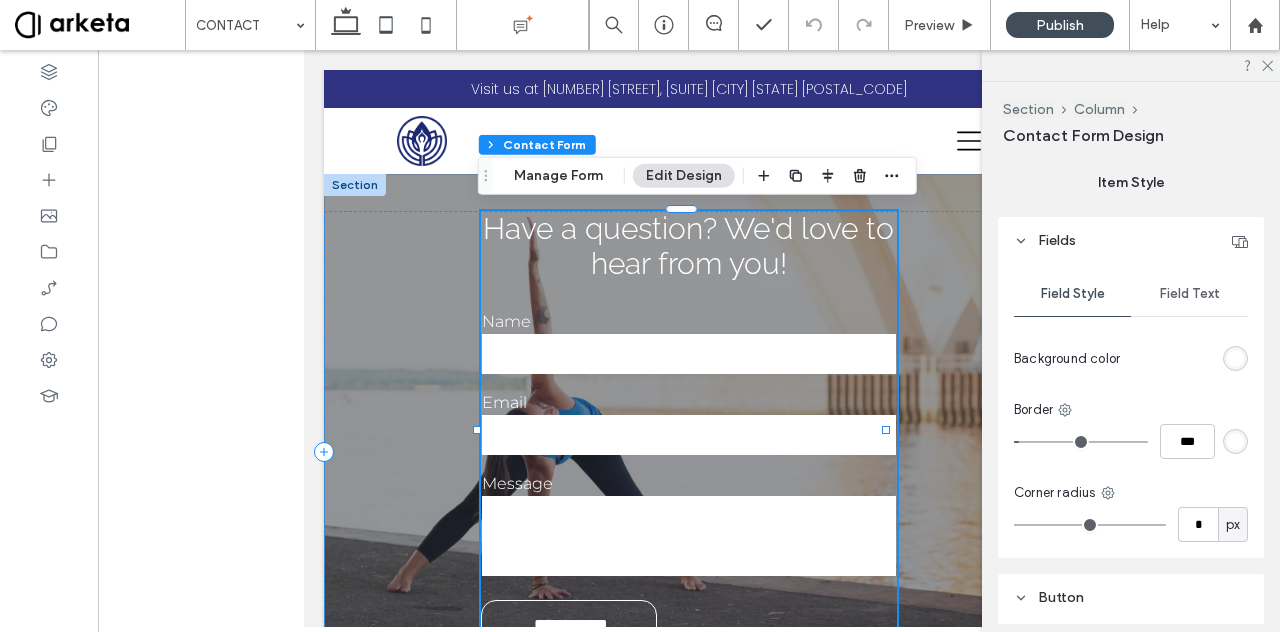 scroll, scrollTop: 803, scrollLeft: 0, axis: vertical 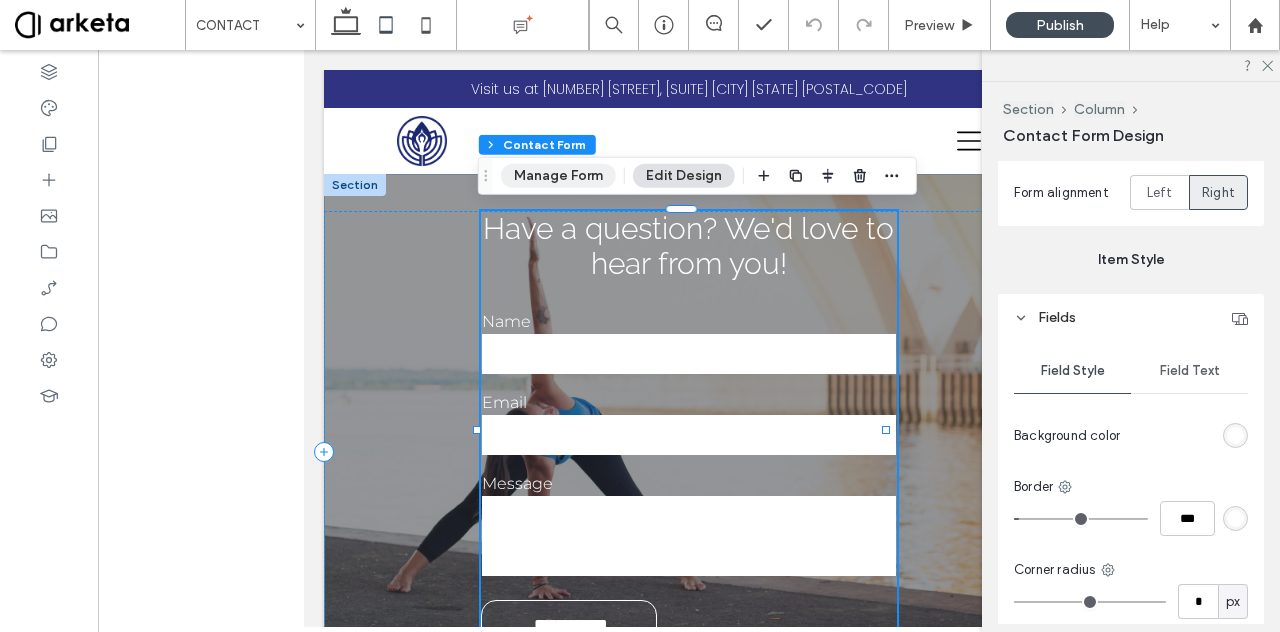 click on "Manage Form" at bounding box center (558, 176) 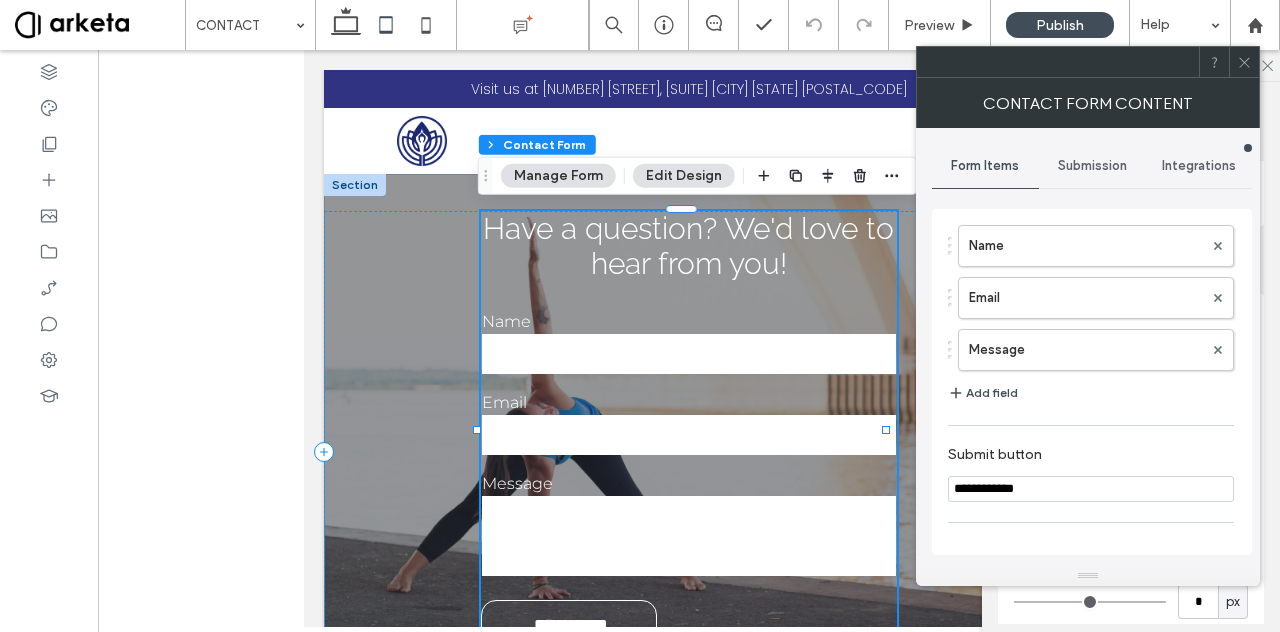 scroll, scrollTop: 0, scrollLeft: 0, axis: both 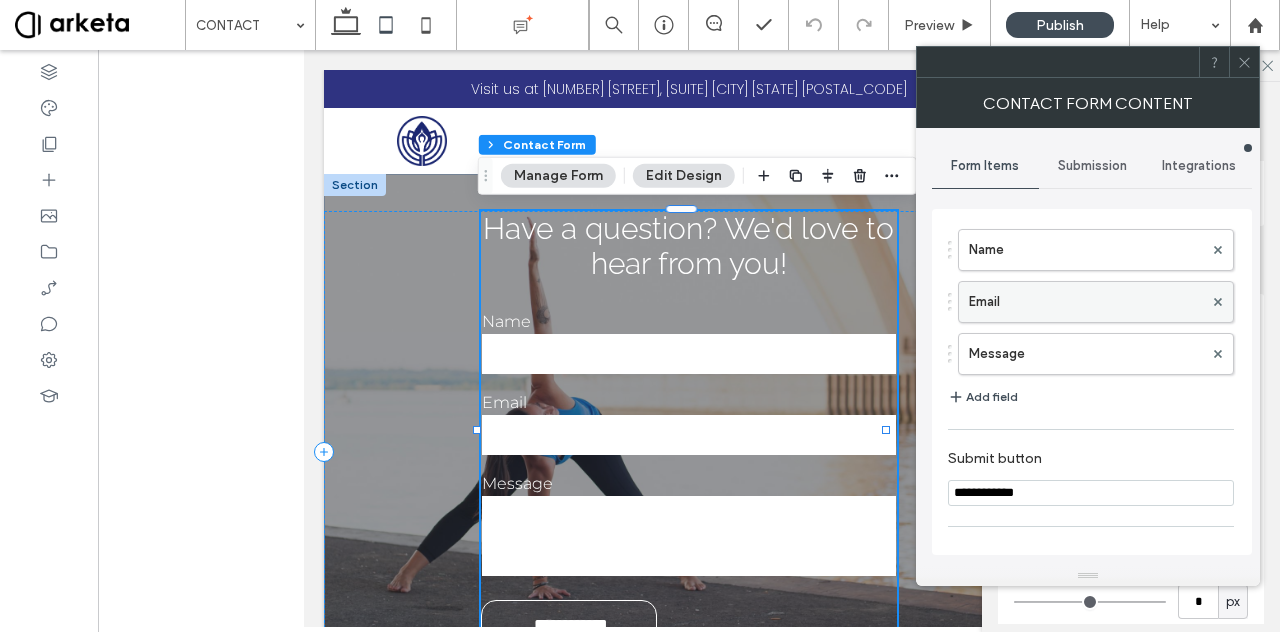 click on "Email" at bounding box center (1086, 302) 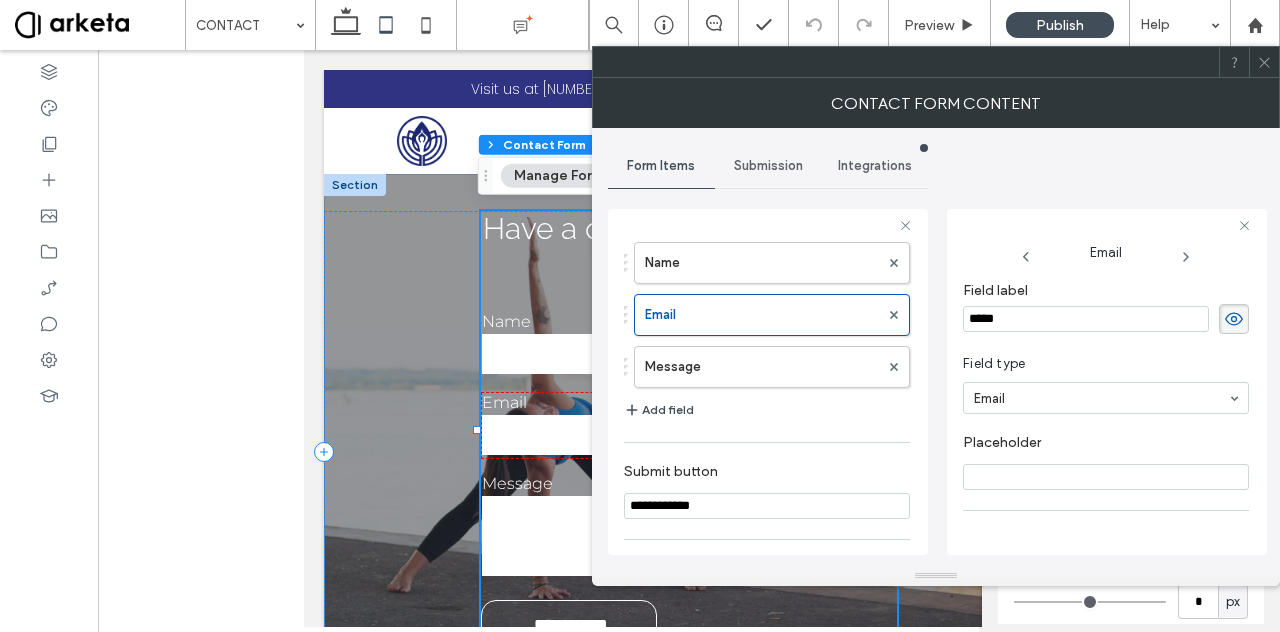 scroll, scrollTop: 137, scrollLeft: 0, axis: vertical 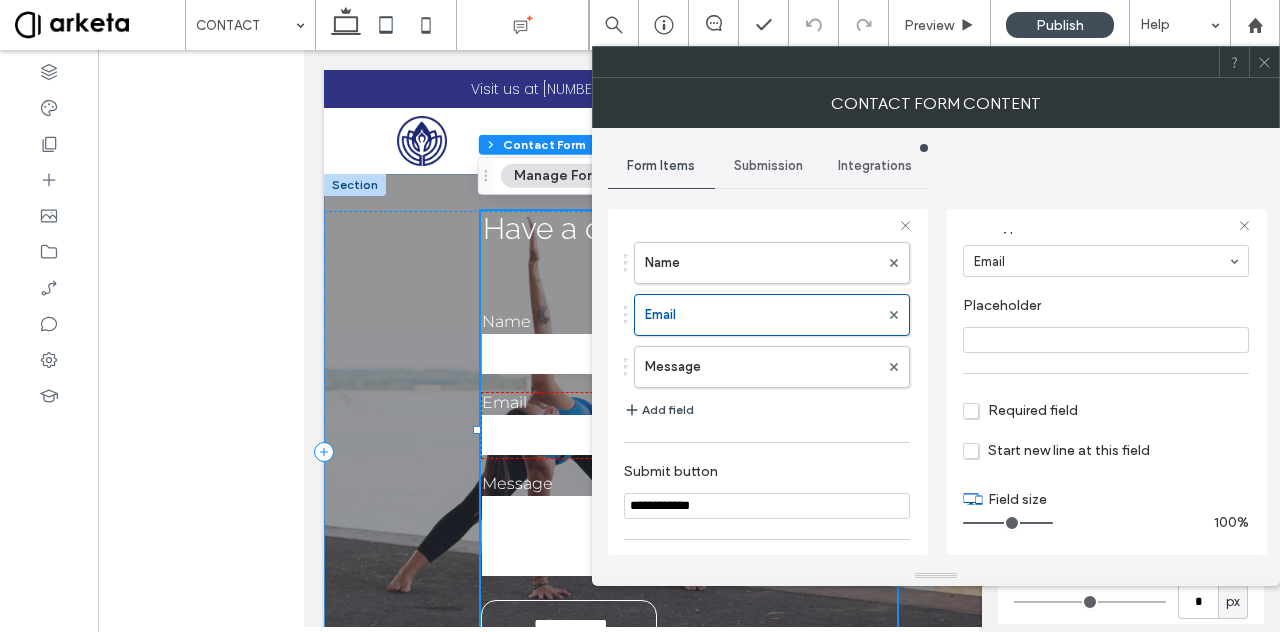 click on "Required field" at bounding box center [1020, 410] 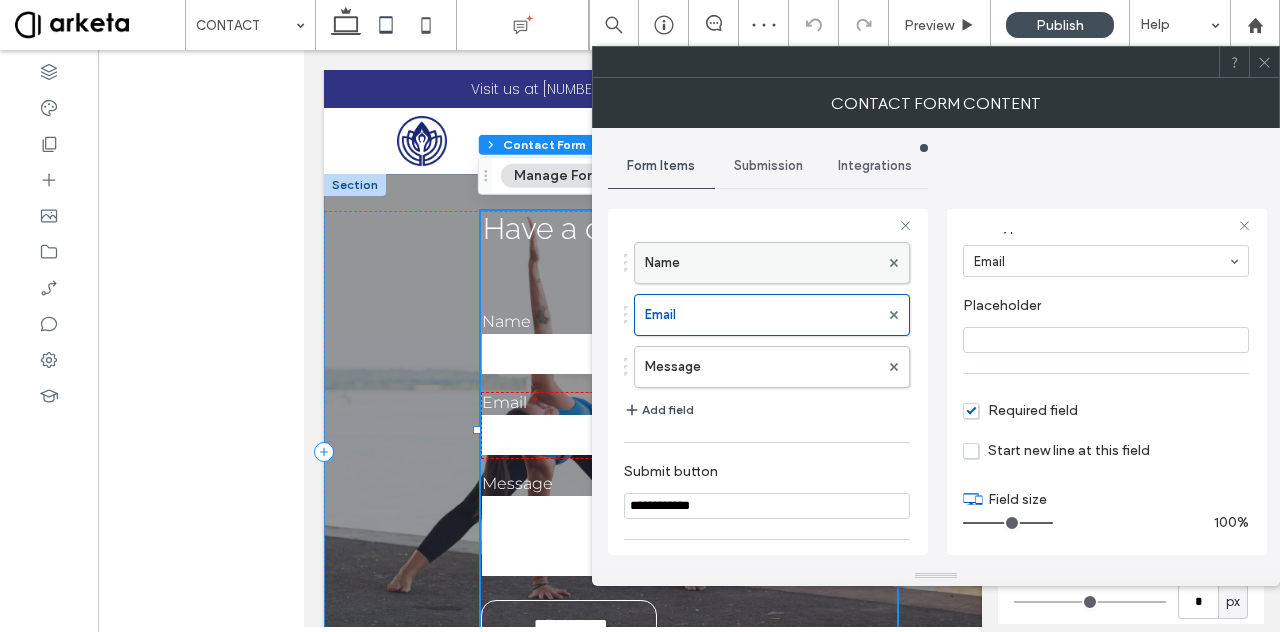 click on "Name" at bounding box center (762, 263) 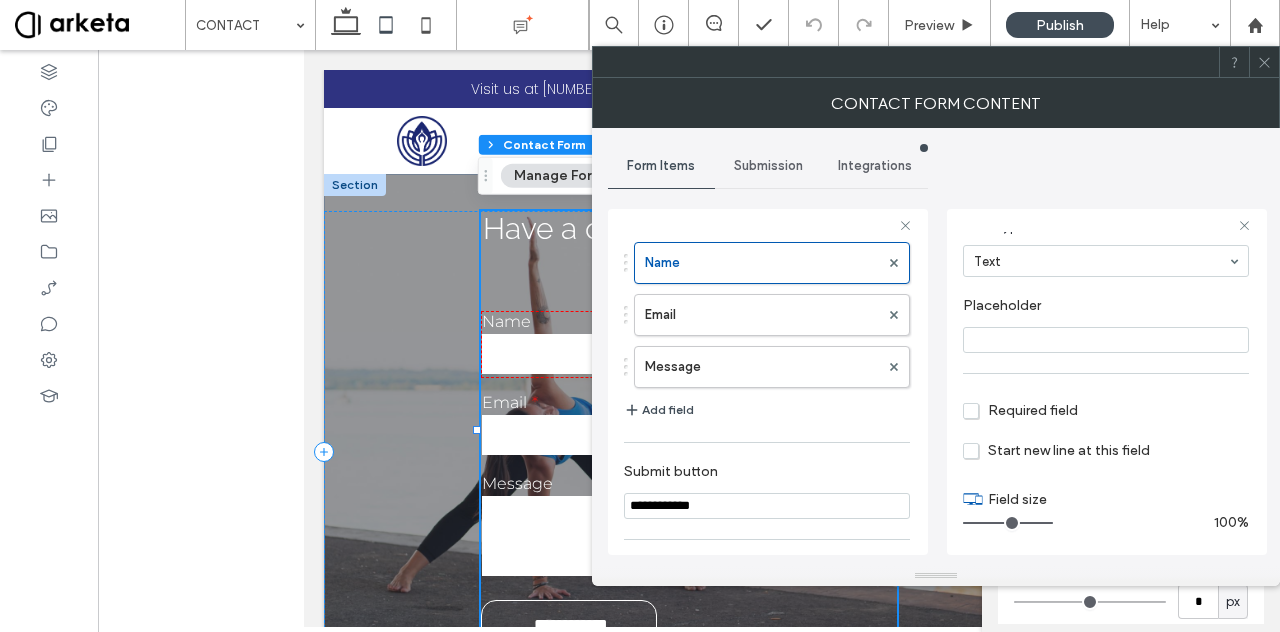 click on "Required field" at bounding box center (1020, 410) 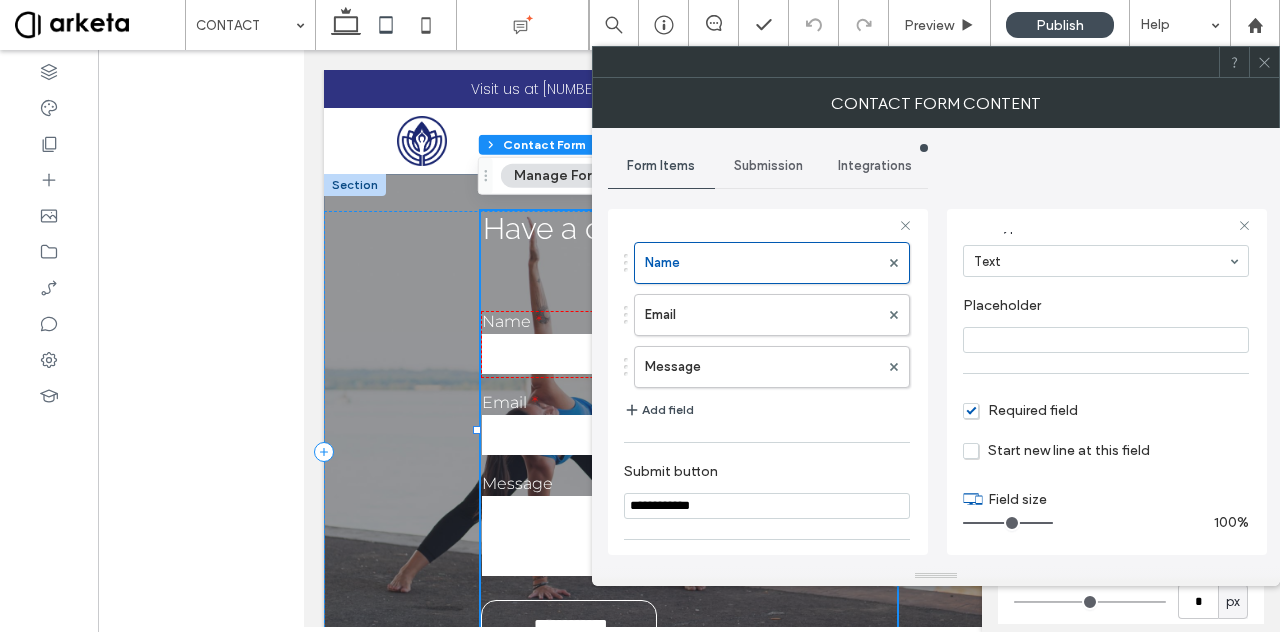click 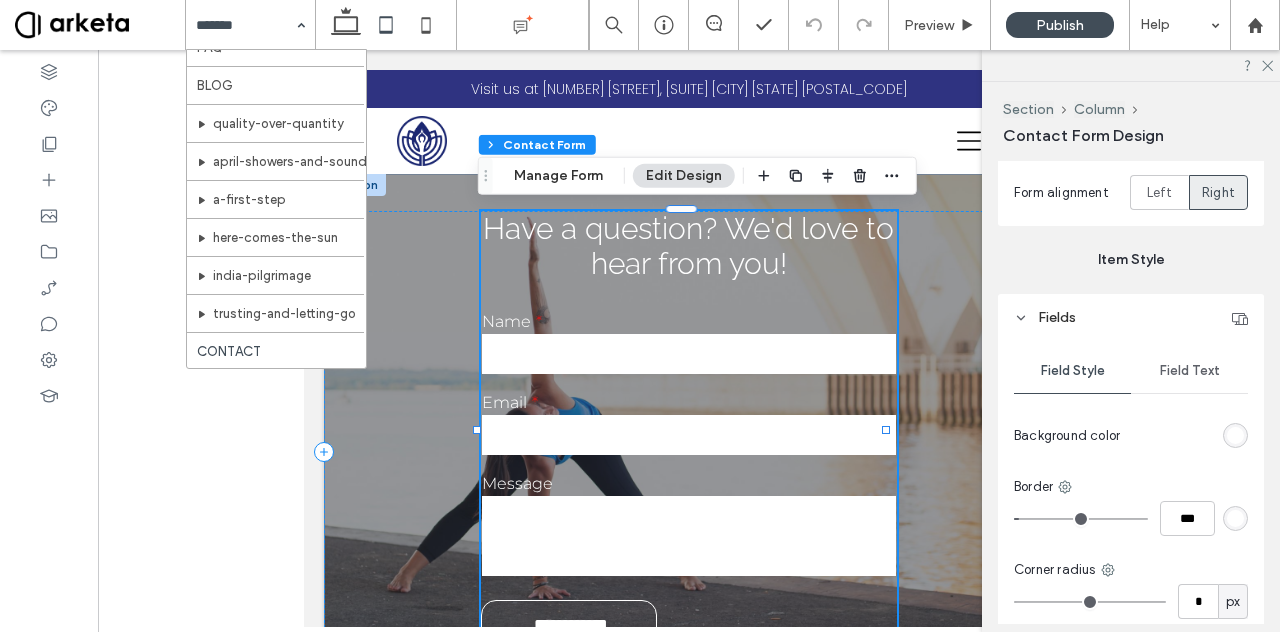 scroll, scrollTop: 220, scrollLeft: 0, axis: vertical 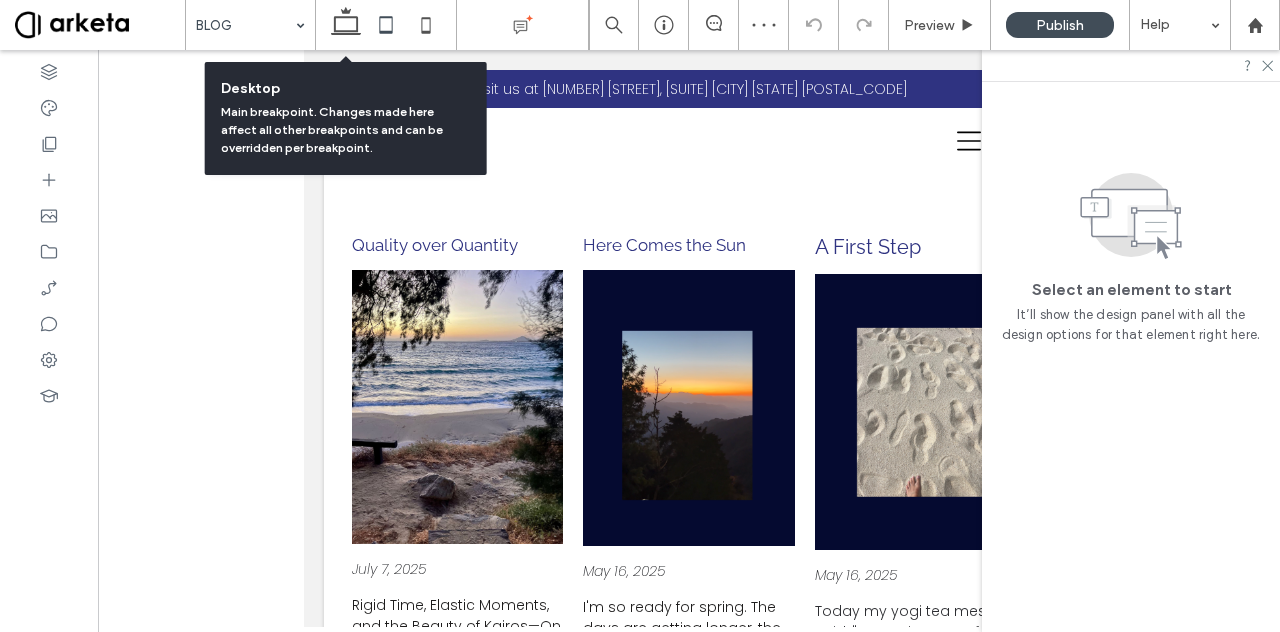 click 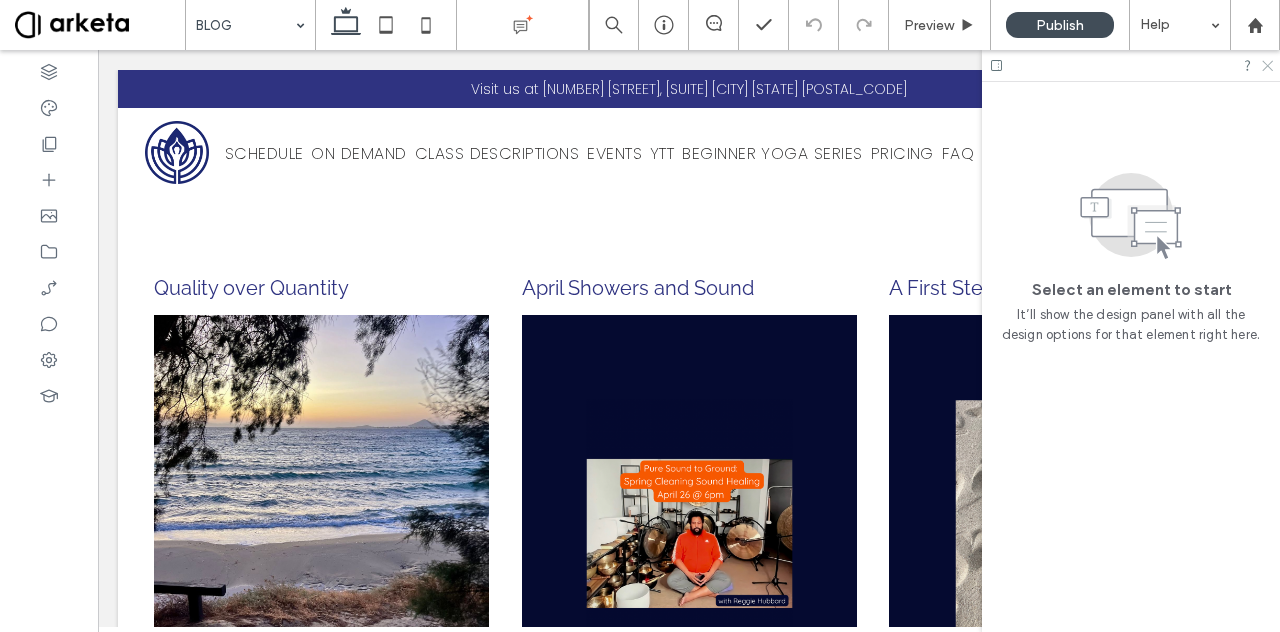 click 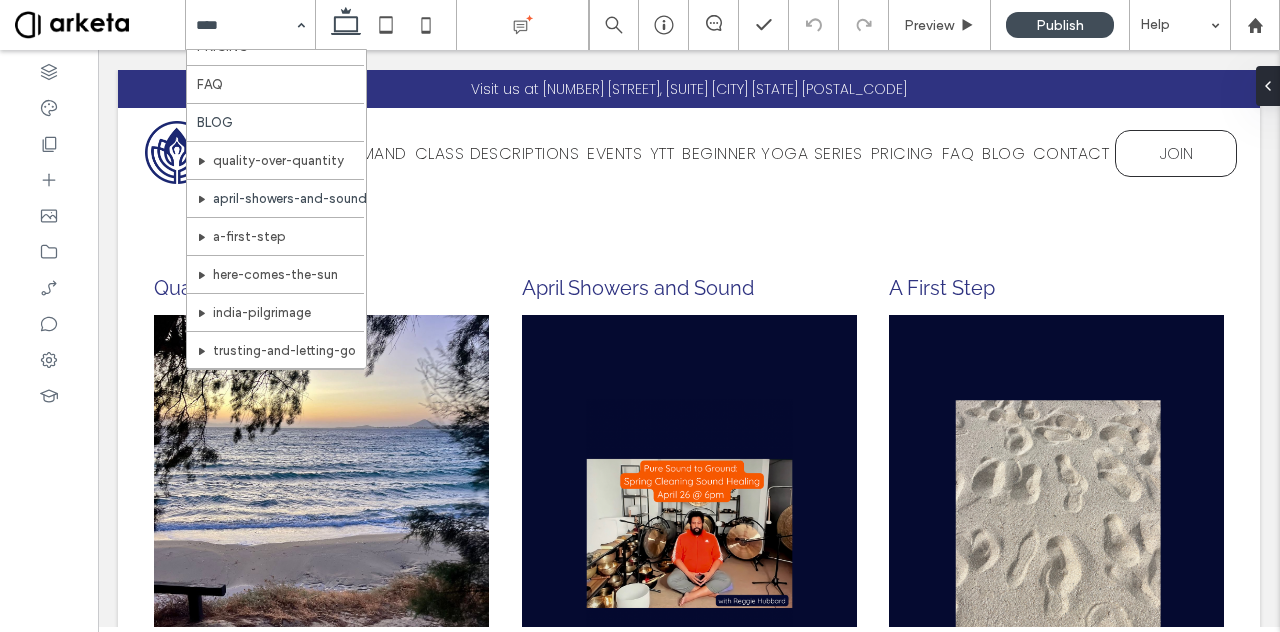 scroll, scrollTop: 286, scrollLeft: 0, axis: vertical 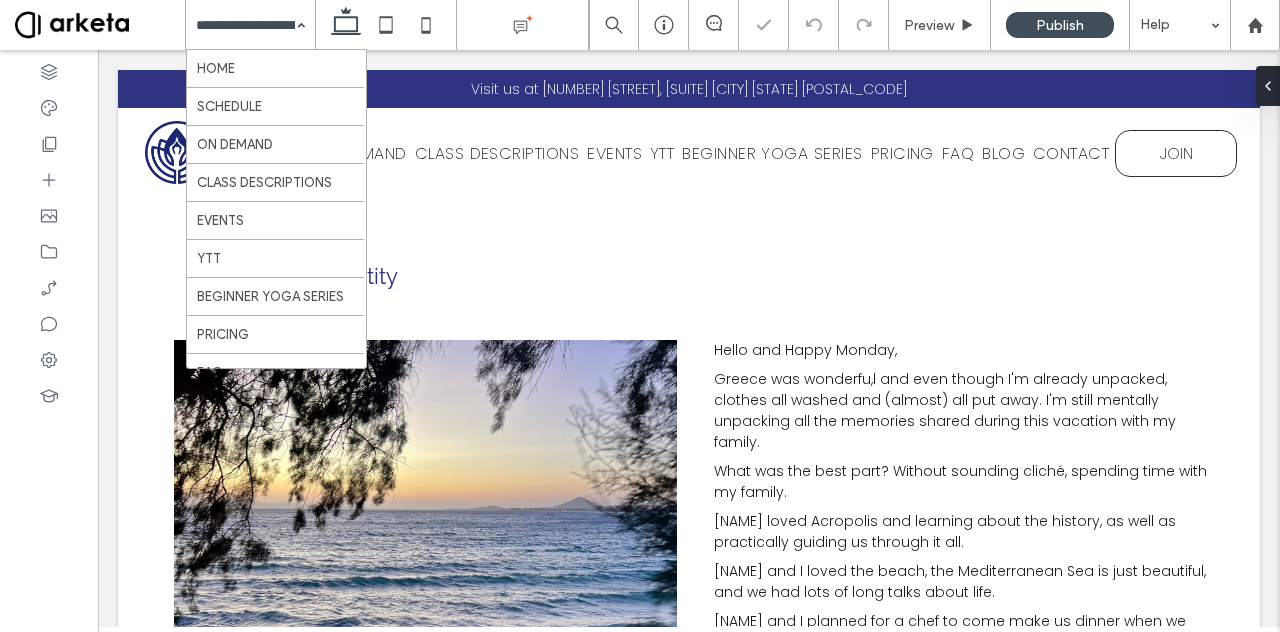 click on "HOME SCHEDULE ON DEMAND CLASS DESCRIPTIONS EVENTS YTT BEGINNER YOGA SERIES PRICING FAQ BLOG quality-over-quantity april-showers-and-sound a-first-step here-comes-the-sun india-pilgrimage trusting-and-letting-go CONTACT" at bounding box center (250, 25) 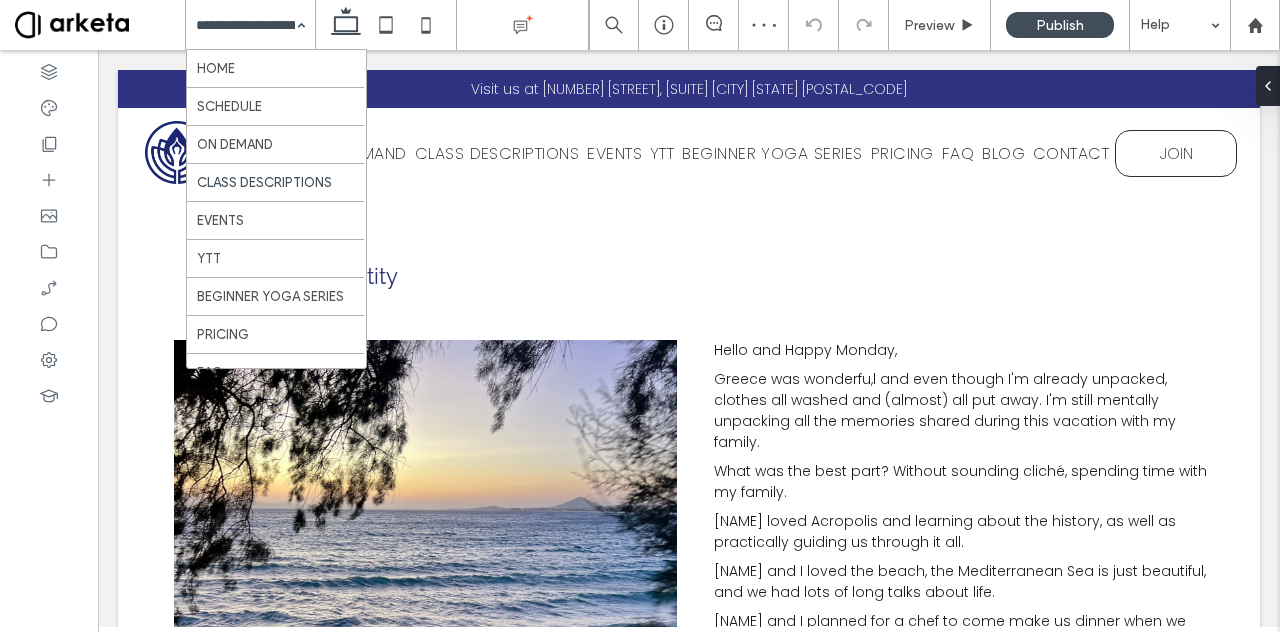 scroll, scrollTop: 336, scrollLeft: 0, axis: vertical 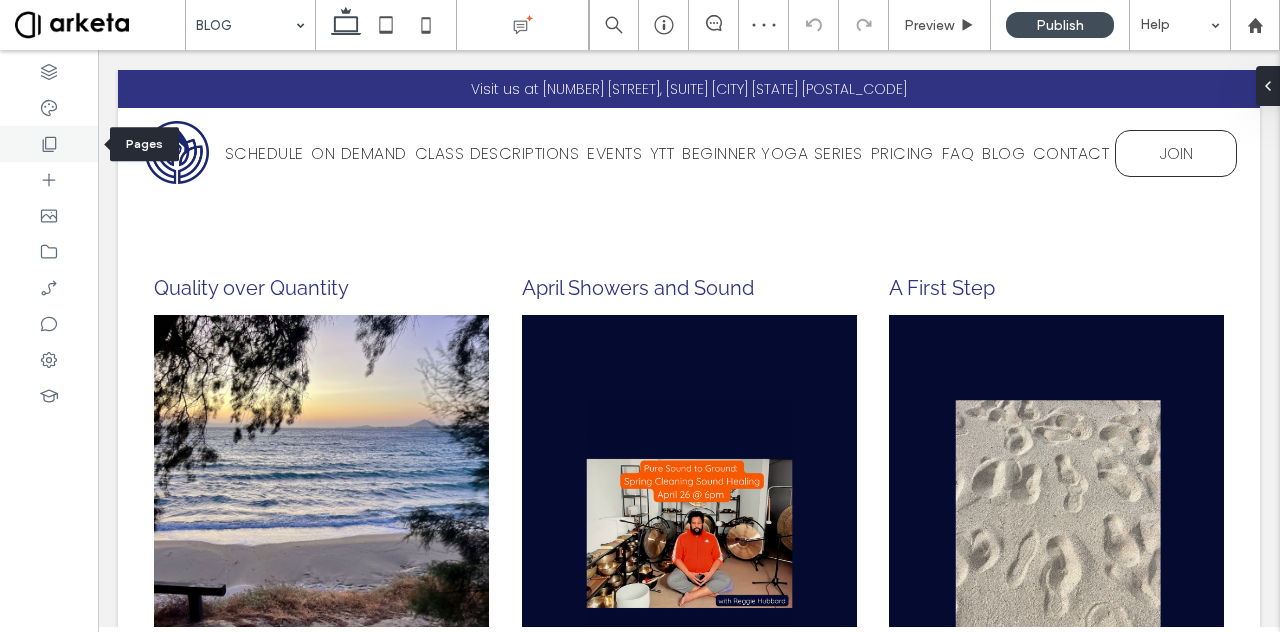 click at bounding box center [49, 144] 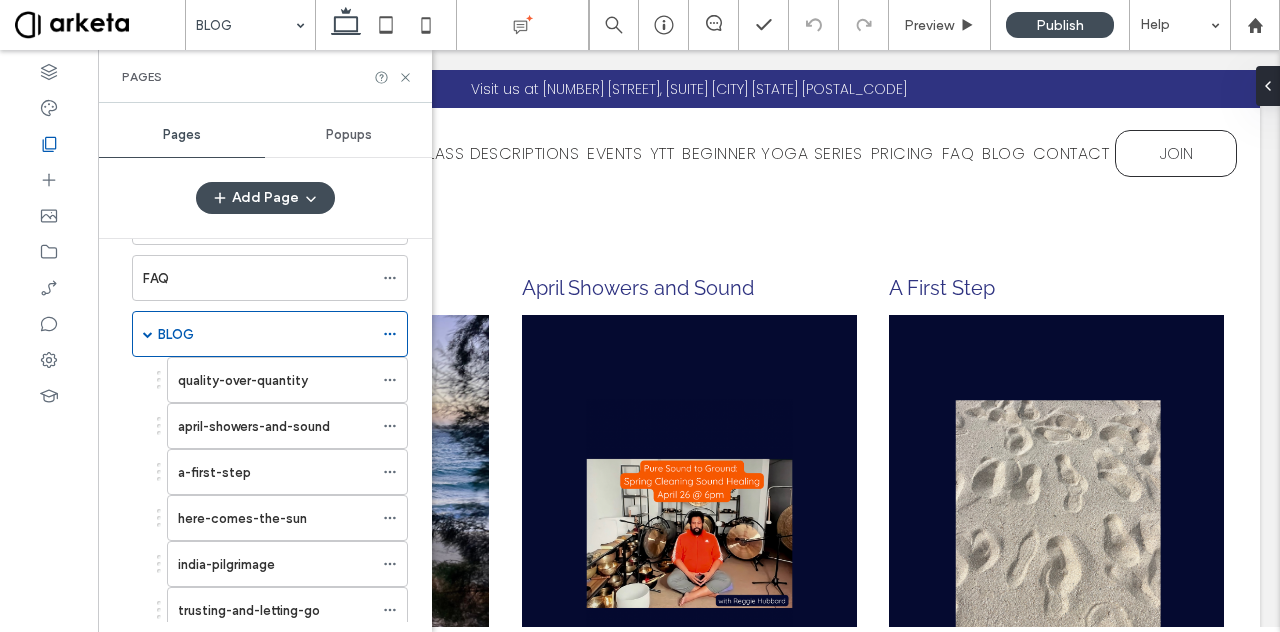 scroll, scrollTop: 464, scrollLeft: 0, axis: vertical 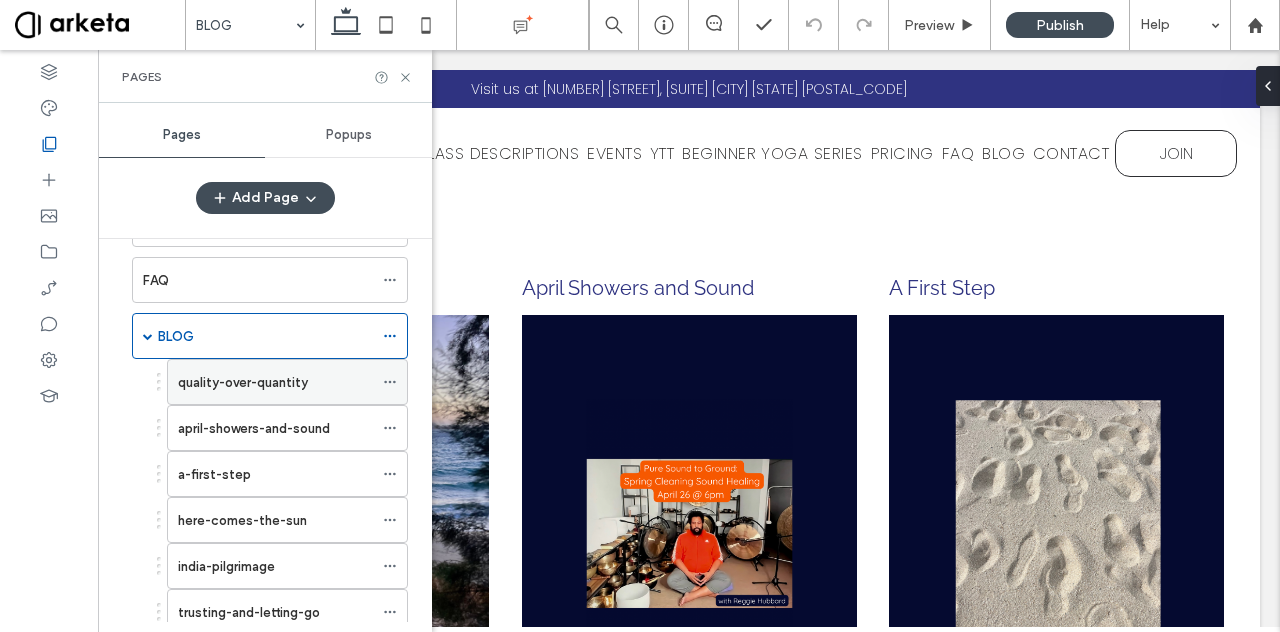 click 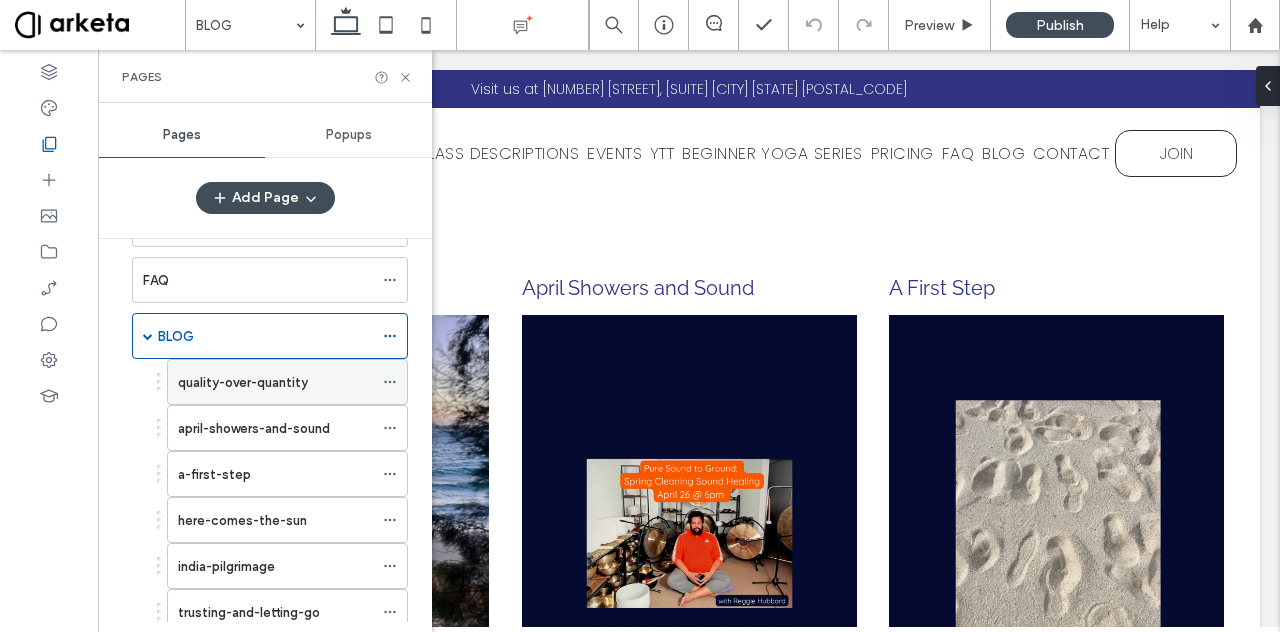 click on "quality-over-quantity" at bounding box center [275, 382] 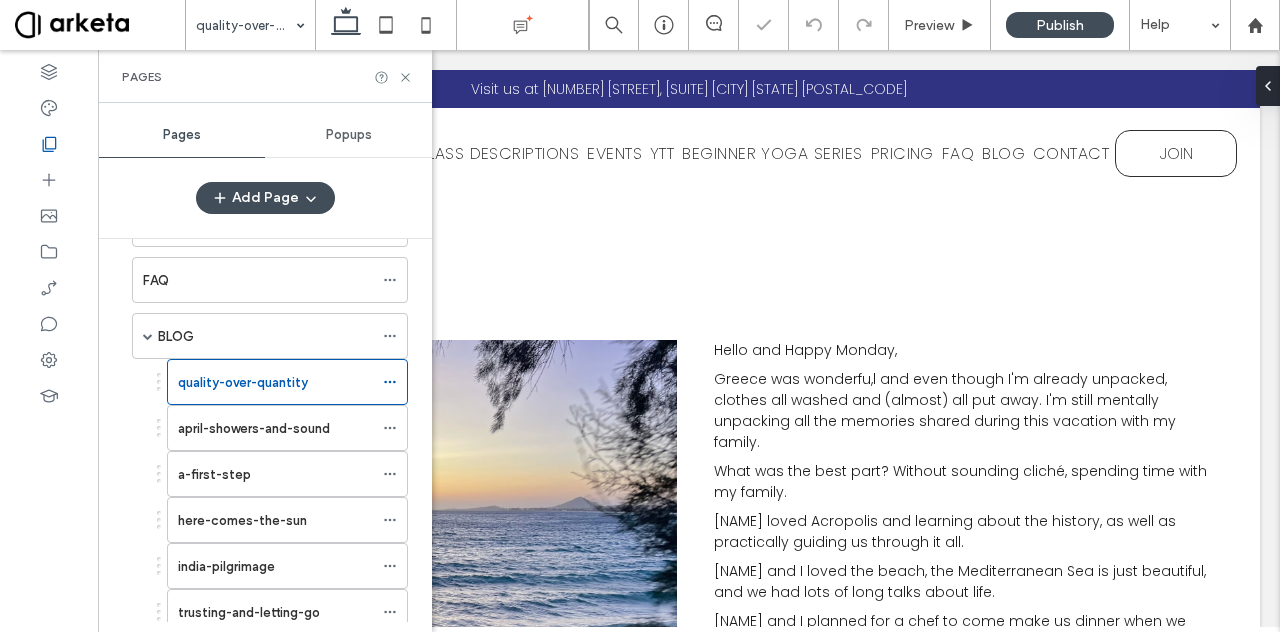 scroll, scrollTop: 0, scrollLeft: 0, axis: both 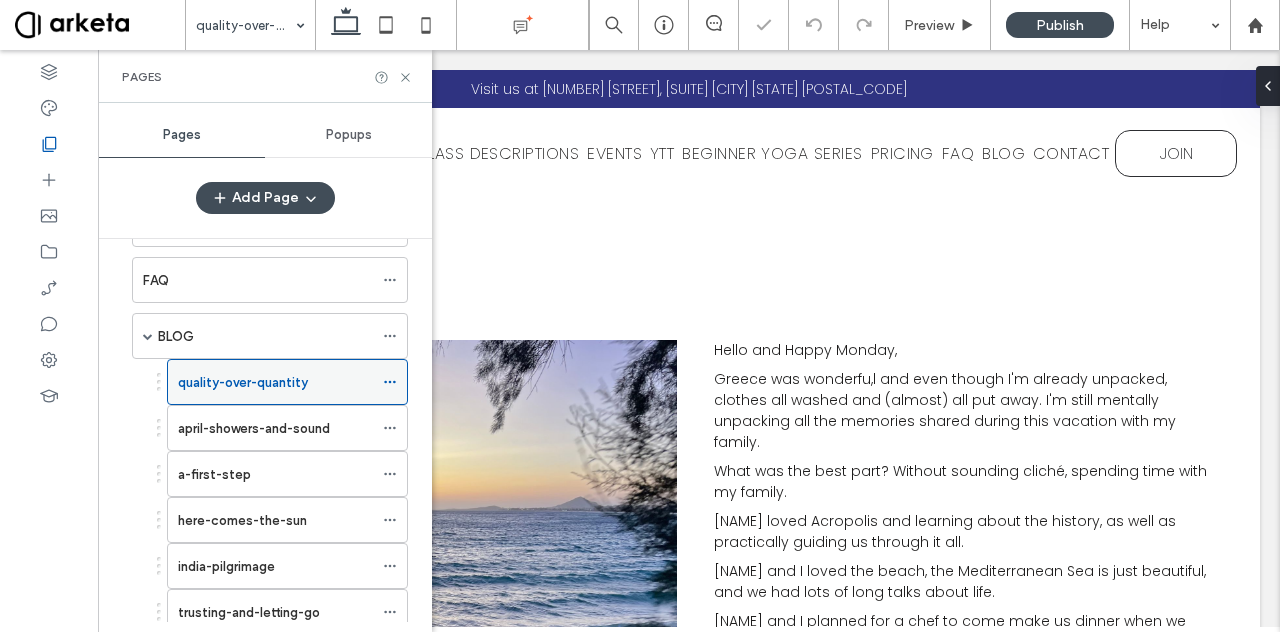 click 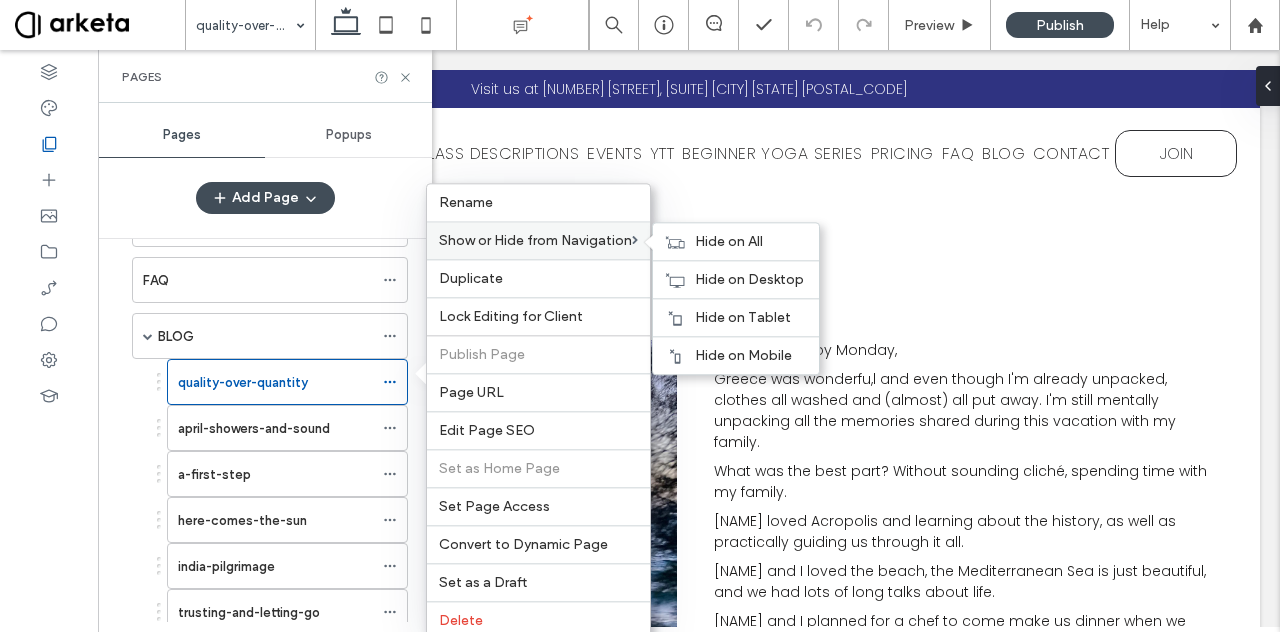 click on "Show or Hide from Navigation   Hide on All Hide on Desktop Hide on Tablet Hide on Mobile" at bounding box center [538, 240] 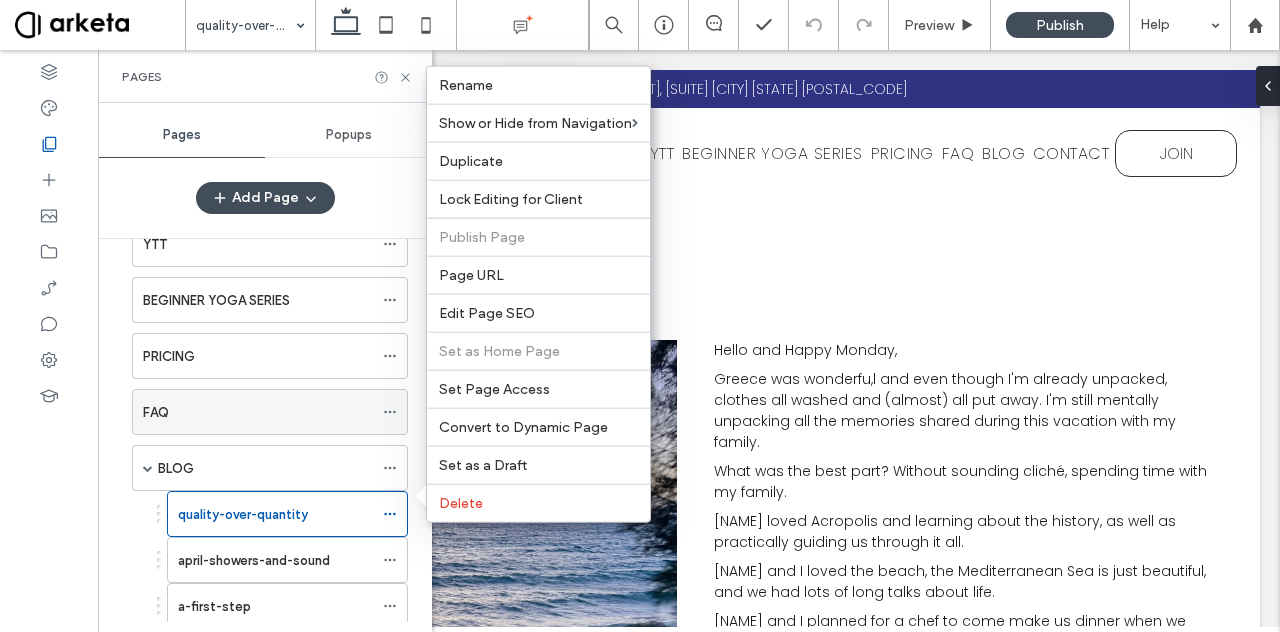scroll, scrollTop: 328, scrollLeft: 0, axis: vertical 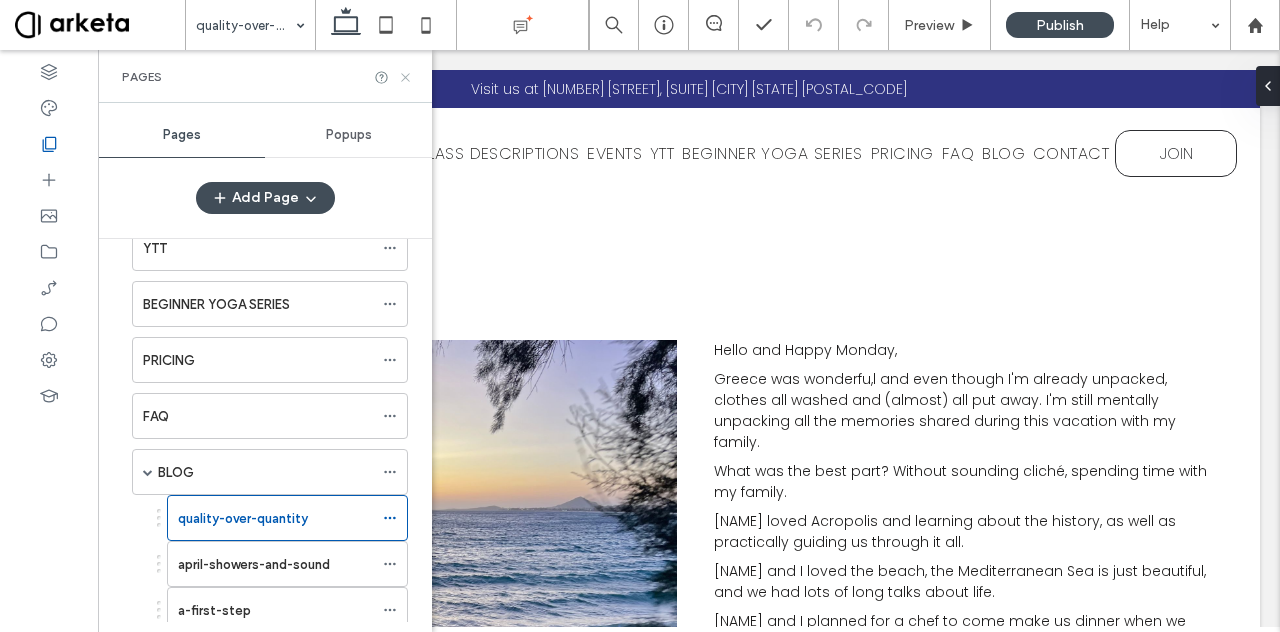 click 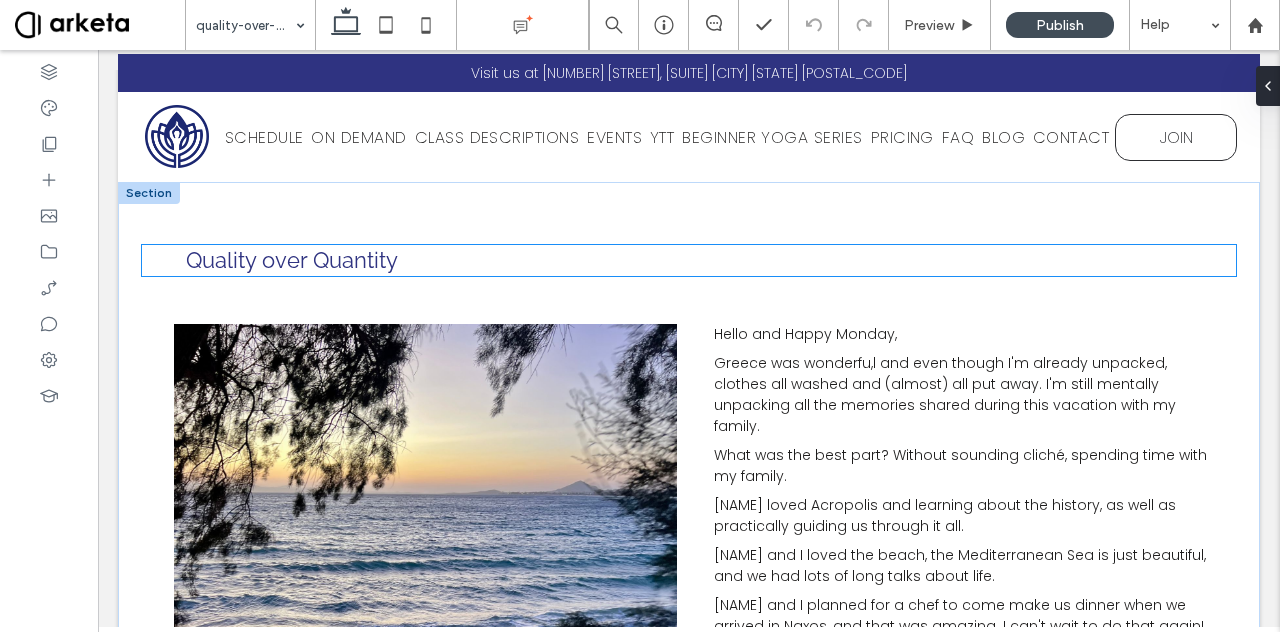scroll, scrollTop: 0, scrollLeft: 0, axis: both 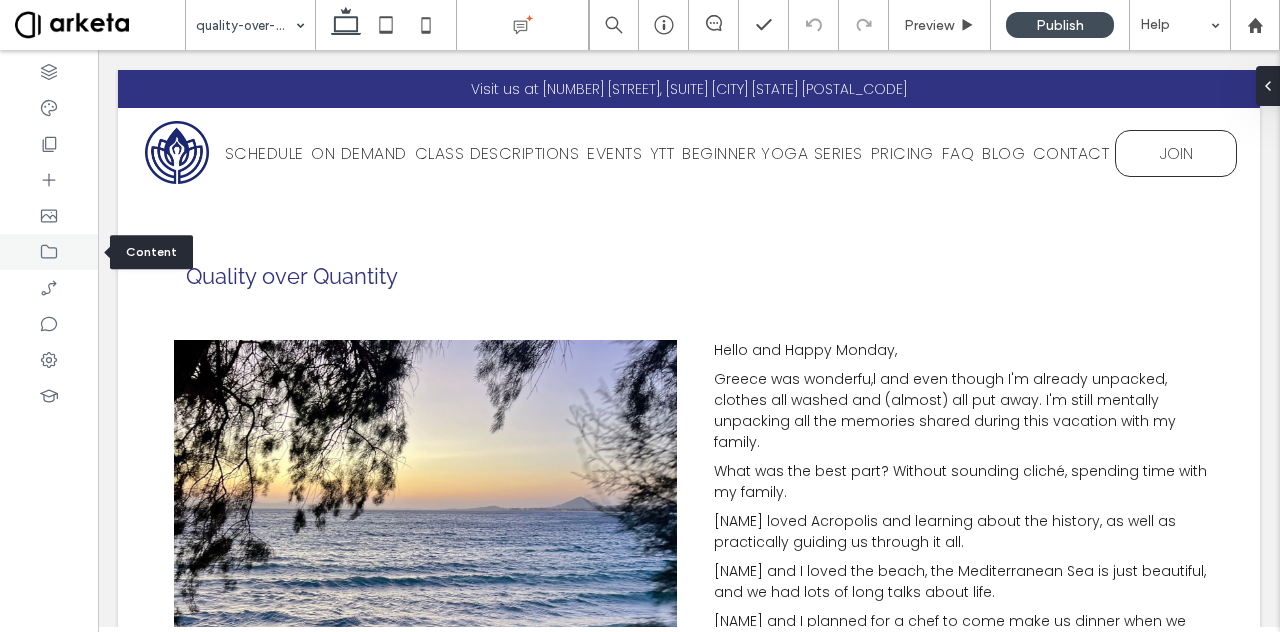 click 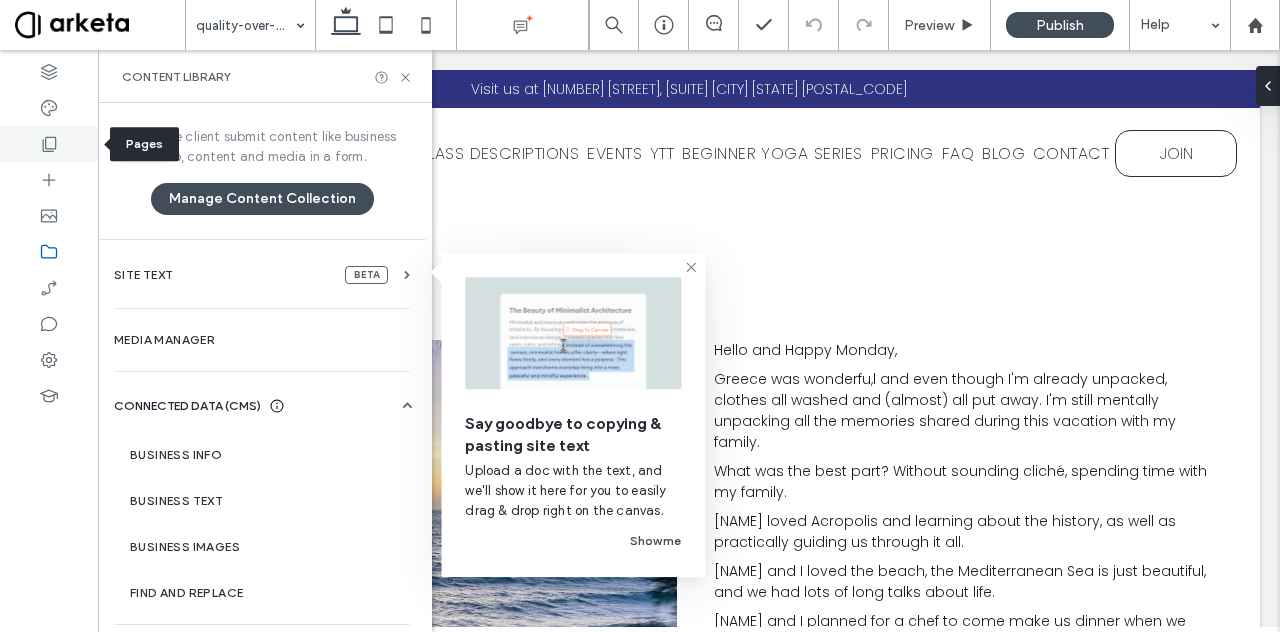 click at bounding box center [49, 144] 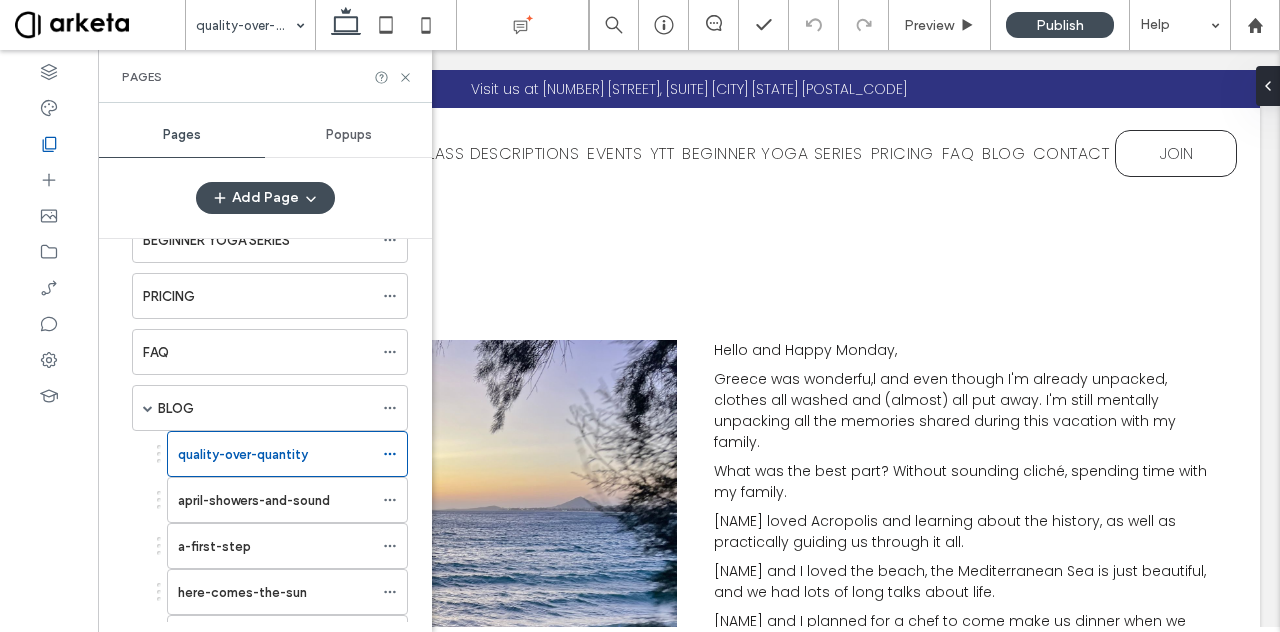 scroll, scrollTop: 390, scrollLeft: 0, axis: vertical 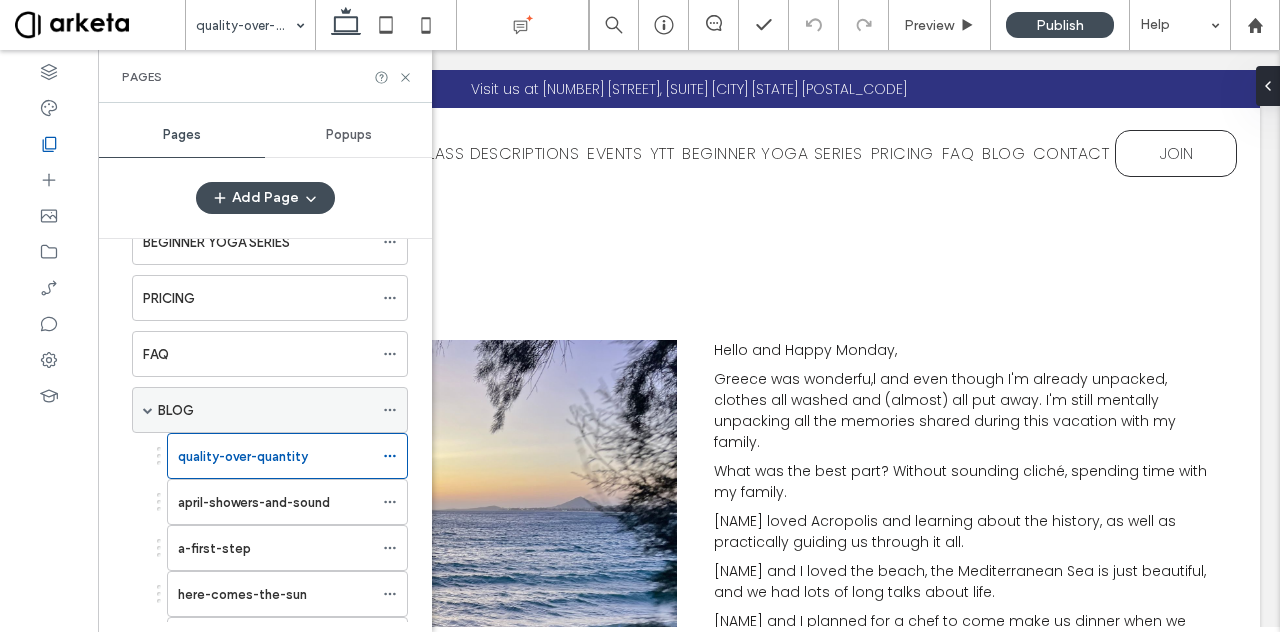 click on "BLOG" at bounding box center [270, 410] 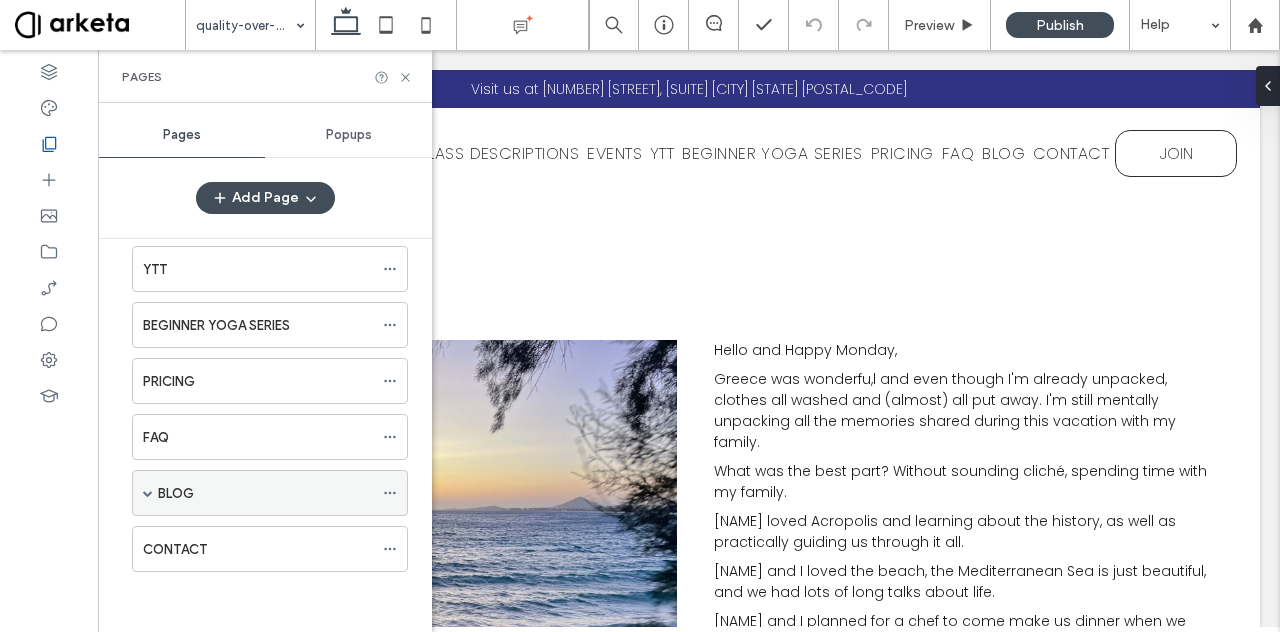 scroll, scrollTop: 298, scrollLeft: 0, axis: vertical 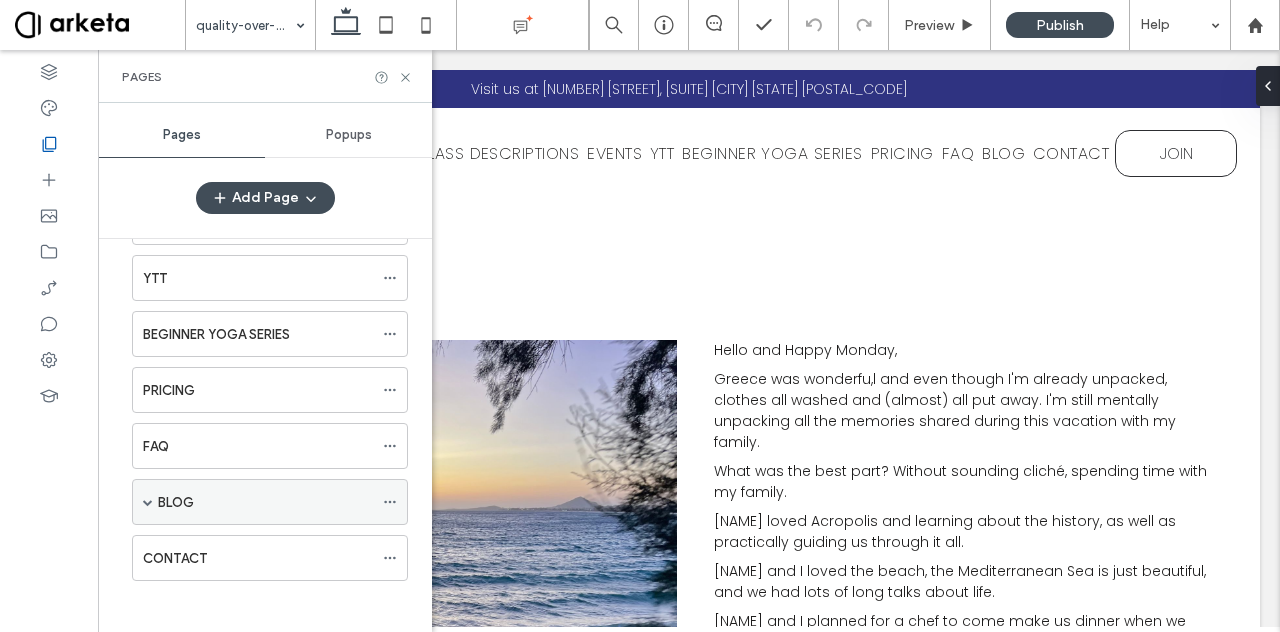 click on "BLOG" at bounding box center (265, 502) 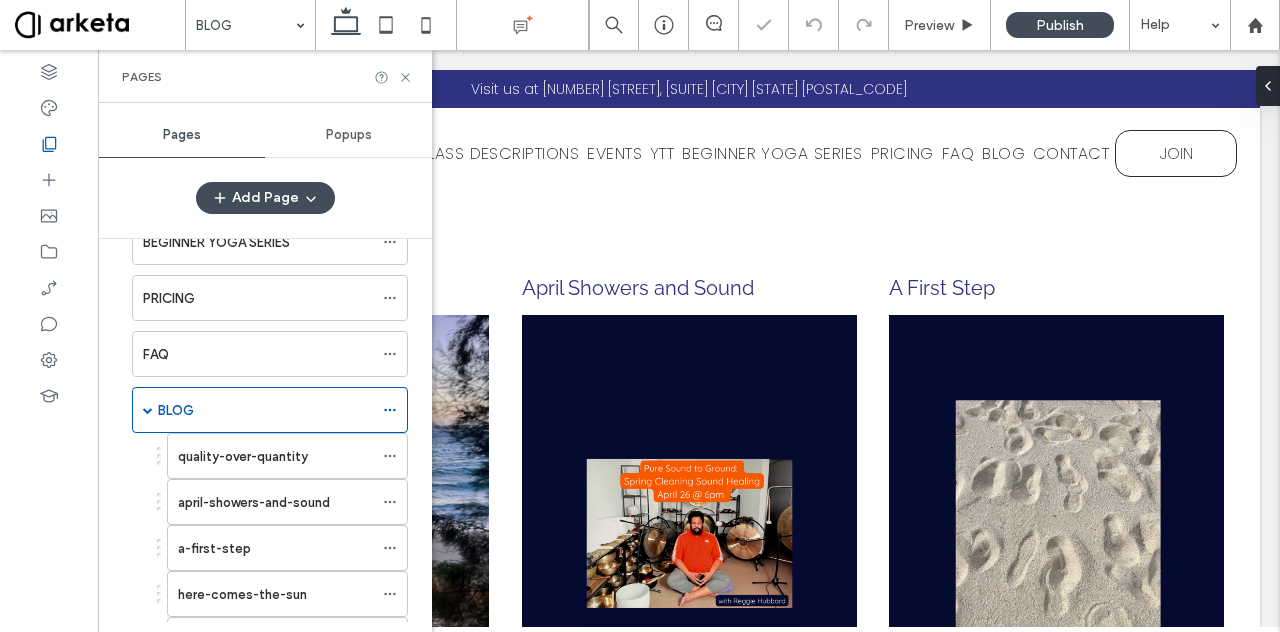 scroll, scrollTop: 0, scrollLeft: 0, axis: both 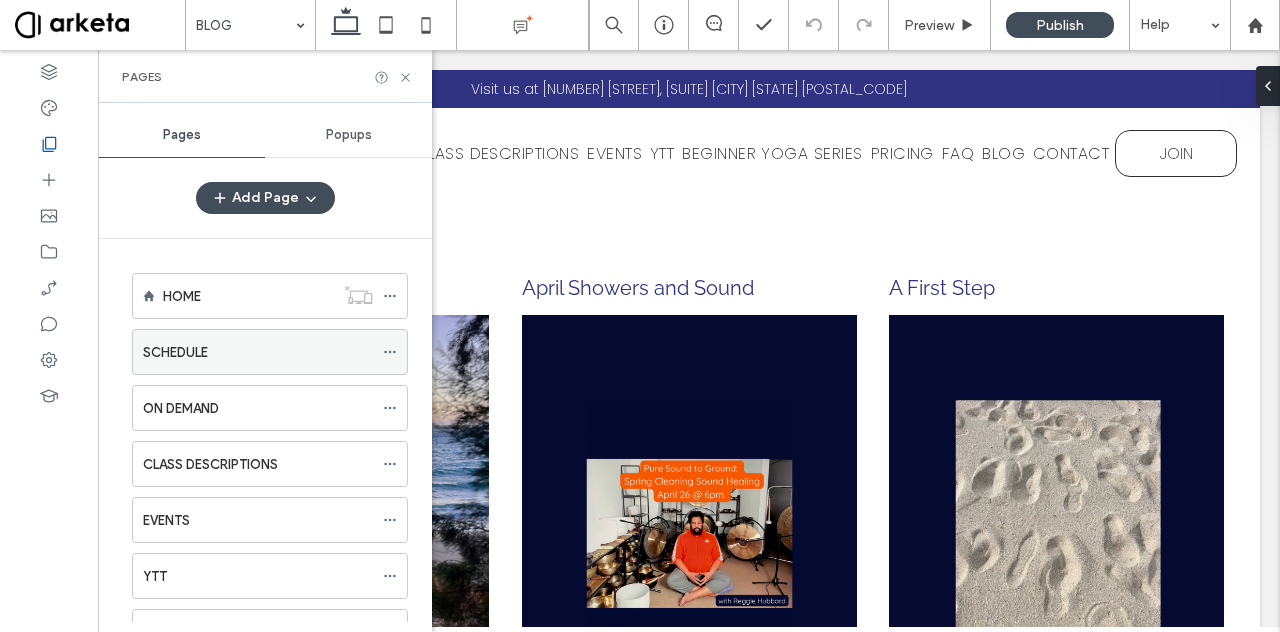 click on "SCHEDULE" at bounding box center [258, 352] 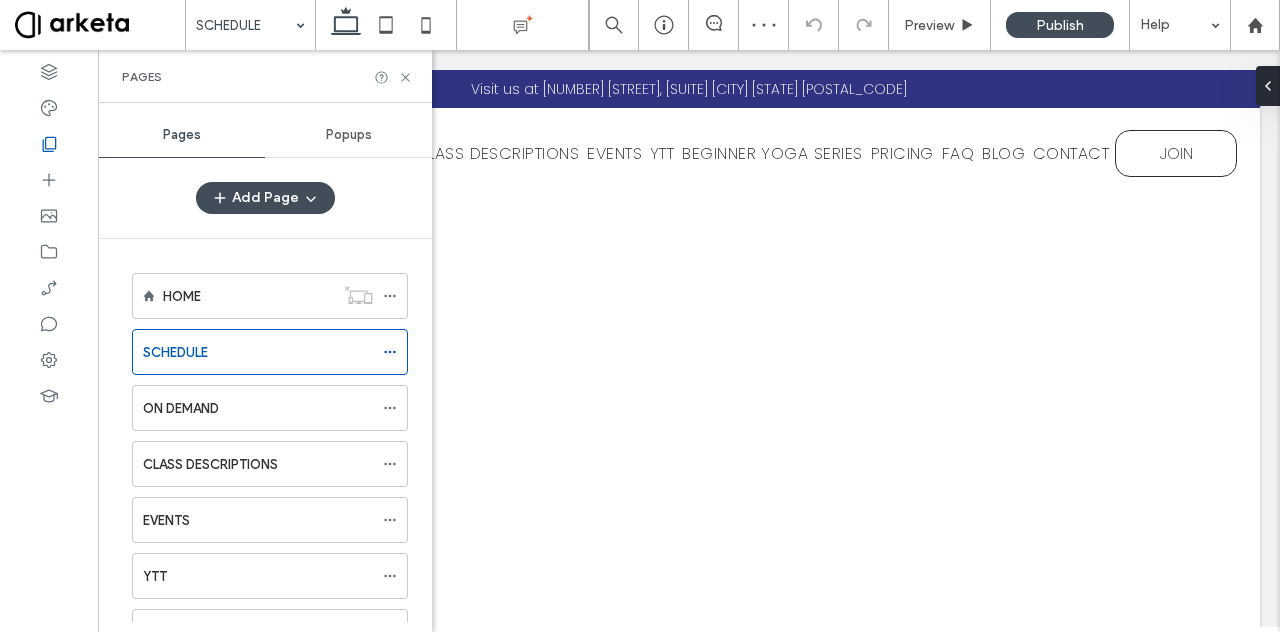 scroll, scrollTop: 0, scrollLeft: 0, axis: both 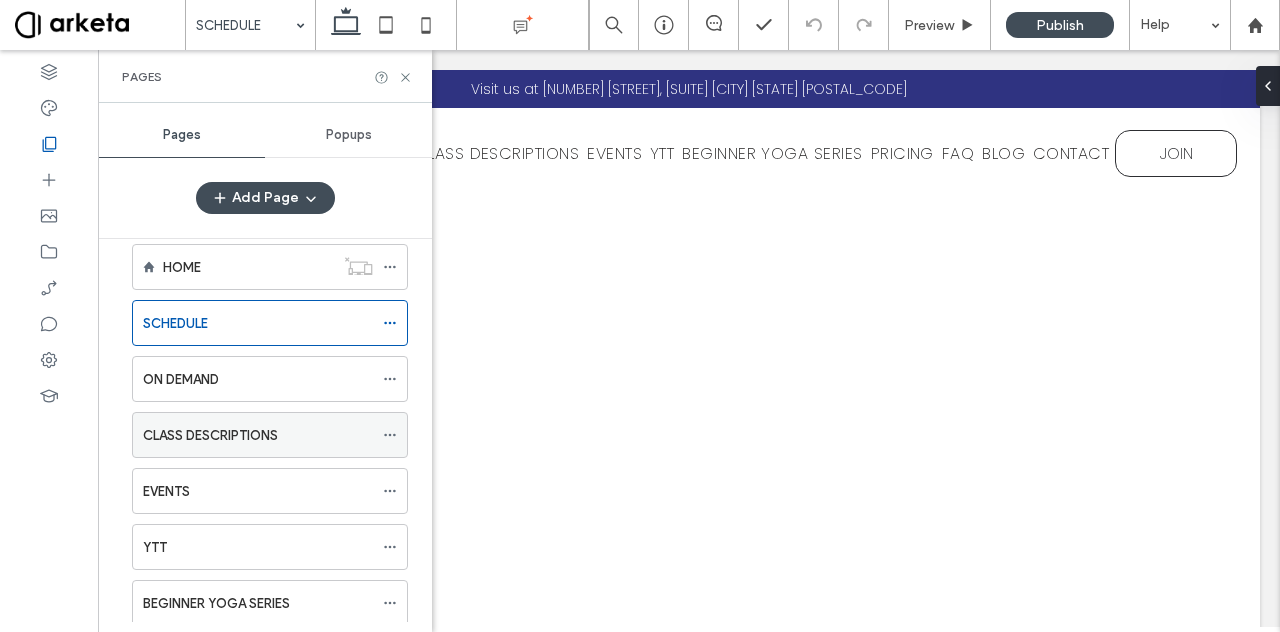 click on "CLASS DESCRIPTIONS" at bounding box center (210, 435) 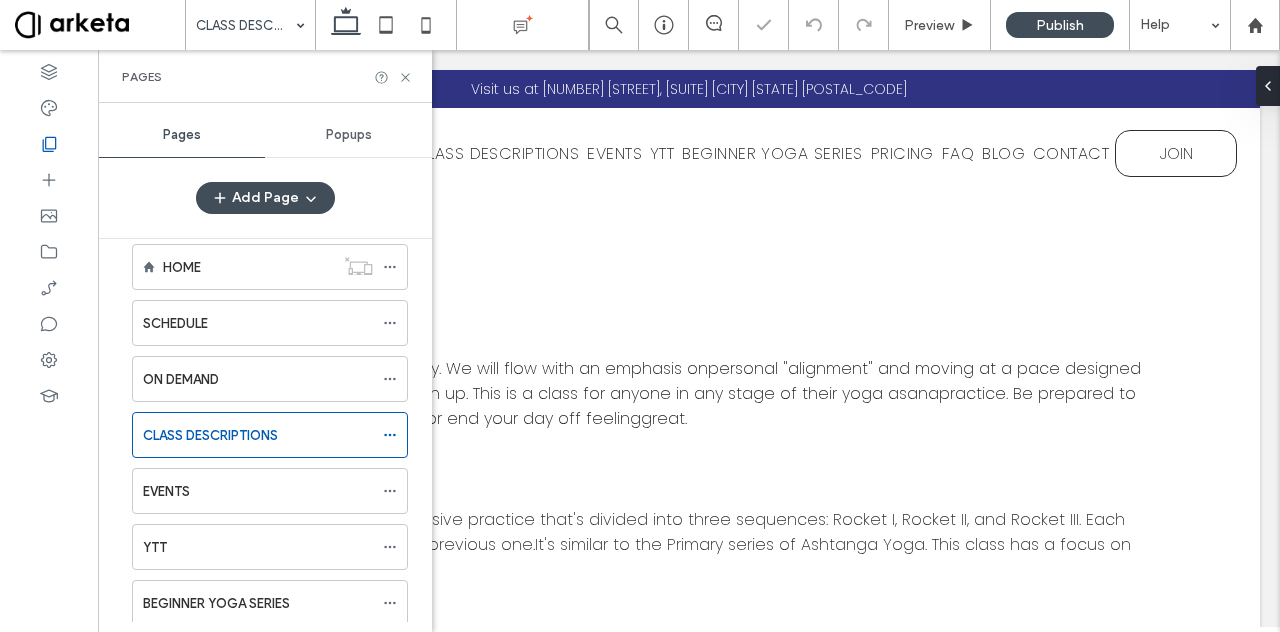 scroll, scrollTop: 0, scrollLeft: 0, axis: both 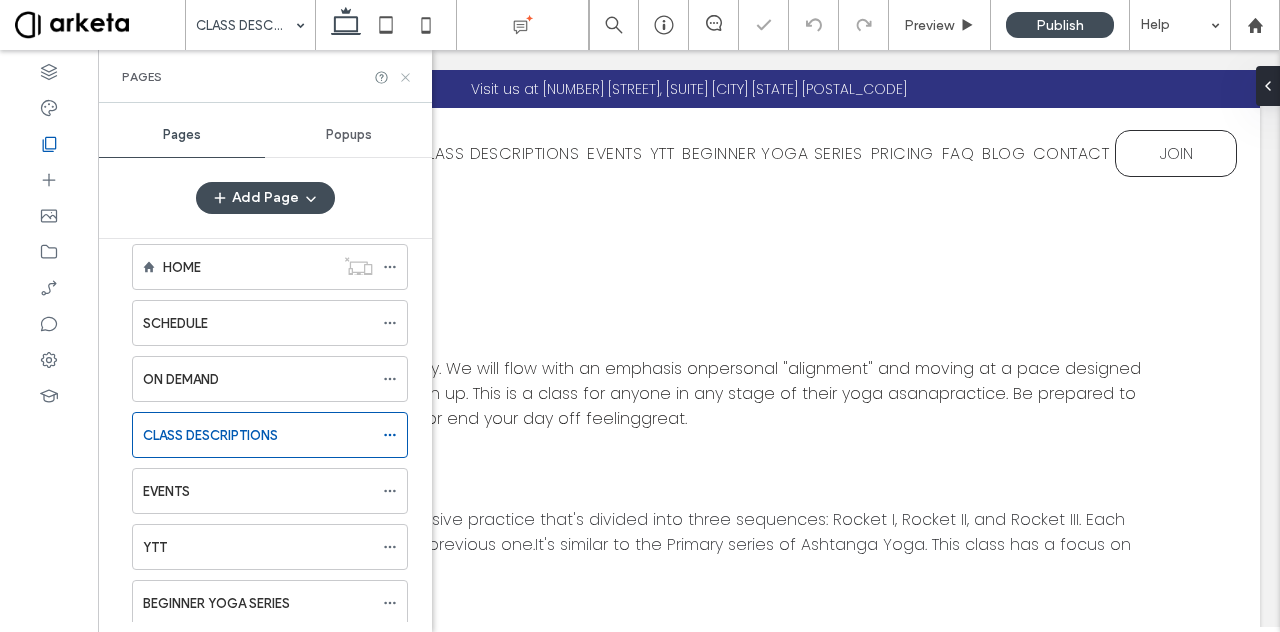 click 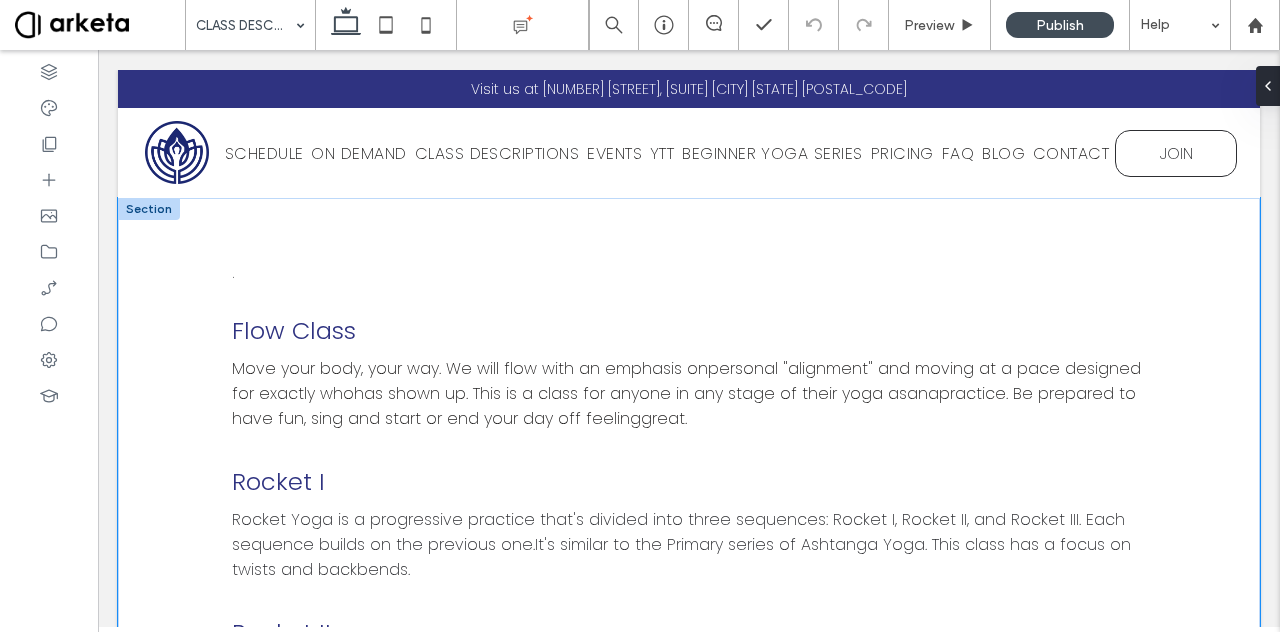 click on "Pilates for Yogis (PFY), Music Television Pilates (MTP) & PFY Express
Flow Class
Move your body, your way. We will flow with an emphasis onpersonal "alignment" and moving at a pace designed for exactly whohas shown up. This is a class for anyone in any stage of their yoga asanapractice. Be prepared to have fun, sing and start or end your day off feelinggreat.
Rocket I
Rocket Yoga is a progressive practice that's divided into three sequences: Rocket I, Rocket II, and Rocket III. Each sequence builds on the previous one.It's similar to the Primary series of Ashtanga Yoga. This class has a focus on twists and backbends.
Rocket II
Rocket Yoga is a progressive practice that's divided into three sequences: Rocket I, Rocket II, and Rocket III. Each sequence builds on the previous one.It's similar to the Primary series of Ashtanga Yoga. This class has a focus on twists and backbends.
Strong & Steady
Yin
Strength
Slow Flow" at bounding box center [689, 1222] 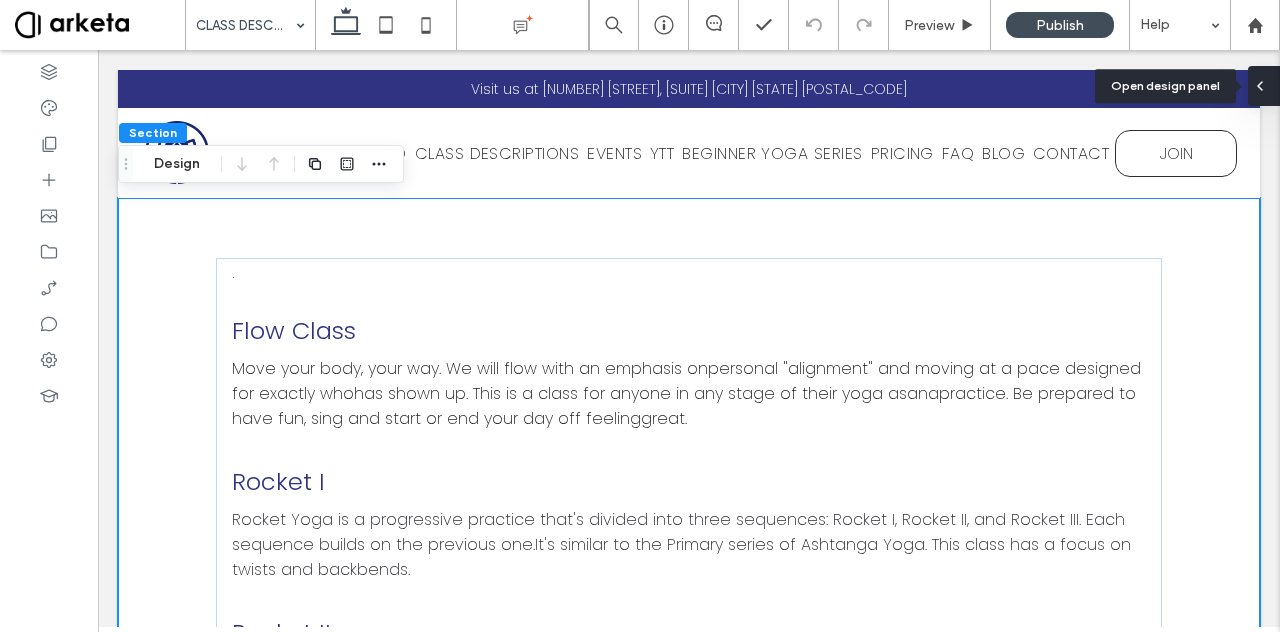 click 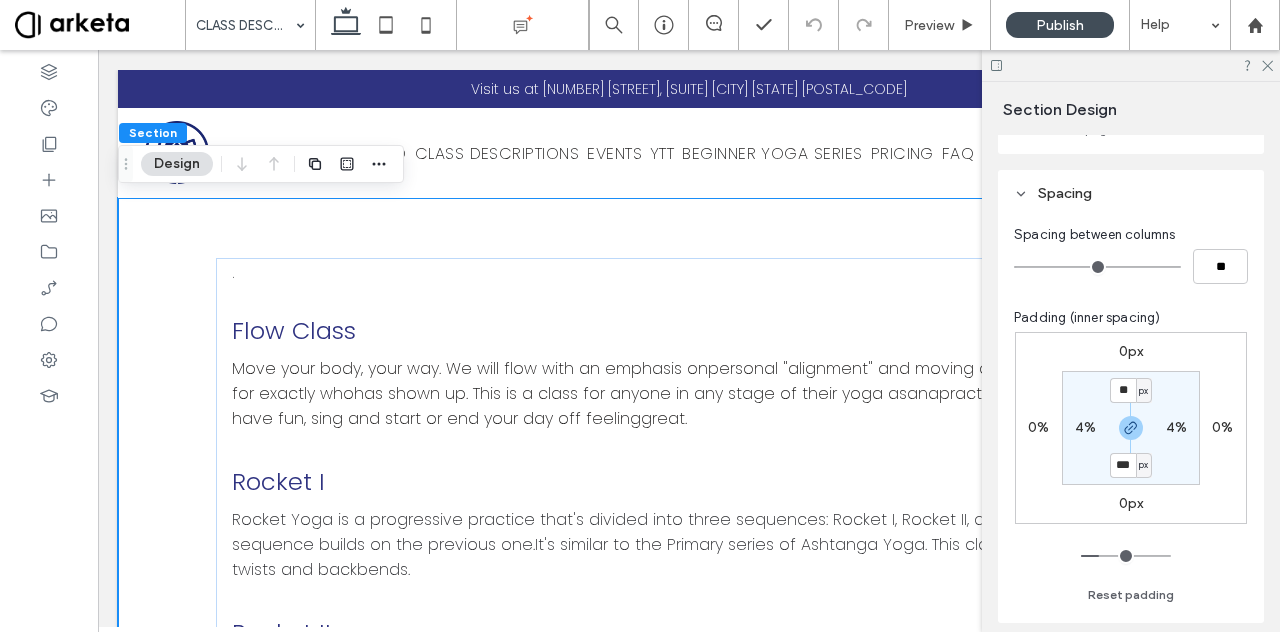 scroll, scrollTop: 183, scrollLeft: 0, axis: vertical 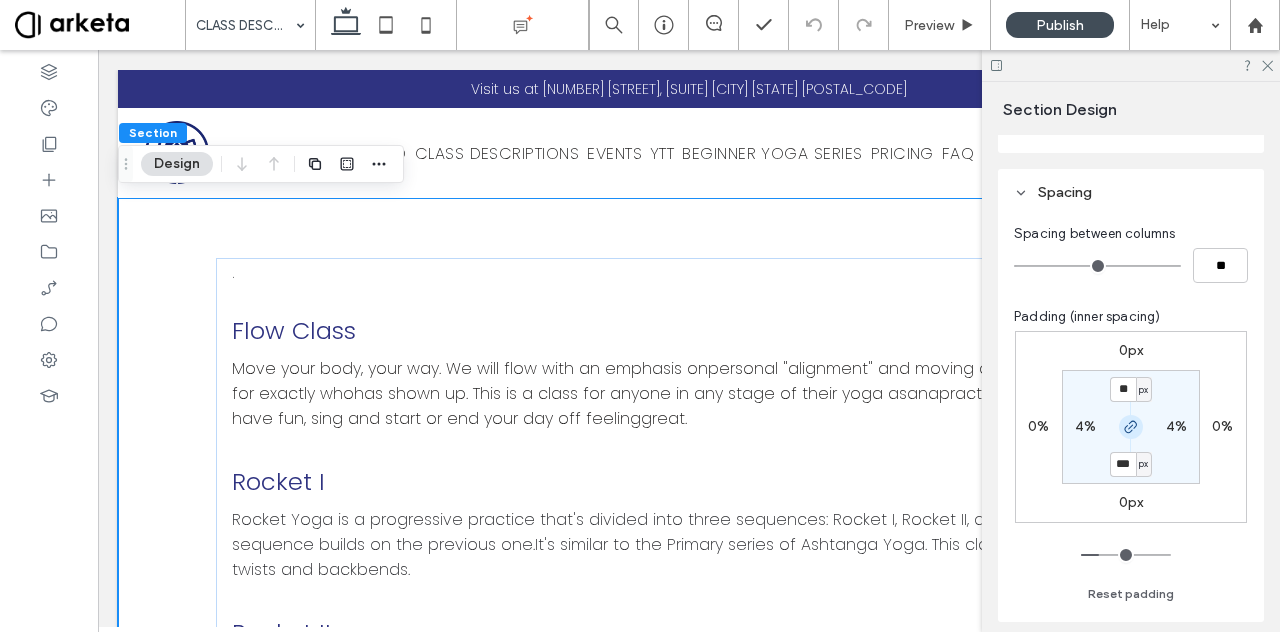 click 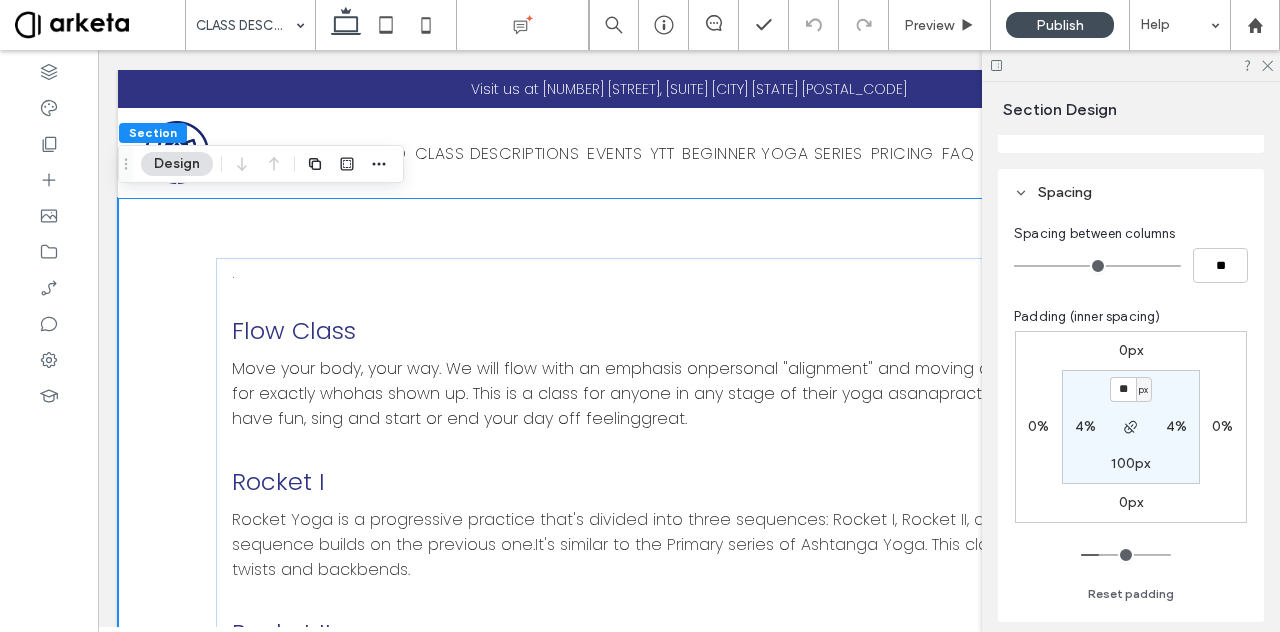 click on "px" at bounding box center [1143, 390] 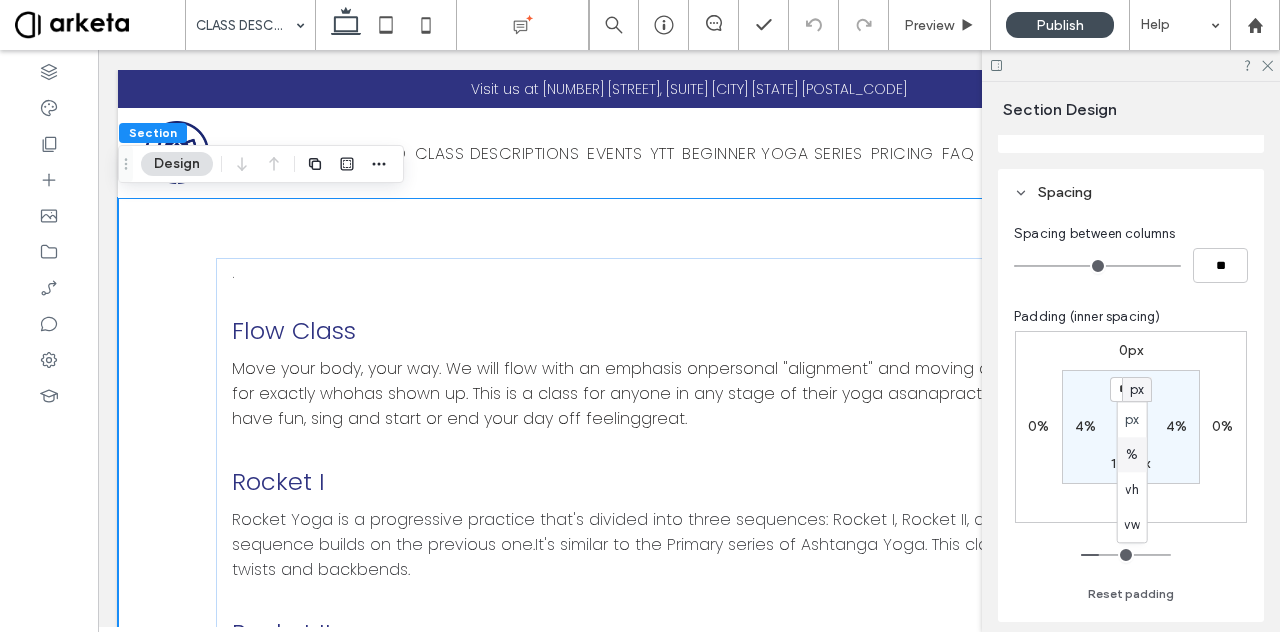 click on "%" at bounding box center [1132, 454] 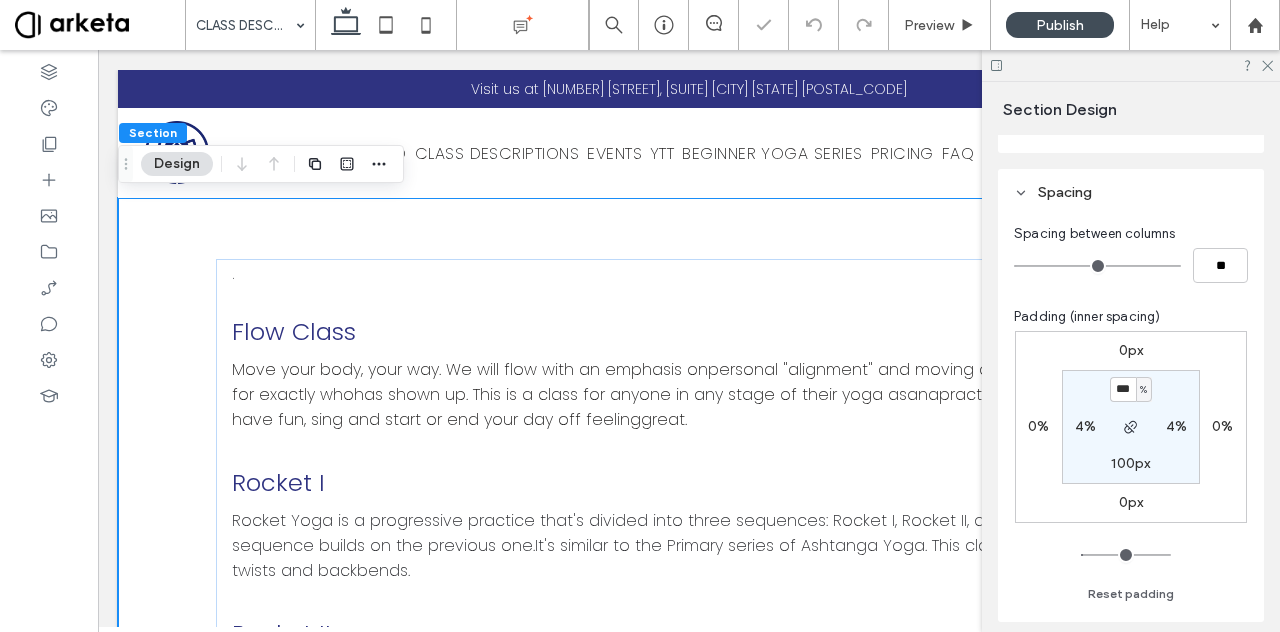 click on "100px" at bounding box center (1130, 463) 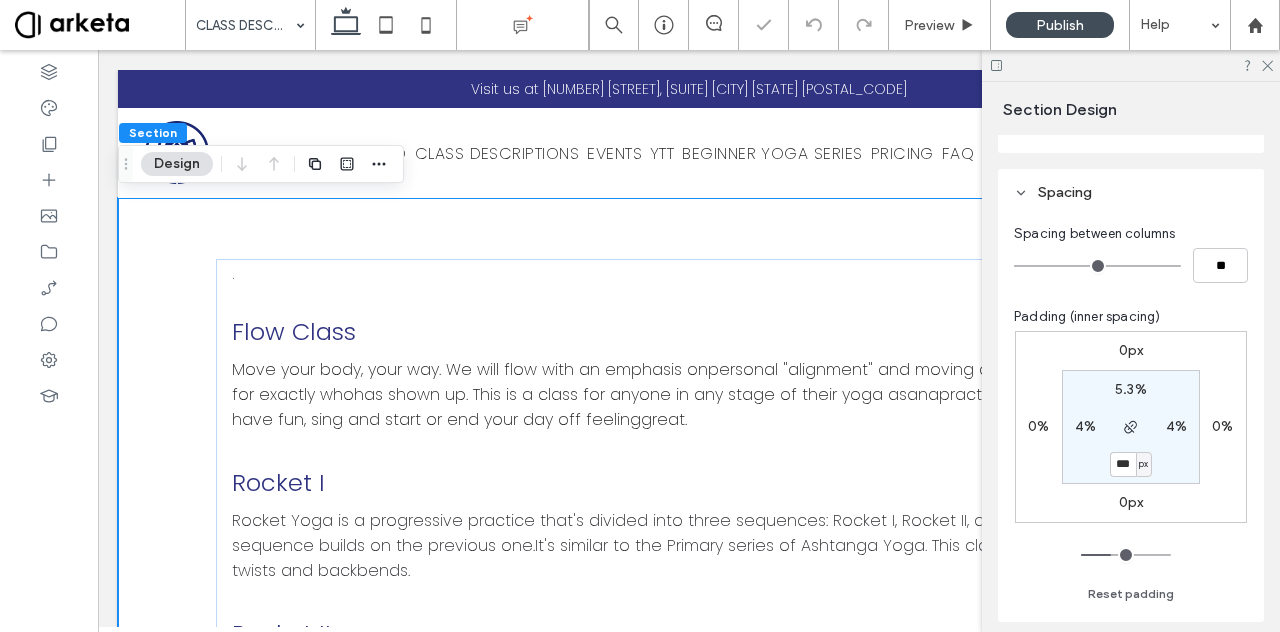click on "px" at bounding box center [1143, 464] 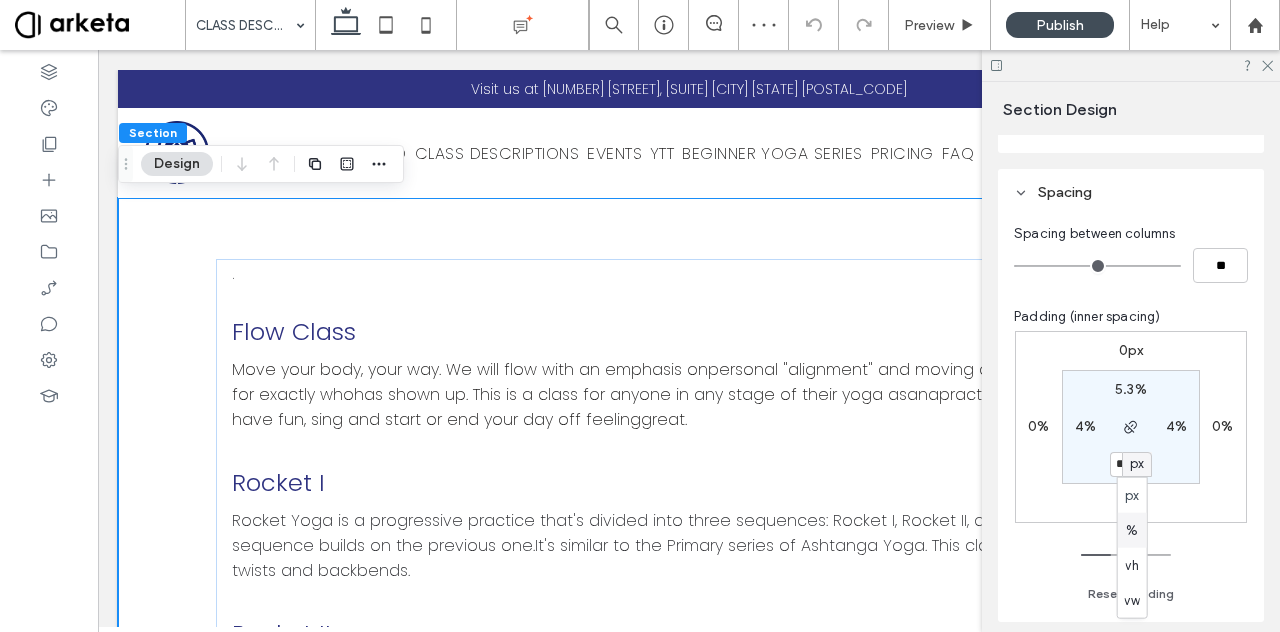 click on "%" at bounding box center [1132, 530] 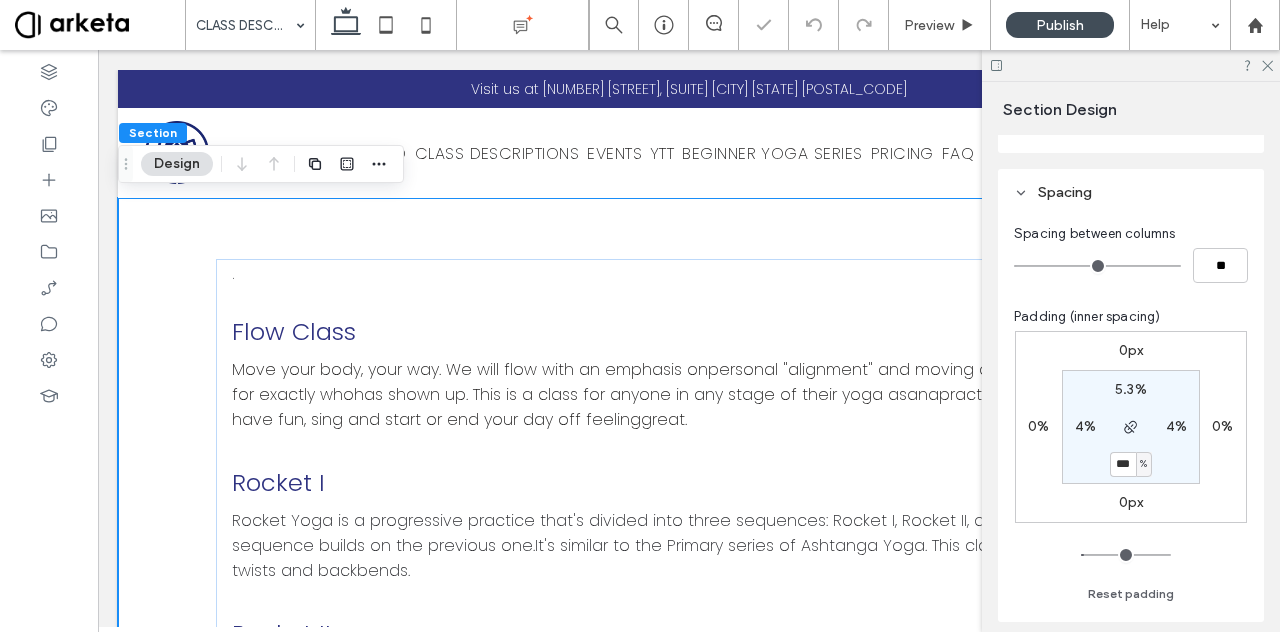 type on "*" 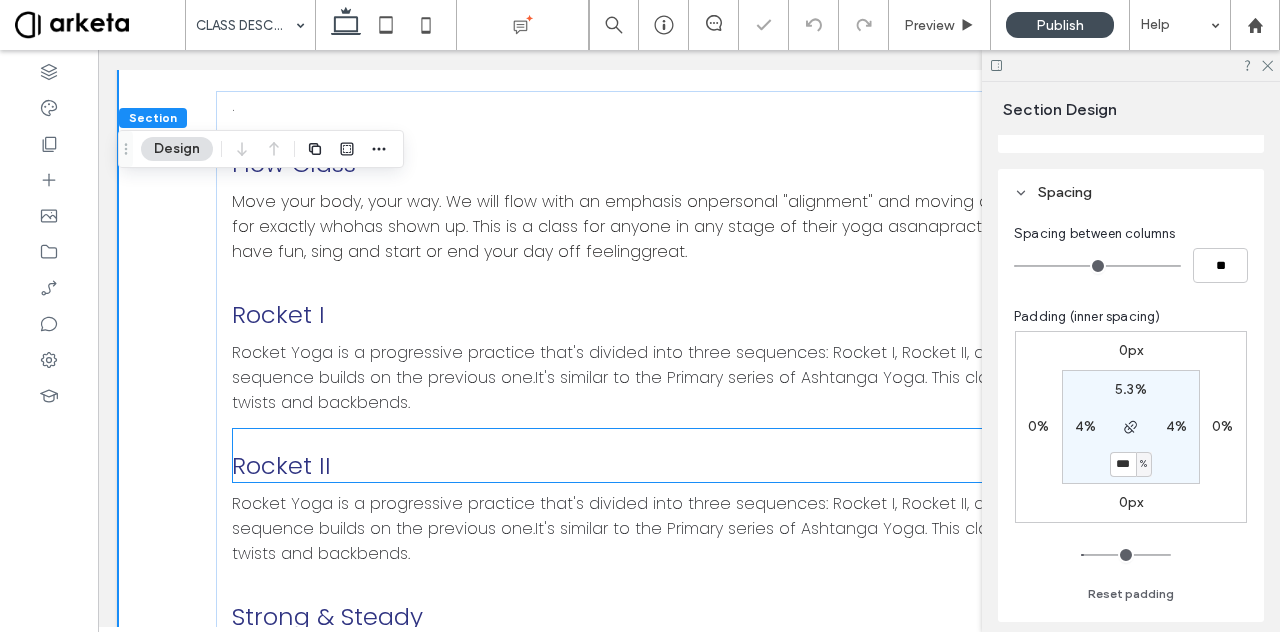 scroll, scrollTop: 0, scrollLeft: 0, axis: both 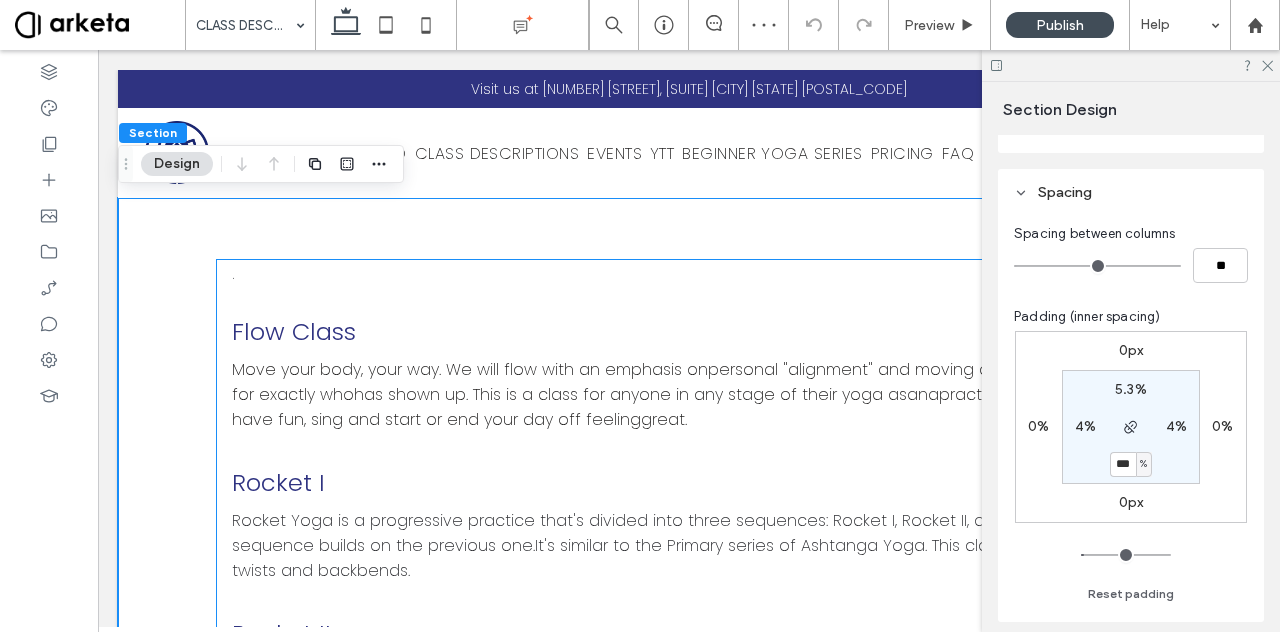click on "Pilates for Yogis (PFY), Music Television Pilates (MTP) & PFY Express
Flow Class
Move your body, your way. We will flow with an emphasis onpersonal "alignment" and moving at a pace designed for exactly whohas shown up. This is a class for anyone in any stage of their yoga asanapractice. Be prepared to have fun, sing and start or end your day off feelinggreat.
Rocket I
Rocket Yoga is a progressive practice that's divided into three sequences: Rocket I, Rocket II, and Rocket III. Each sequence builds on the previous one.It's similar to the Primary series of Ashtanga Yoga. This class has a focus on twists and backbends.
Rocket II
Rocket Yoga is a progressive practice that's divided into three sequences: Rocket I, Rocket II, and Rocket III. Each sequence builds on the previous one.It's similar to the Primary series of Ashtanga Yoga. This class has a focus on twists and backbends.
Strong & Steady
Yin
Strength
Slow Flow" at bounding box center [689, 1203] 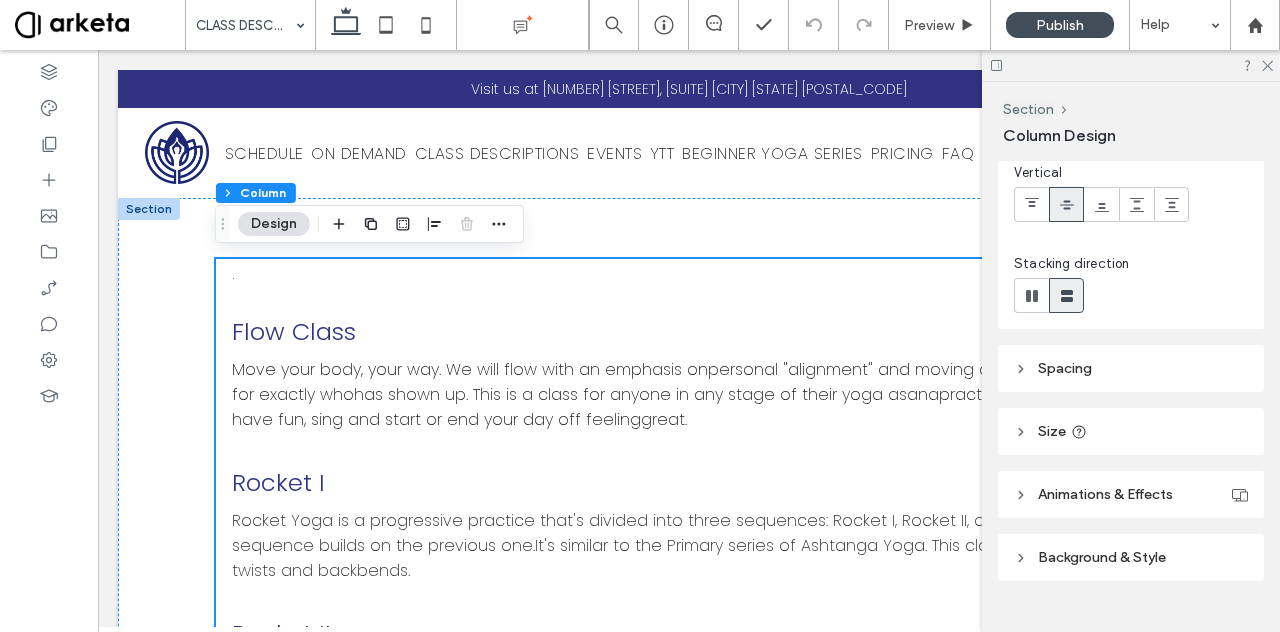 scroll, scrollTop: 160, scrollLeft: 0, axis: vertical 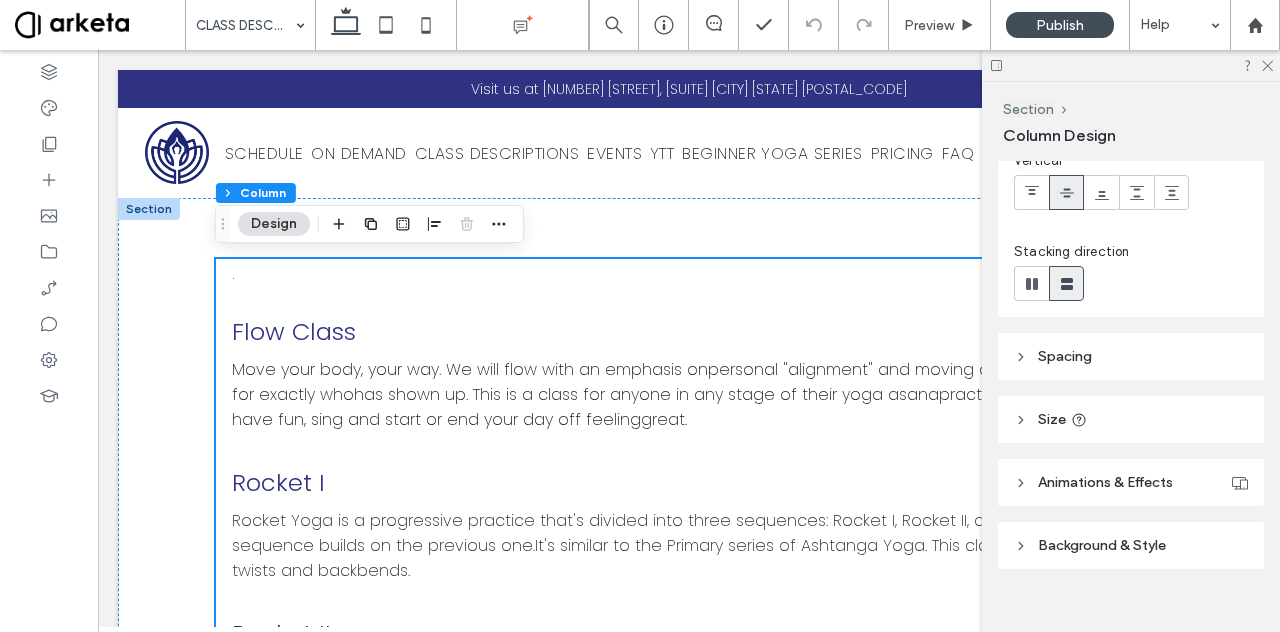 click on "Spacing" at bounding box center [1131, 356] 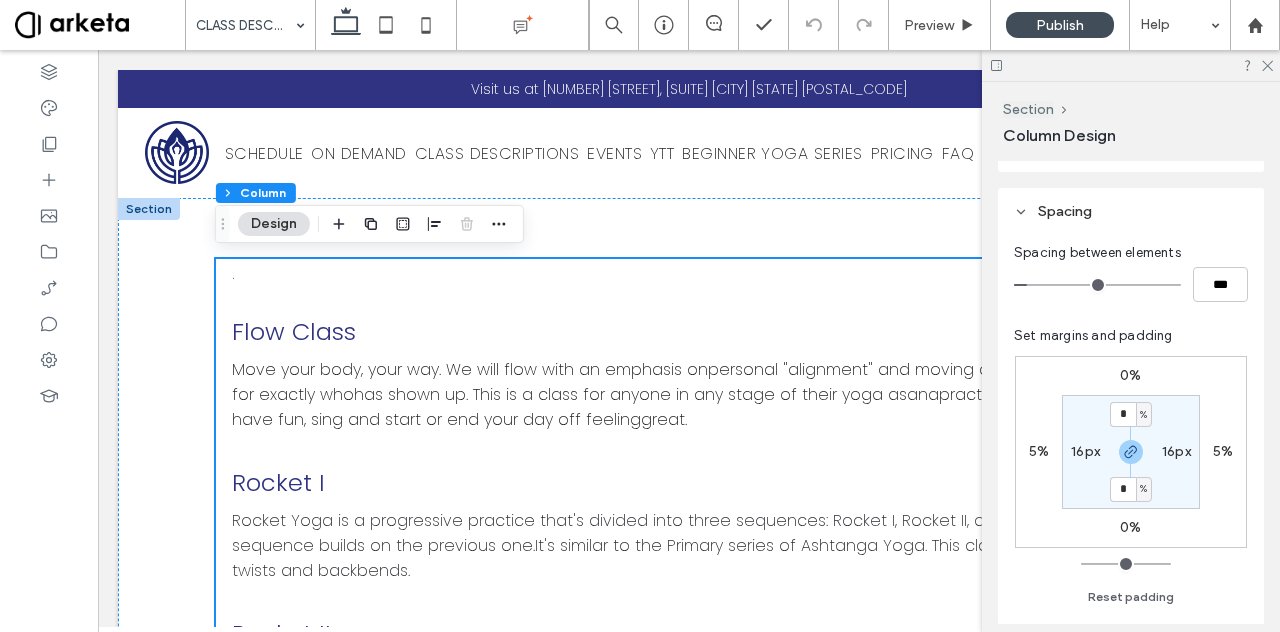 scroll, scrollTop: 306, scrollLeft: 0, axis: vertical 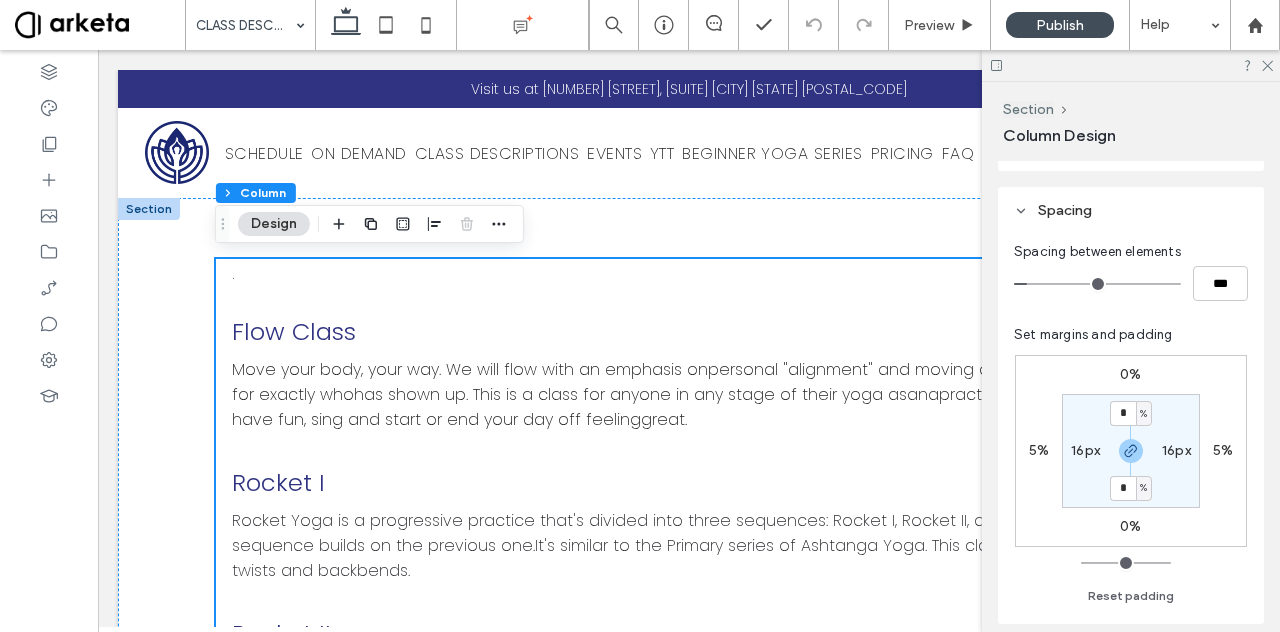 click on "16px" at bounding box center (1085, 450) 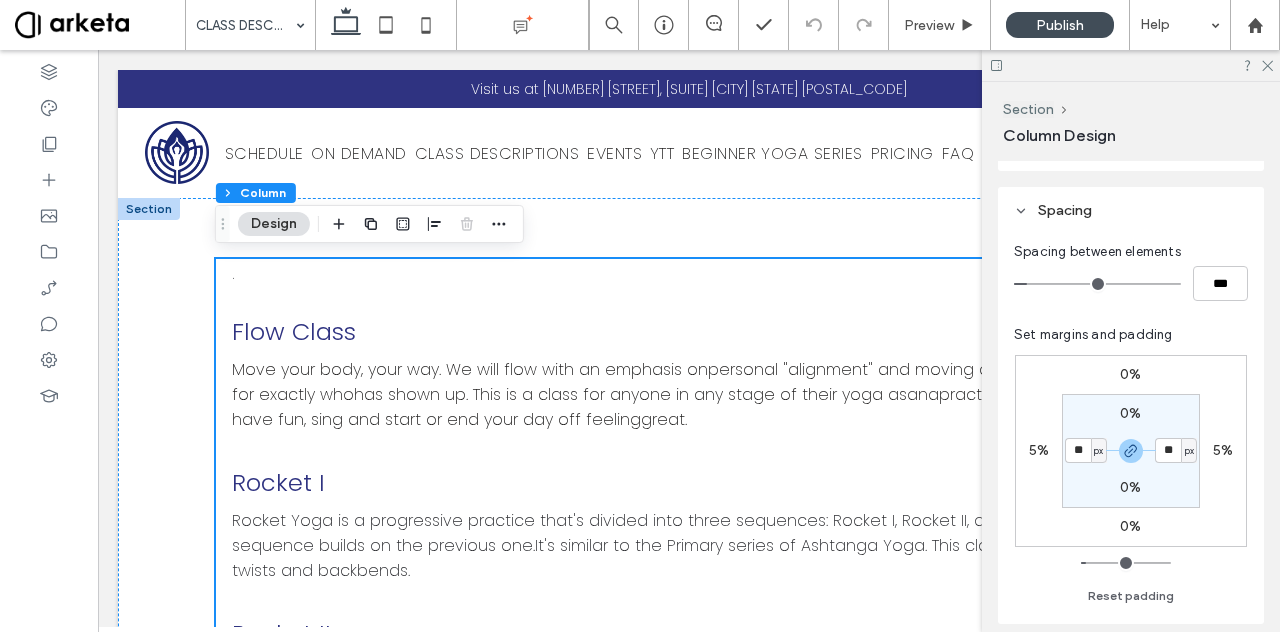 click on "px" at bounding box center [1098, 451] 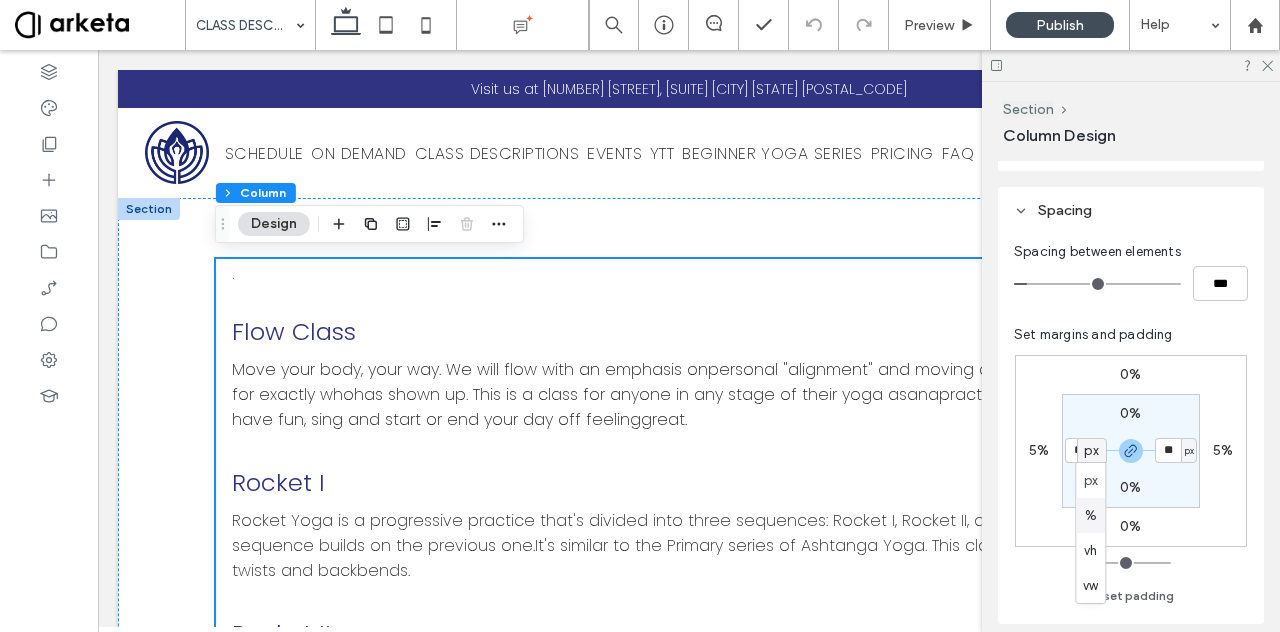 click on "%" at bounding box center (1091, 516) 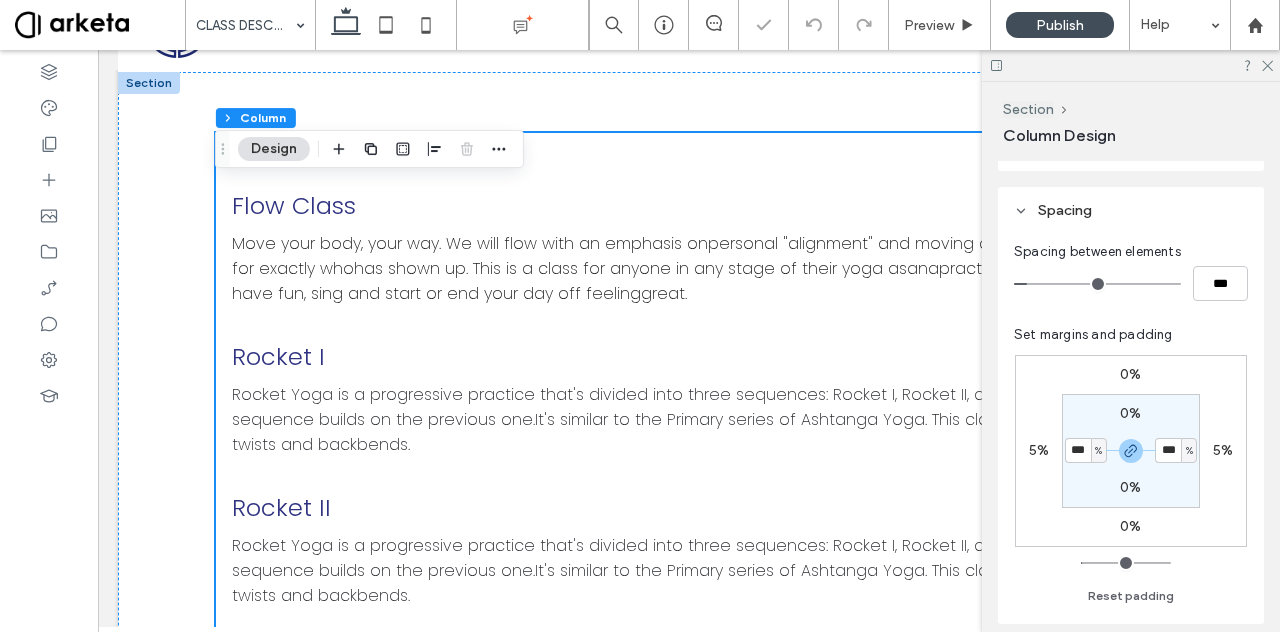 scroll, scrollTop: 0, scrollLeft: 0, axis: both 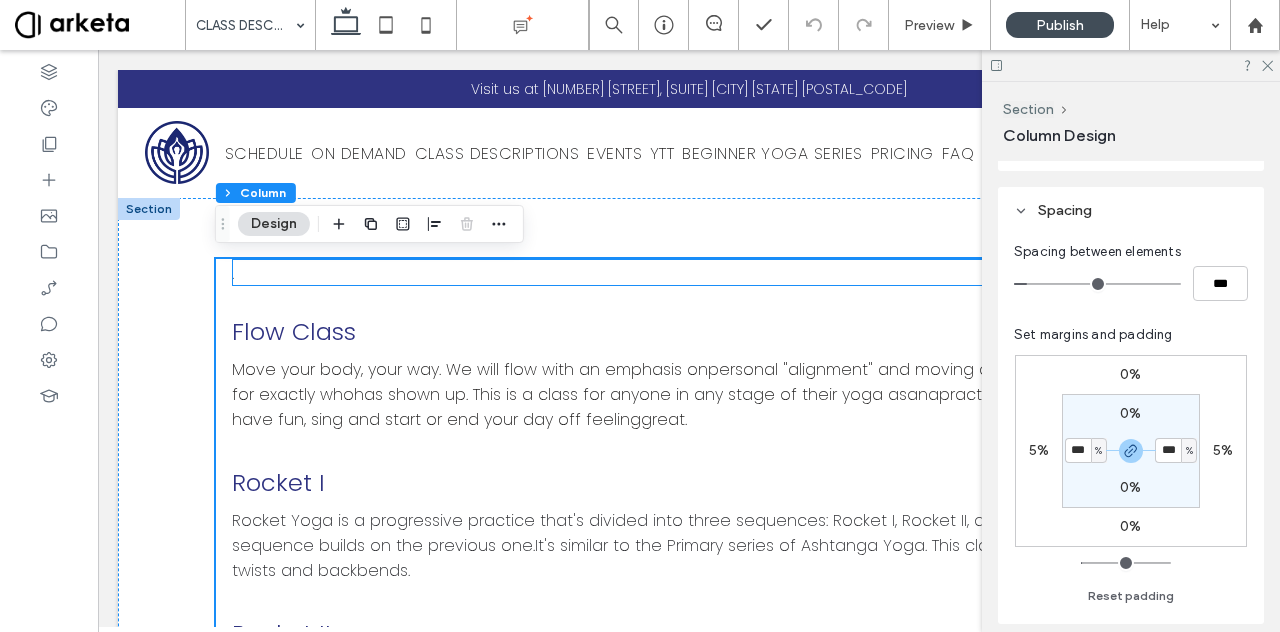 click on "." at bounding box center (688, 272) 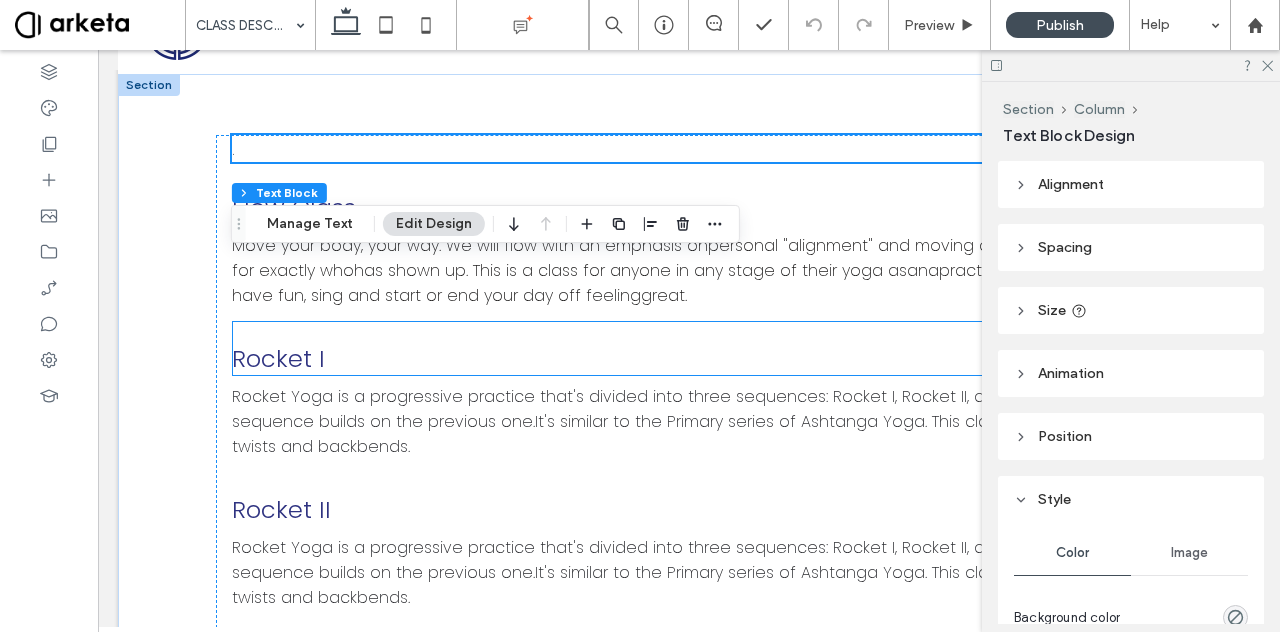 scroll, scrollTop: 0, scrollLeft: 0, axis: both 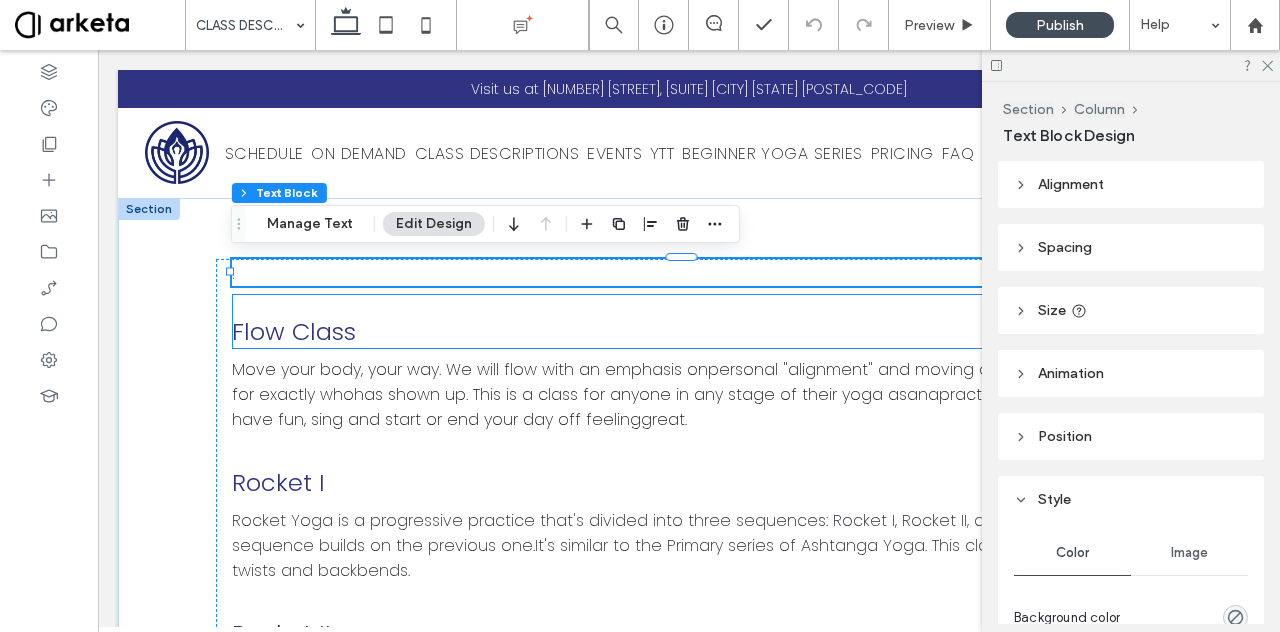 click on "Flow Class" at bounding box center [688, 331] 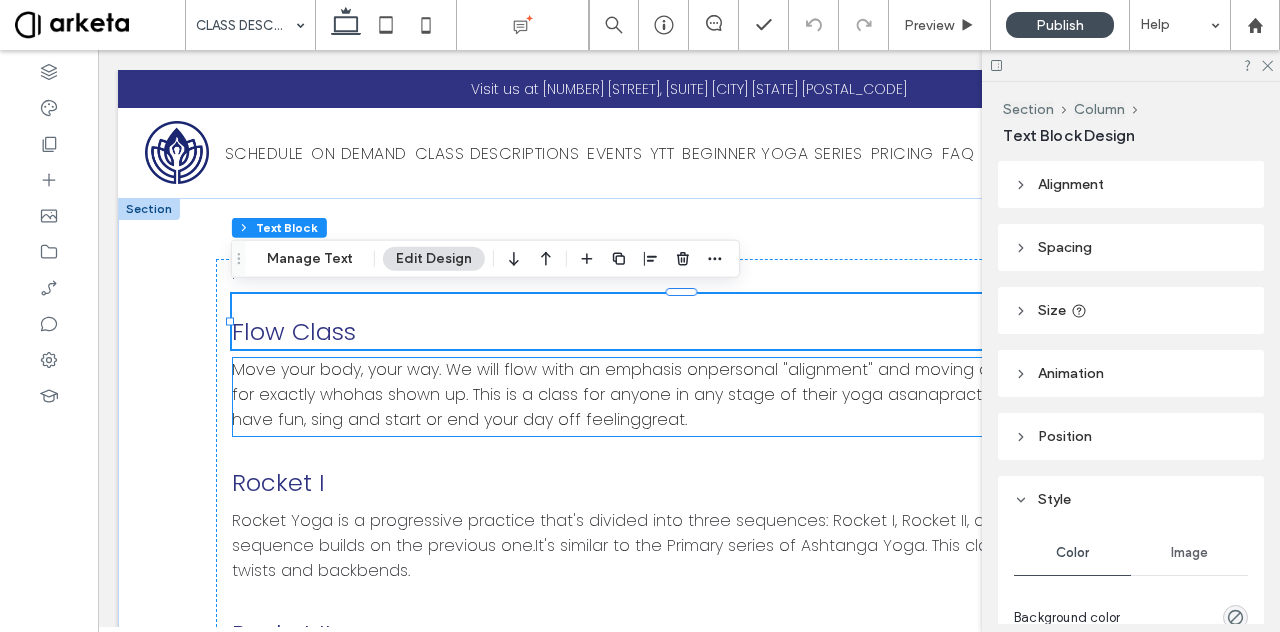 click on "Move your body, your way. We will flow with an emphasis onpersonal "alignment" and moving at a pace designed for exactly whohas shown up. This is a class for anyone in any stage of their yoga asanapractice. Be prepared to have fun, sing and start or end your day off feelinggreat." at bounding box center [686, 394] 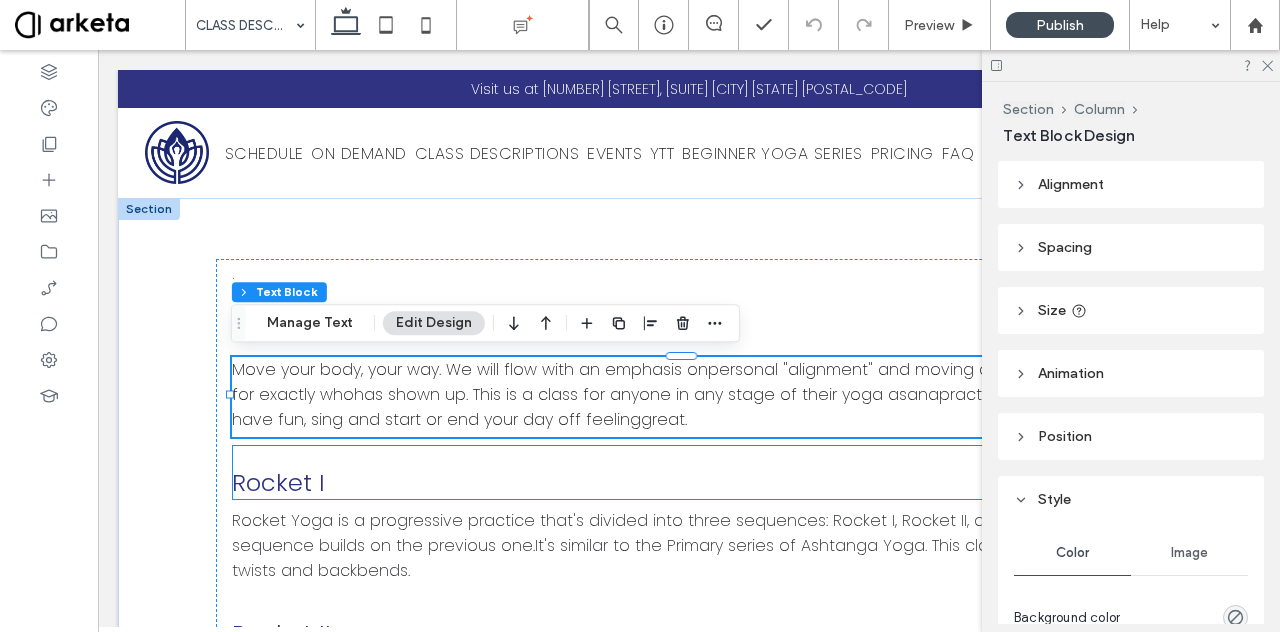 click on "Rocket I" at bounding box center (688, 472) 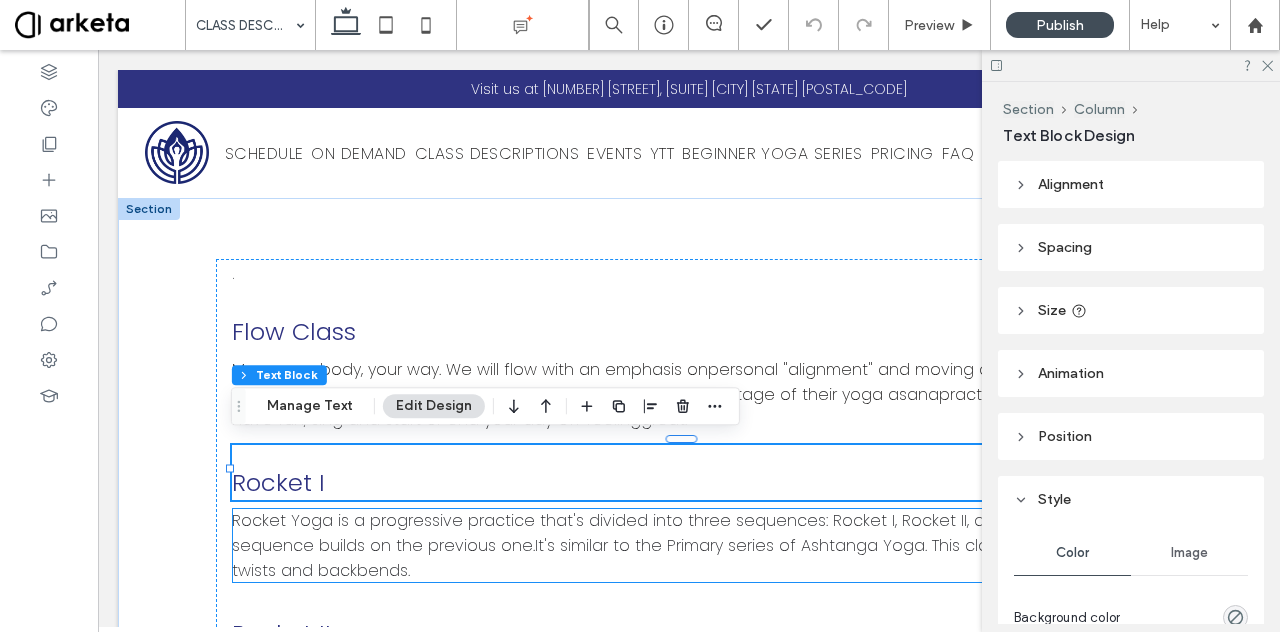 click on "Rocket Yoga is a progressive practice that's divided into three sequences: Rocket I, Rocket II, and Rocket III. Each sequence builds on the previous one.It's similar to the Primary series of Ashtanga Yoga. This class has a focus on twists and backbends." at bounding box center [681, 545] 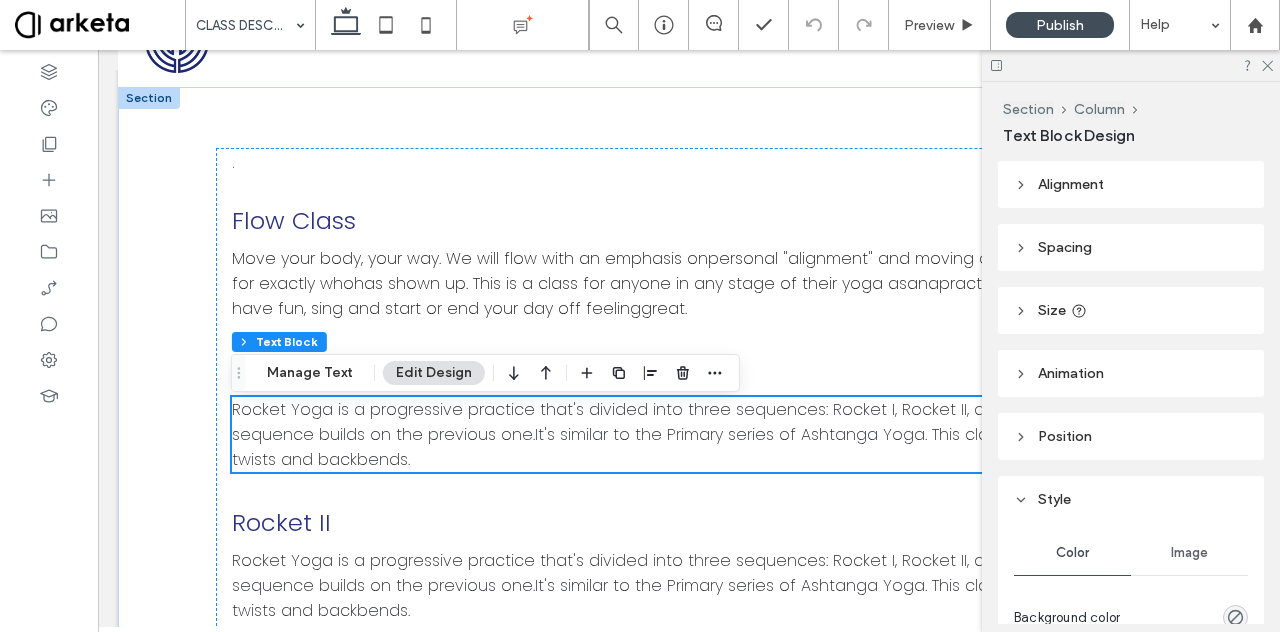 scroll, scrollTop: 0, scrollLeft: 0, axis: both 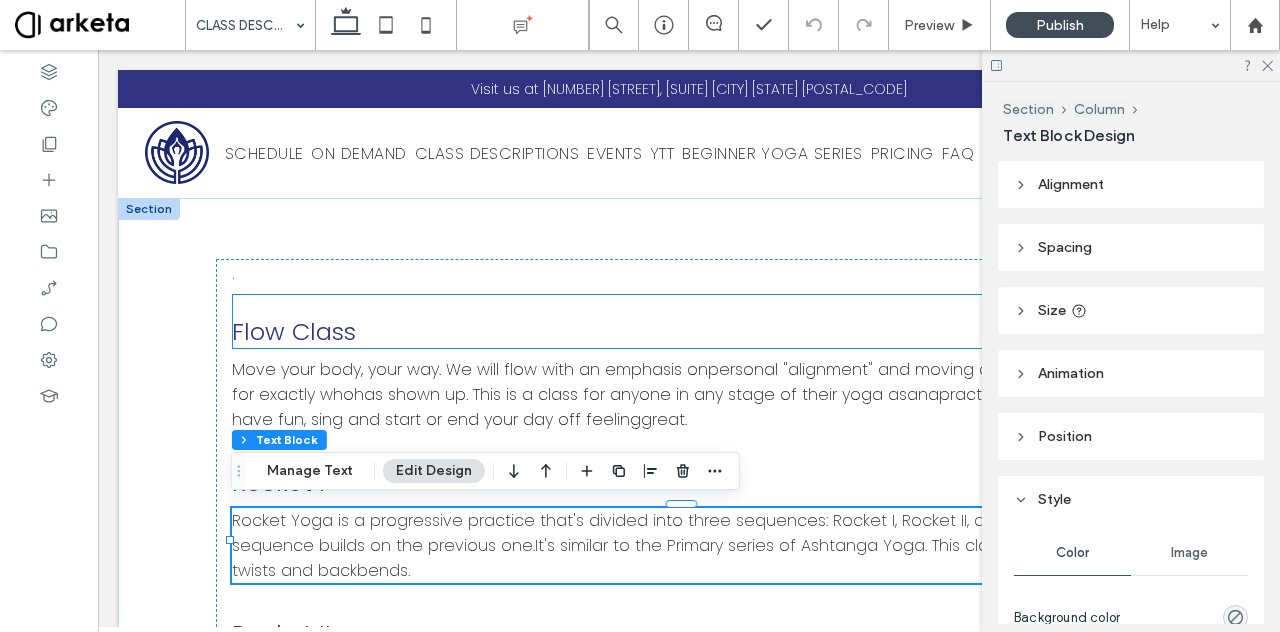 click on "Flow Class" at bounding box center (688, 331) 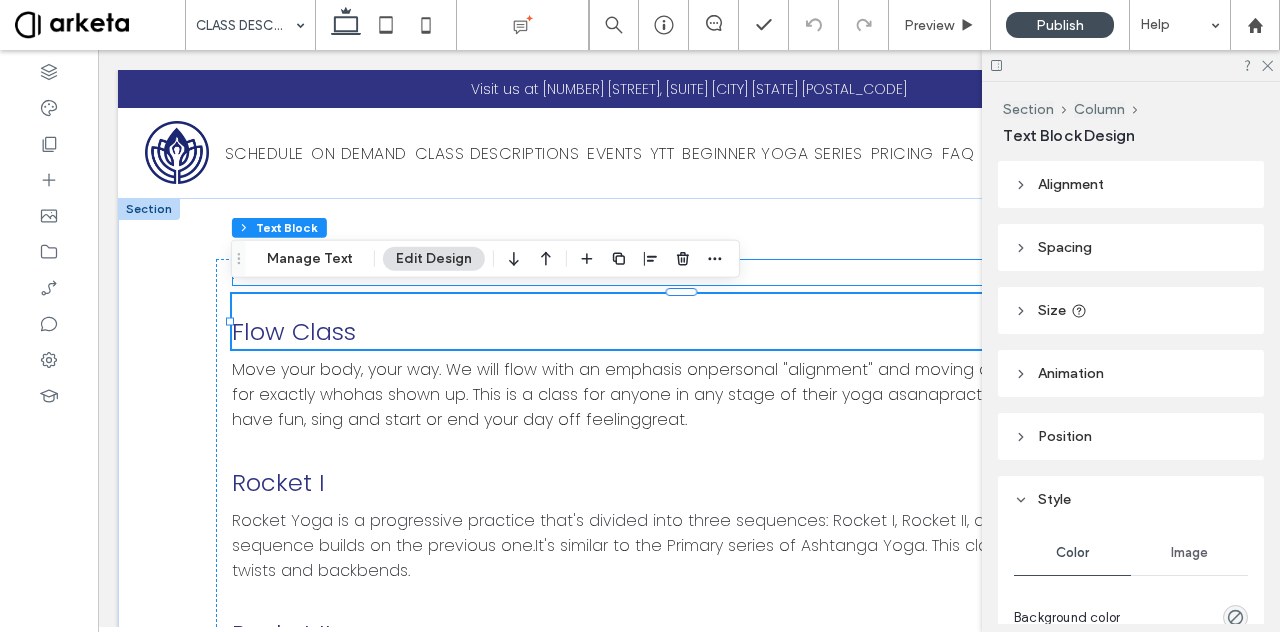 click on "." at bounding box center [688, 272] 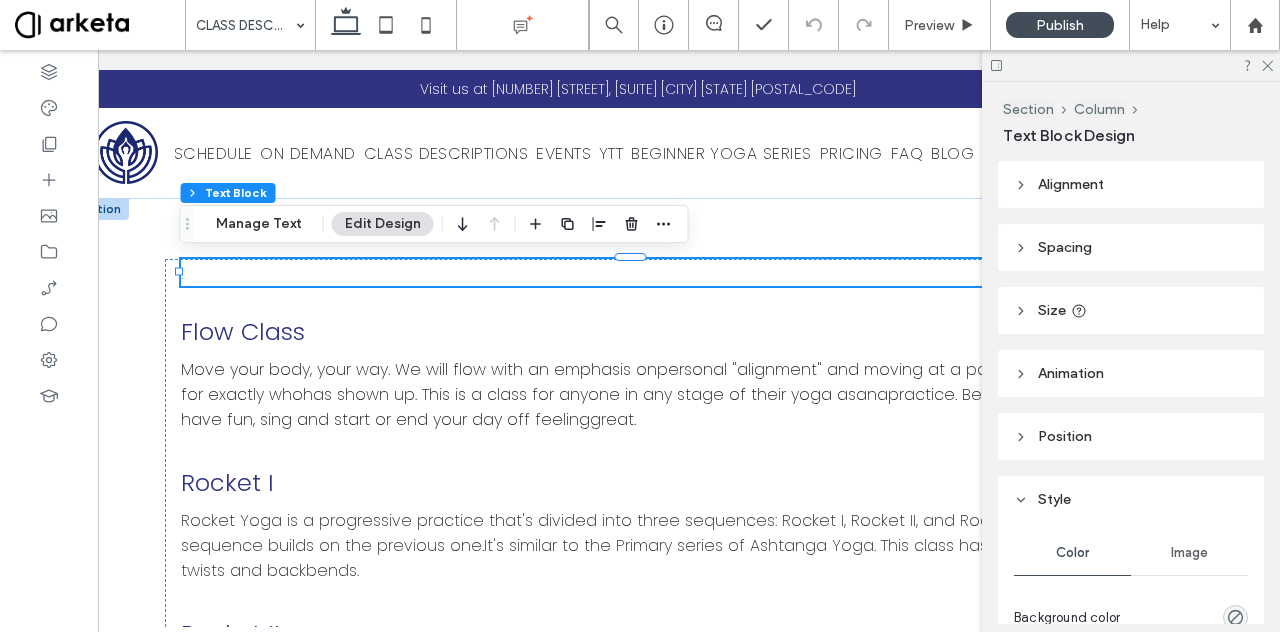 scroll, scrollTop: 0, scrollLeft: 0, axis: both 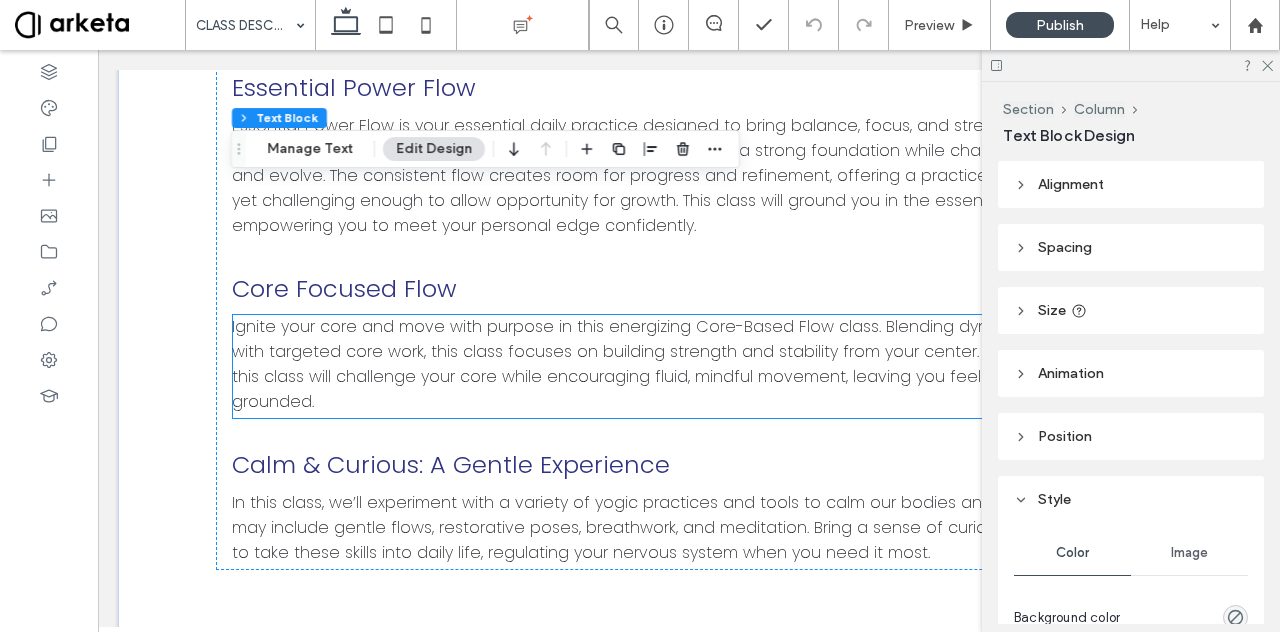 click on "Ignite your core and move with purpose in this energizing Core-Based Flow class. Blending dynamic yoga flows with targeted core work, this class focuses on building strength and stability from your center. Perfect for all levels, this class will challenge your core while encouraging fluid, mindful movement, leaving you feeling strong and grounded." at bounding box center (687, 364) 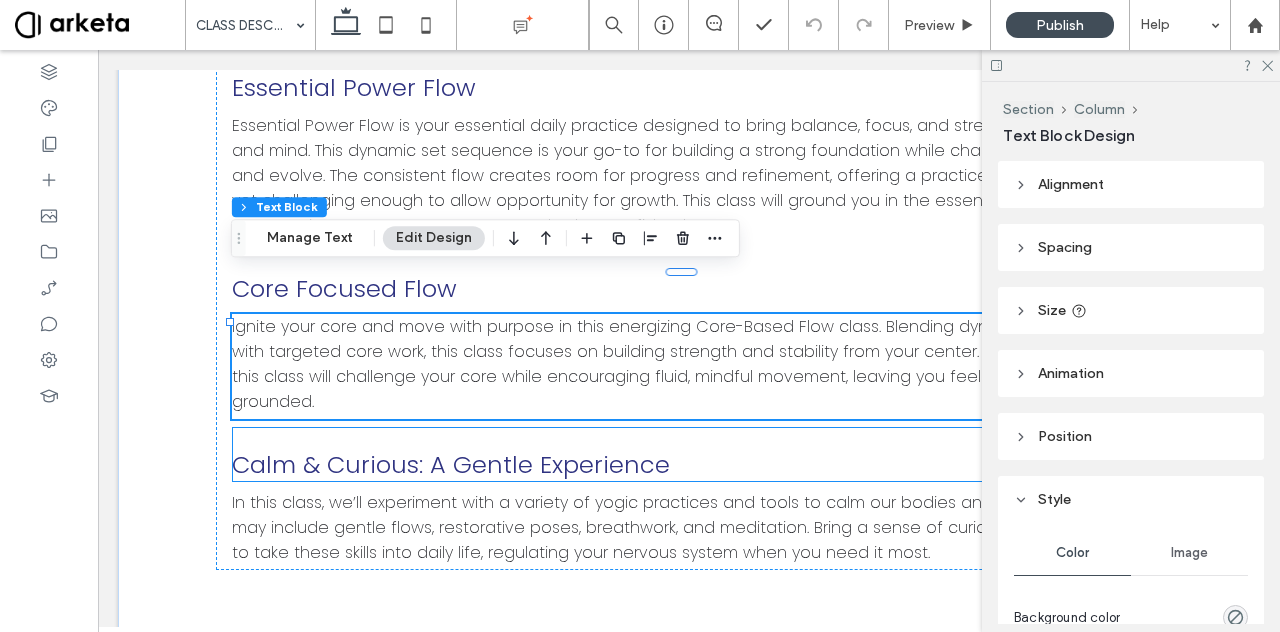 click on "Calm & Curious: A Gentle Experience" at bounding box center [688, 464] 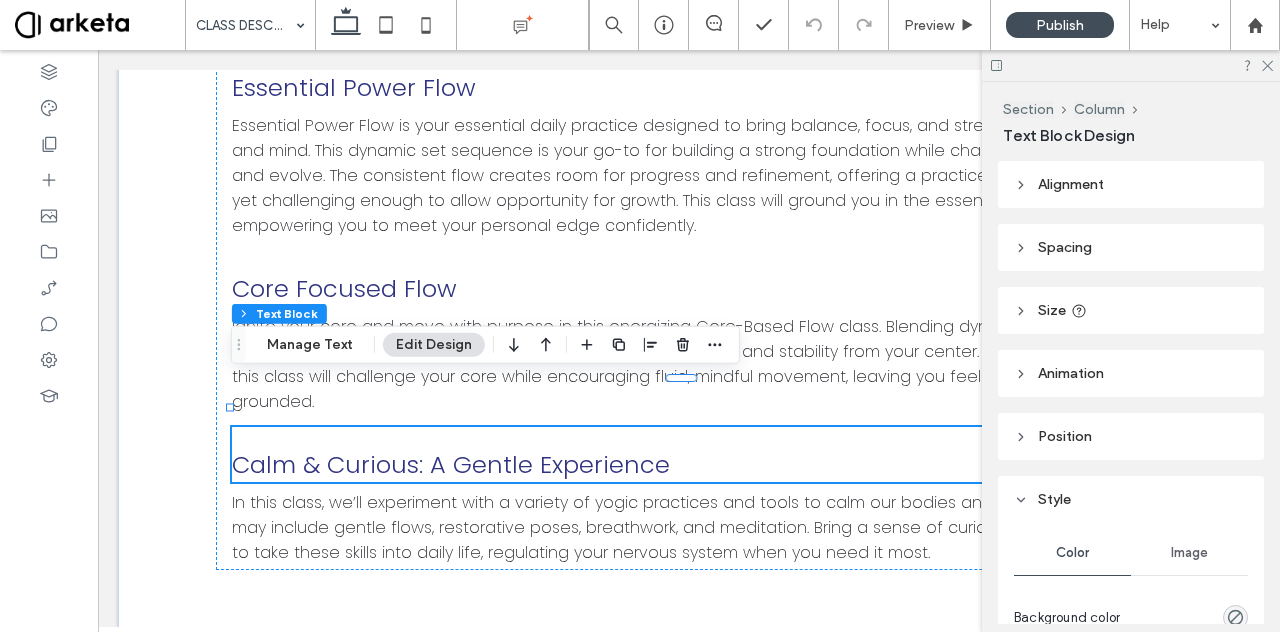 click on "Size" at bounding box center (1131, 310) 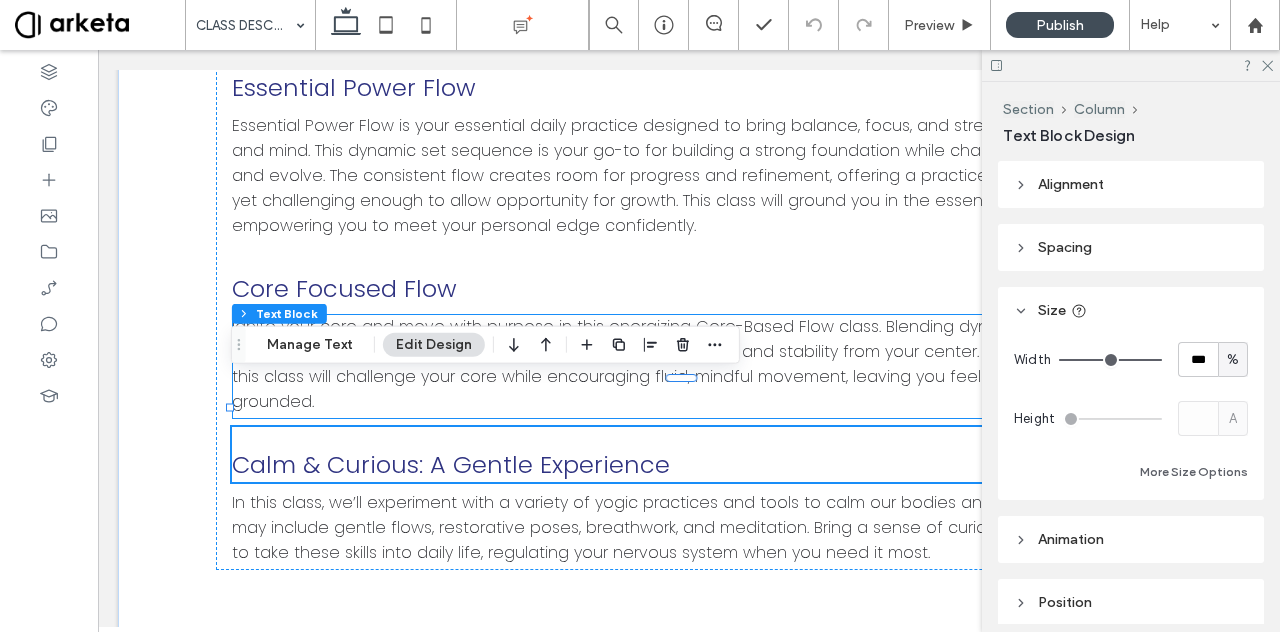 click on "Ignite your core and move with purpose in this energizing Core-Based Flow class. Blending dynamic yoga flows with targeted core work, this class focuses on building strength and stability from your center. Perfect for all levels, this class will challenge your core while encouraging fluid, mindful movement, leaving you feeling strong and grounded." at bounding box center (687, 364) 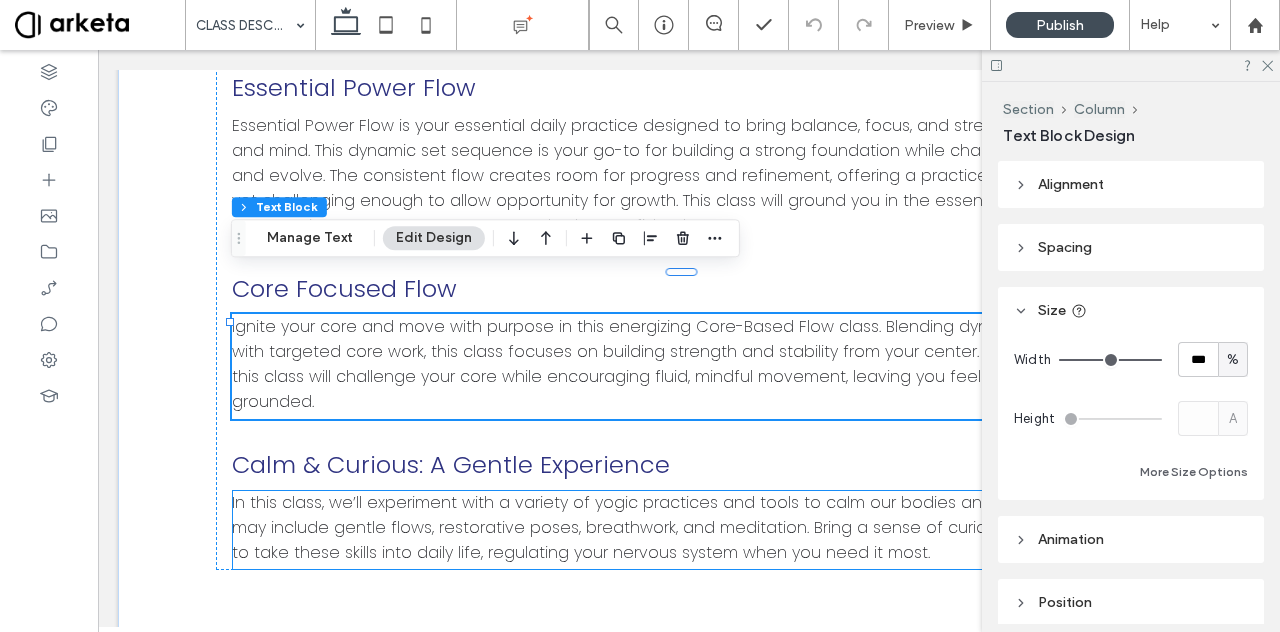 click on "In this class, we’ll experiment with a variety of yogic practices and tools to calm our bodies and minds. Classes may include gentle flows, restorative poses, breathwork, and meditation. Bring a sense of curiosity to explore how to take these skills into daily life, regulating your nervous system when you need it most." at bounding box center [684, 527] 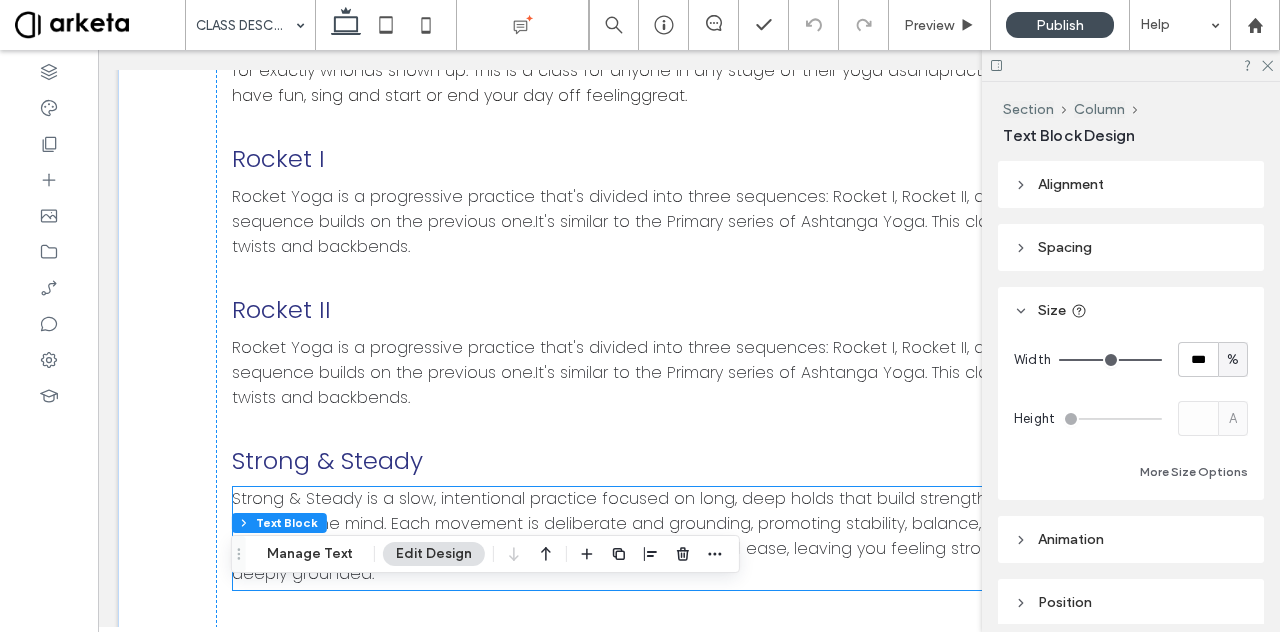 scroll, scrollTop: 0, scrollLeft: 0, axis: both 